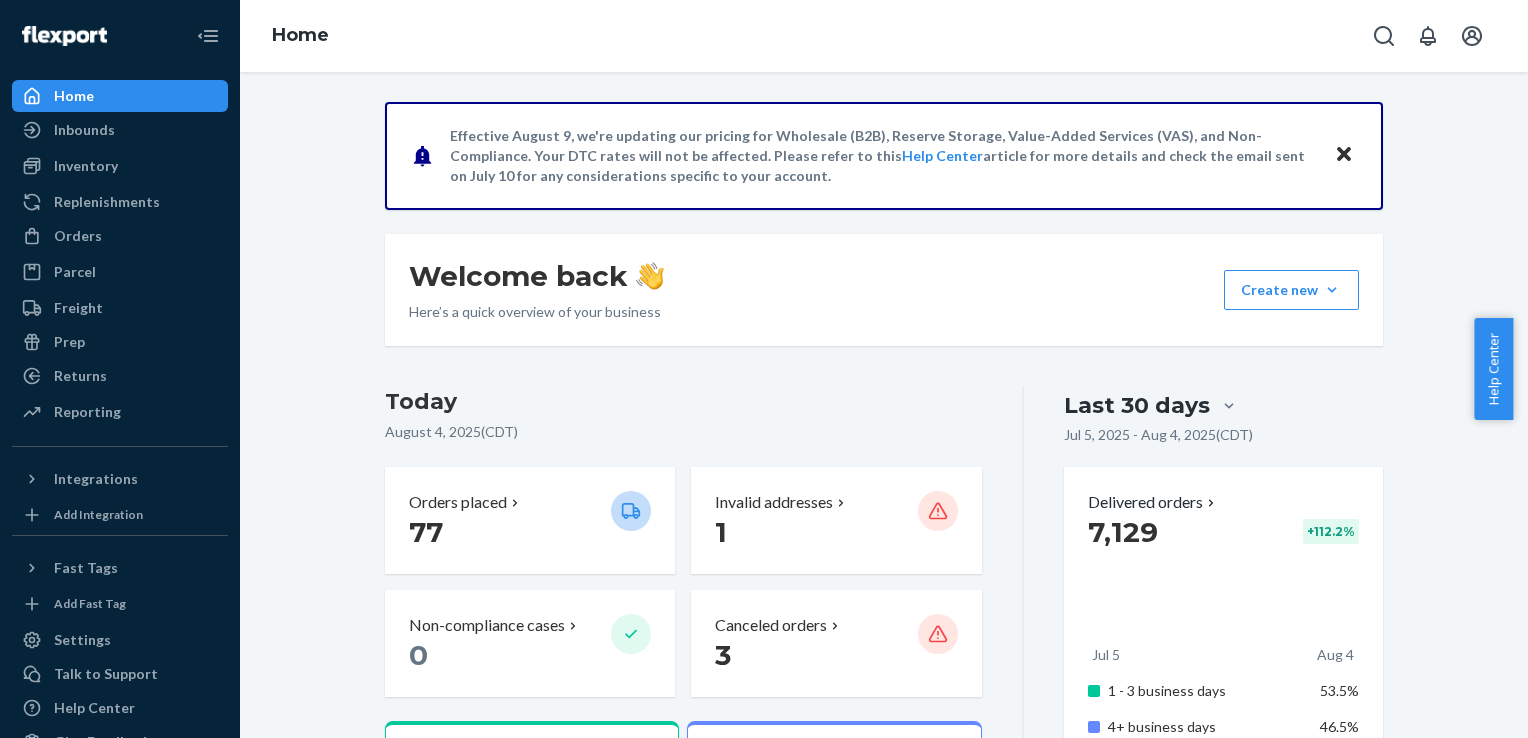 scroll, scrollTop: 0, scrollLeft: 0, axis: both 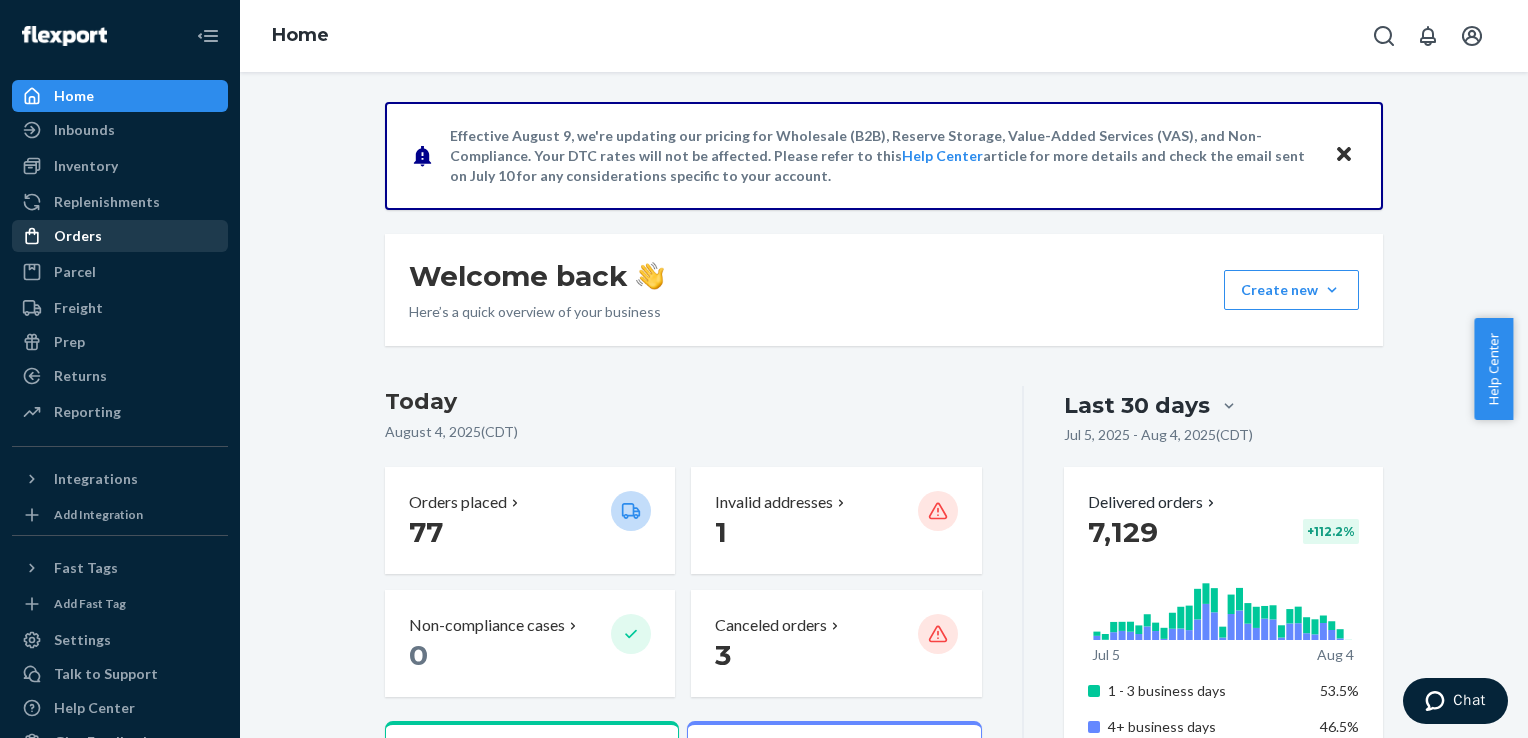 click on "Orders" at bounding box center [78, 236] 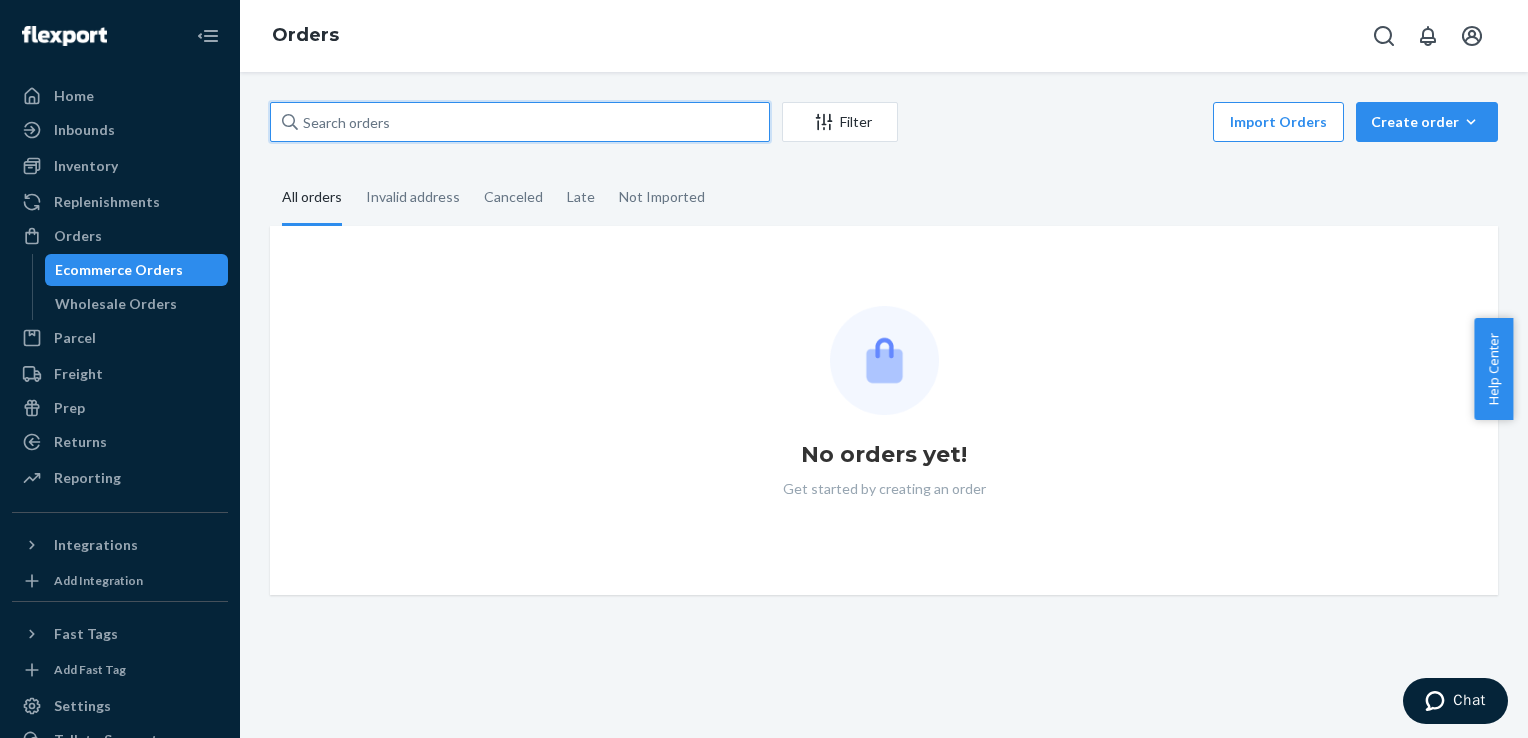 click at bounding box center [520, 122] 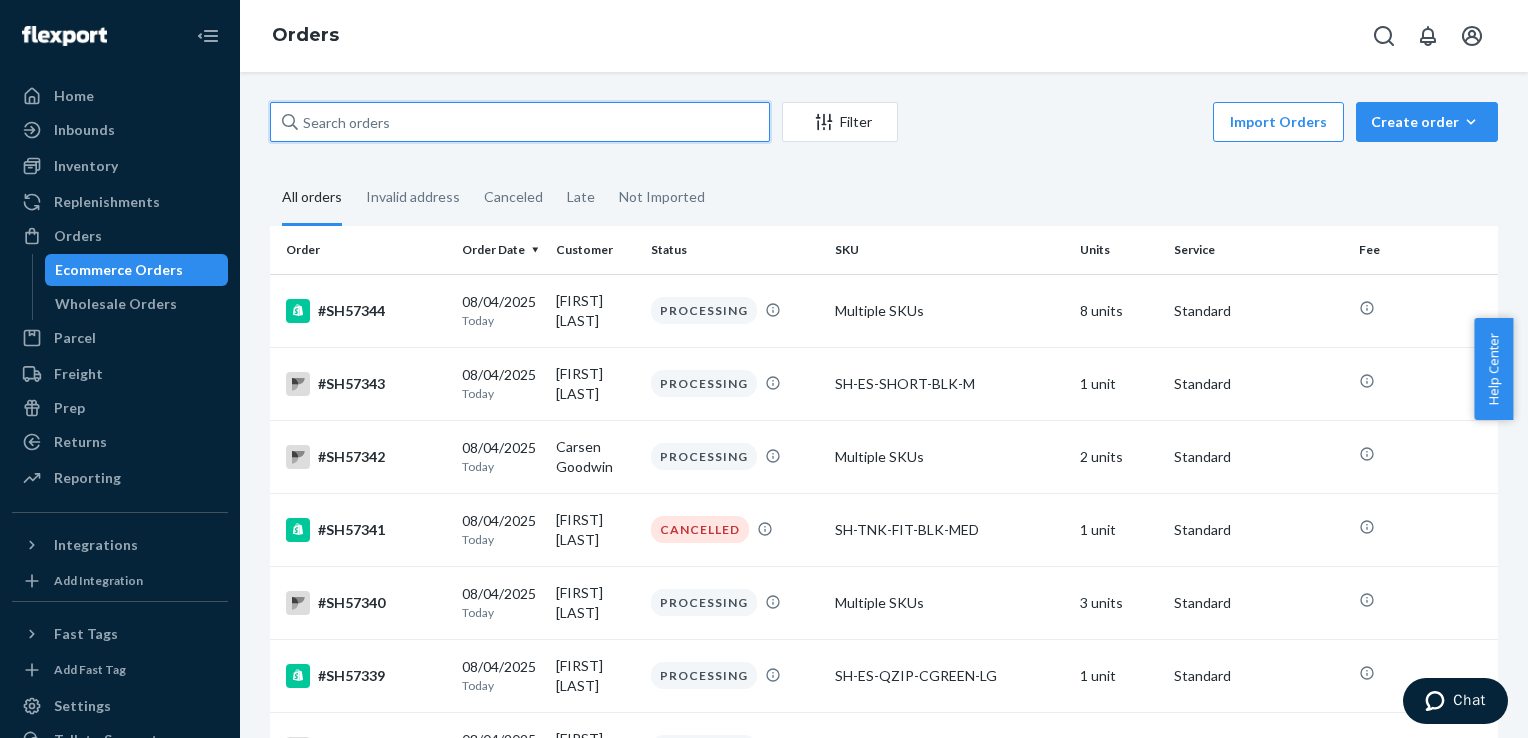 paste on "#SH56155" 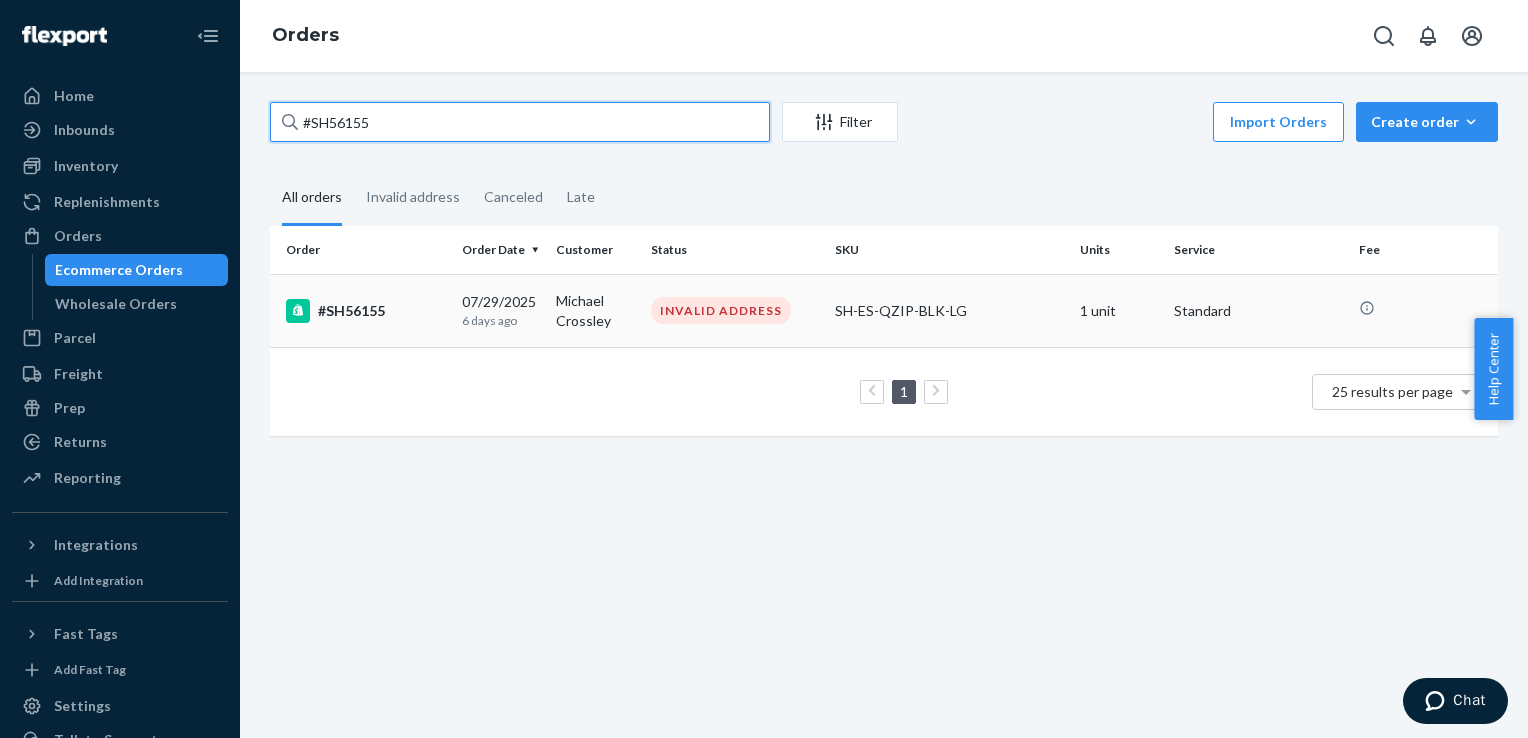 type on "#SH56155" 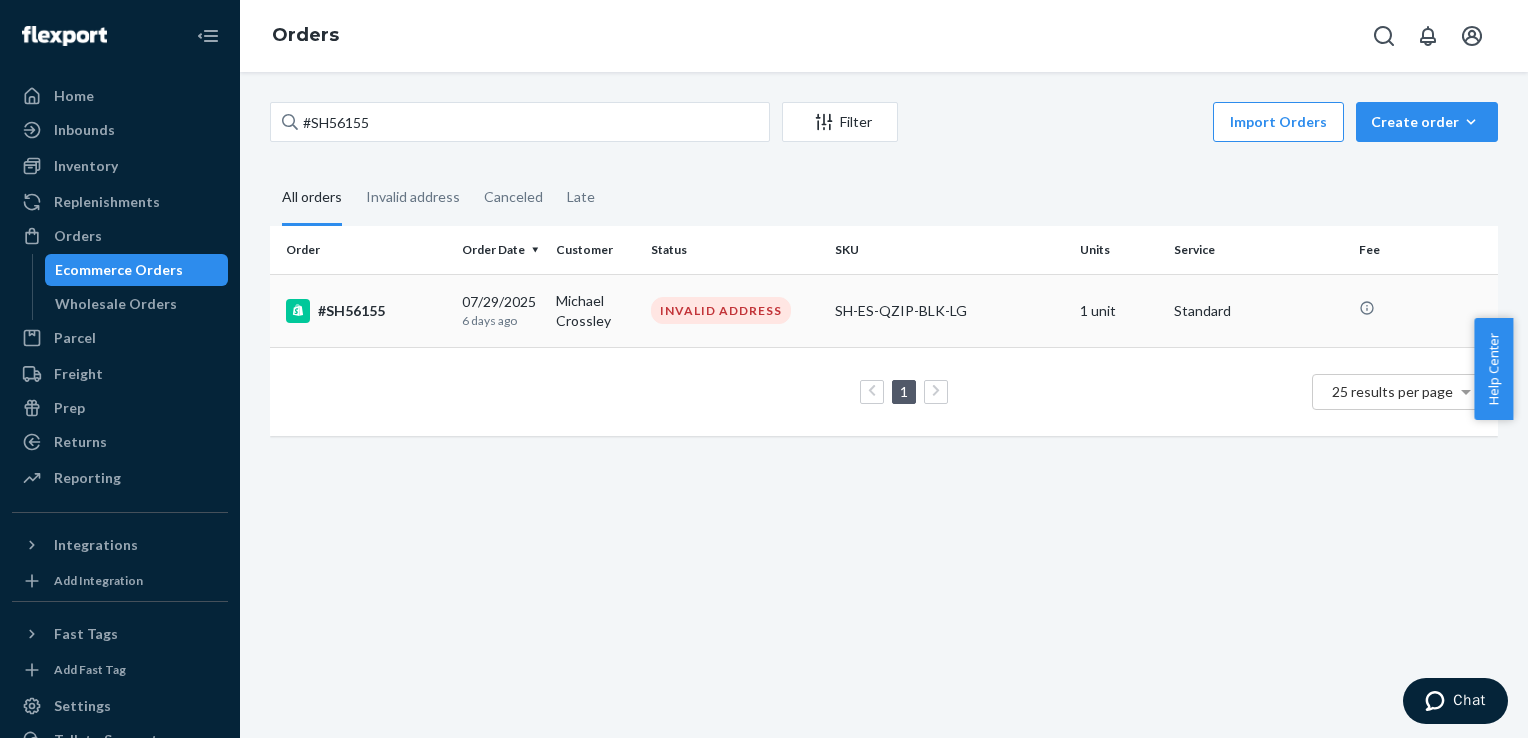 click on "#SH56155" at bounding box center [366, 311] 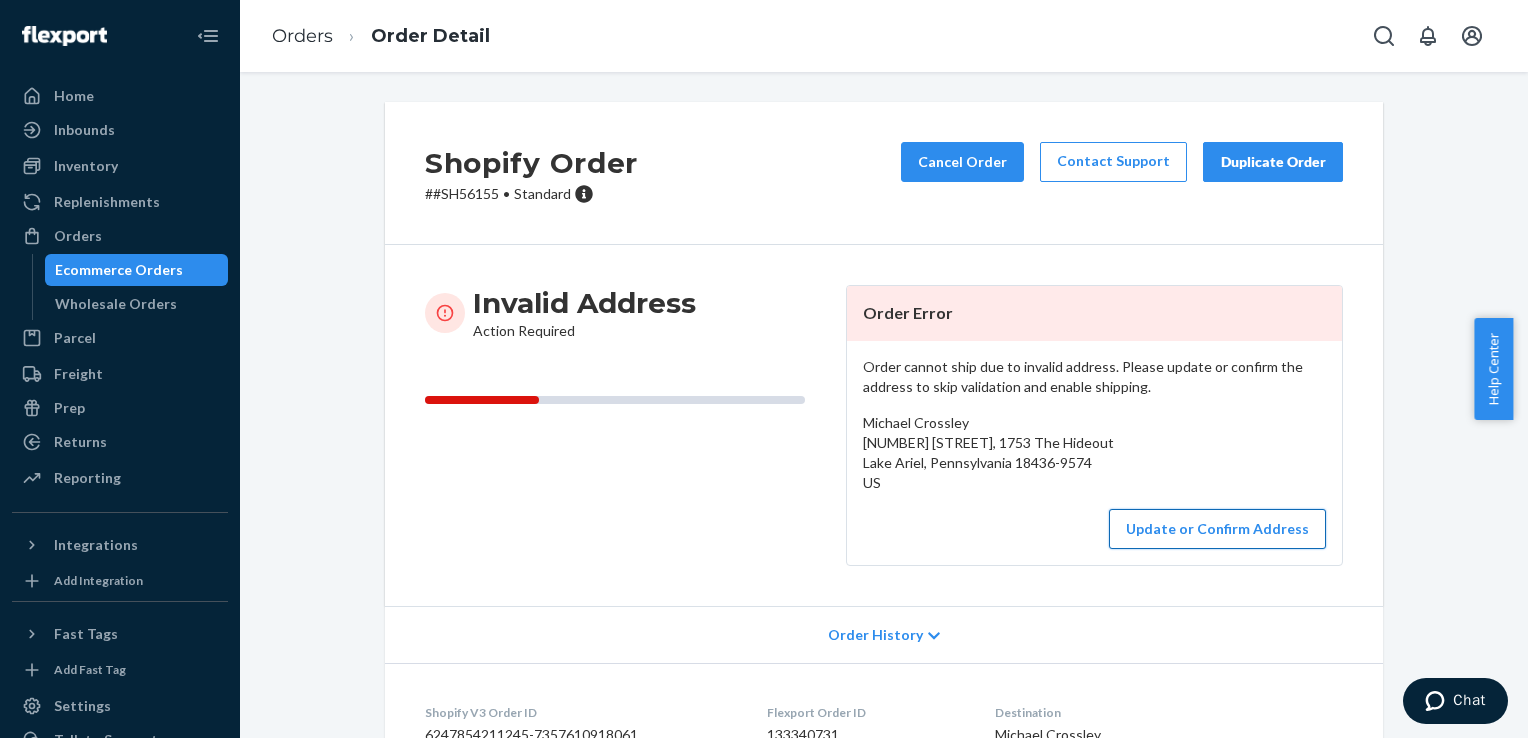 click on "Update or Confirm Address" at bounding box center [1217, 529] 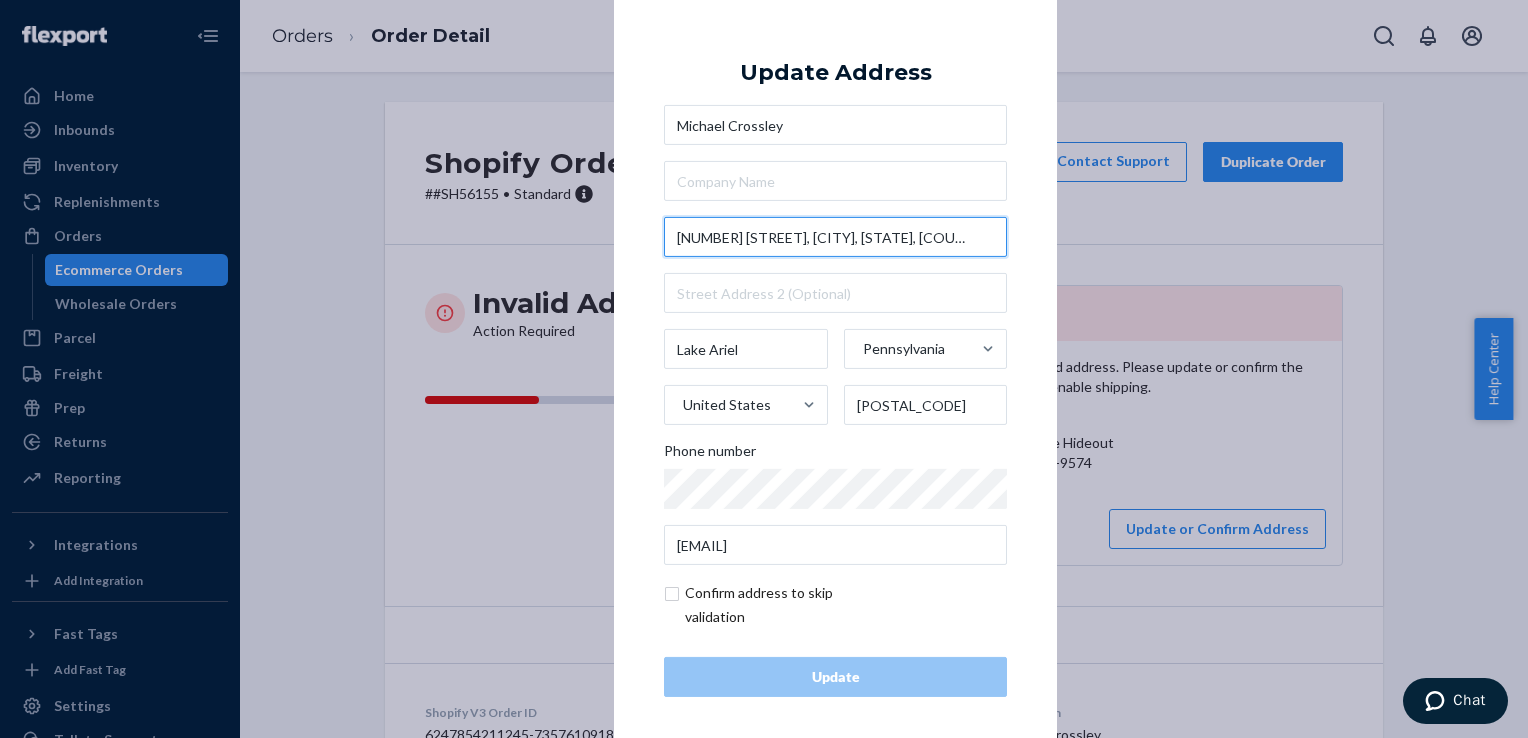 drag, startPoint x: 774, startPoint y: 230, endPoint x: 883, endPoint y: 242, distance: 109.65856 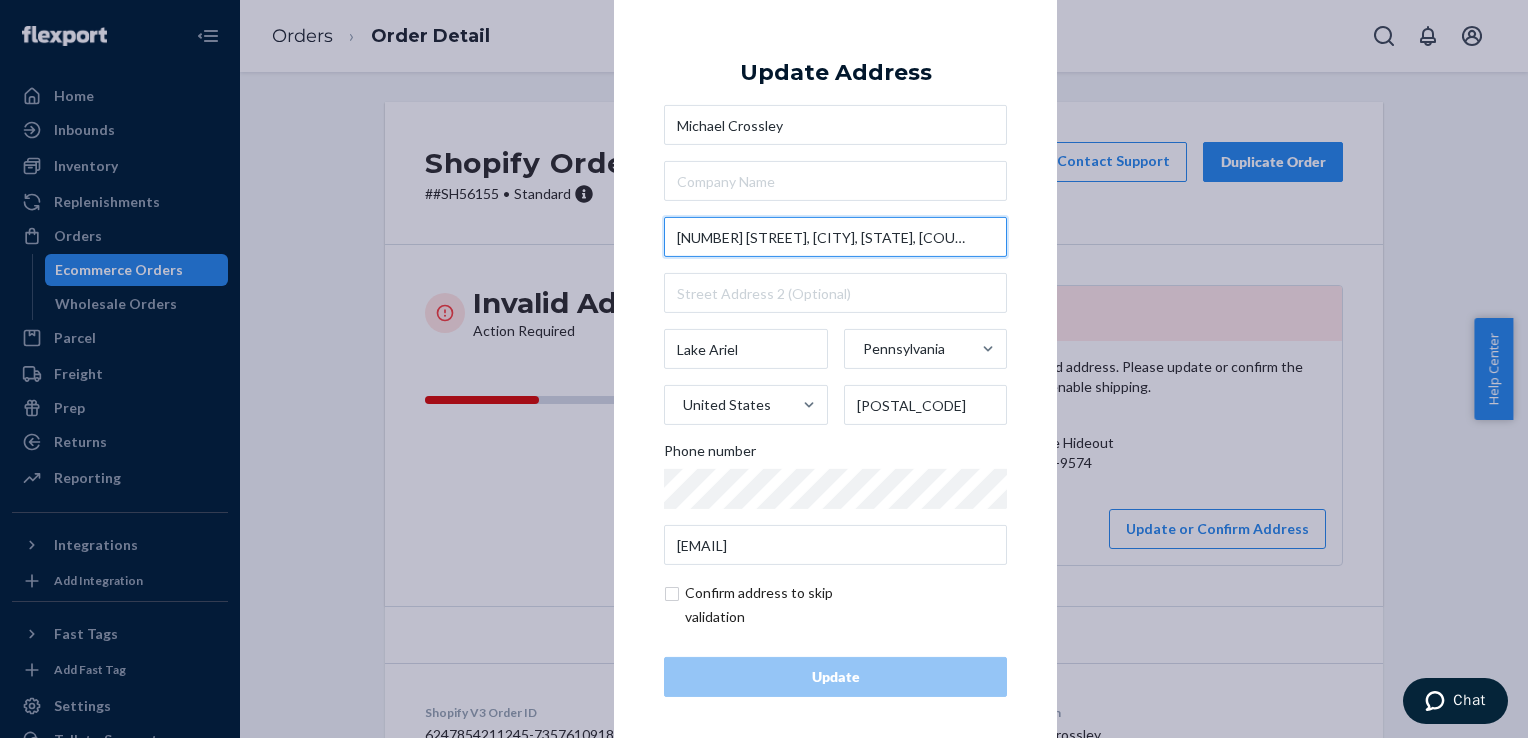 click on "[NUMBER] [STREET], [CITY], [STATE], [COUNTRY]" at bounding box center (835, 237) 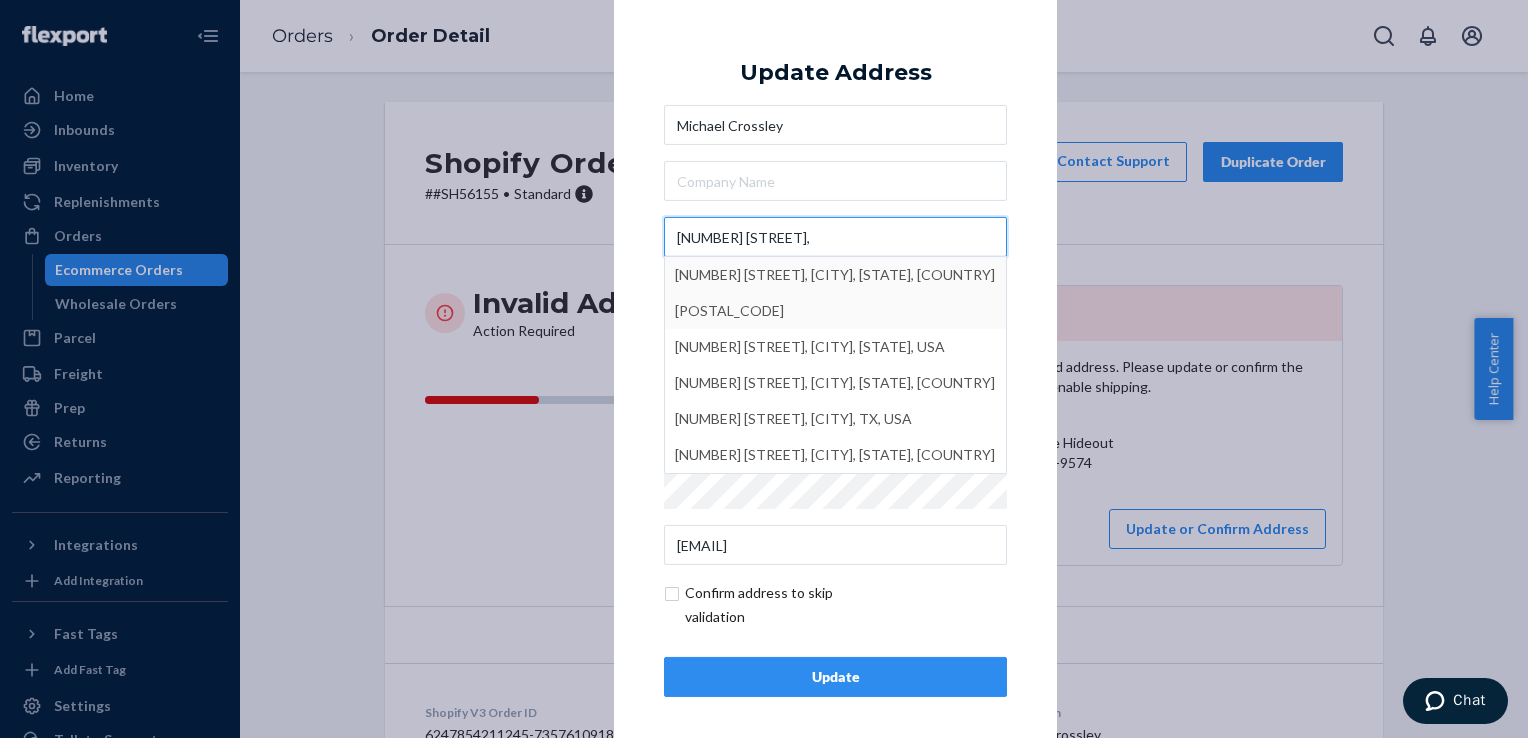 type on "[NUMBER] [STREET]," 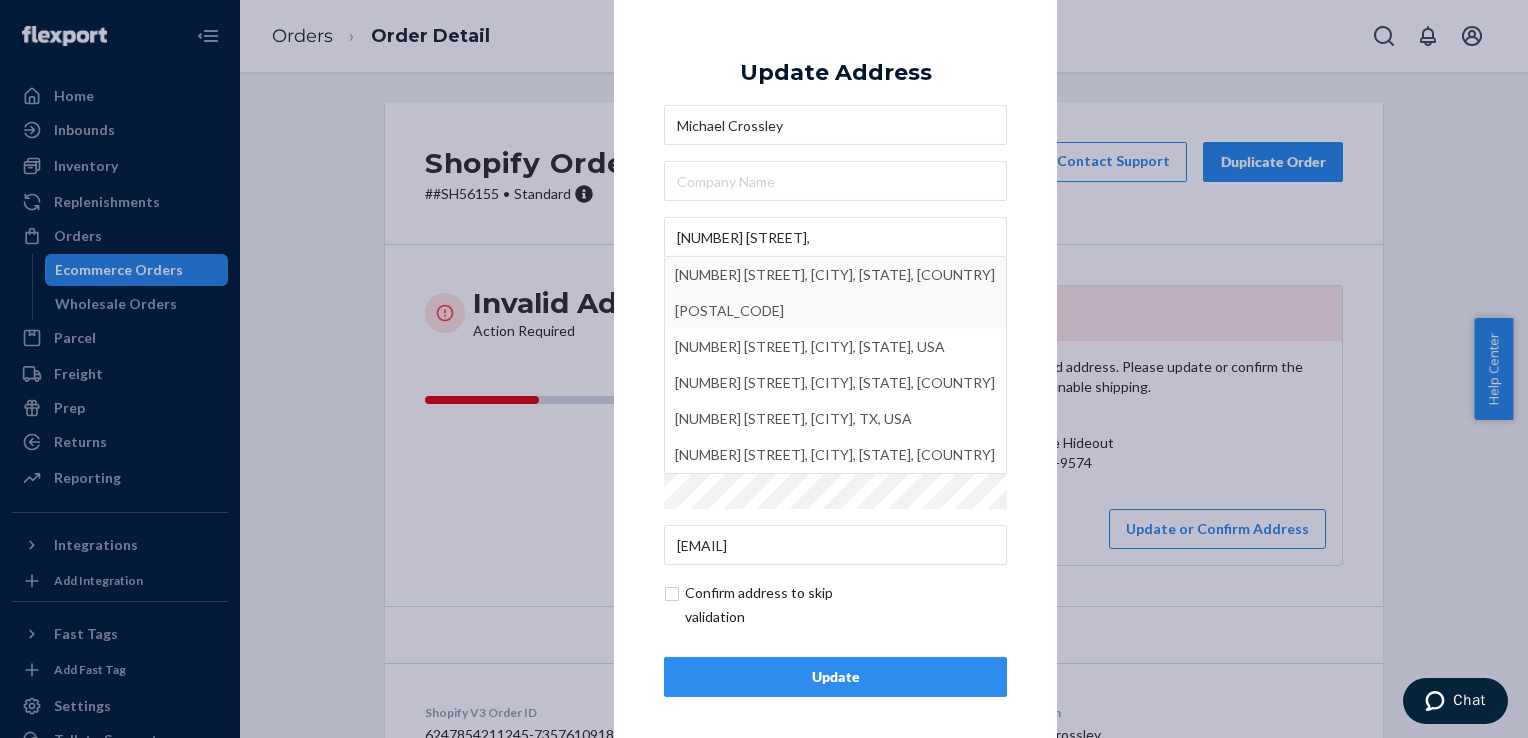 click on "× Update Address [FIRST] [LAST] [NUMBER] [STREET], [NUMBER] [STREET], [CITY], [STATE], [COUNTRY] [NUMBER] [STREET], [CITY], [STATE], [COUNTRY] [NUMBER] [STREET], [CITY], [COUNTRY] [NUMBER] [STREET], [CITY], [STATE], [COUNTRY] [NUMBER] [STREET], [CITY], [STATE], [COUNTRY] [CITY] [STATE] [COUNTRY] [POSTAL_CODE] Phone number [EMAIL] Confirm address to skip validation Update" at bounding box center (764, 369) 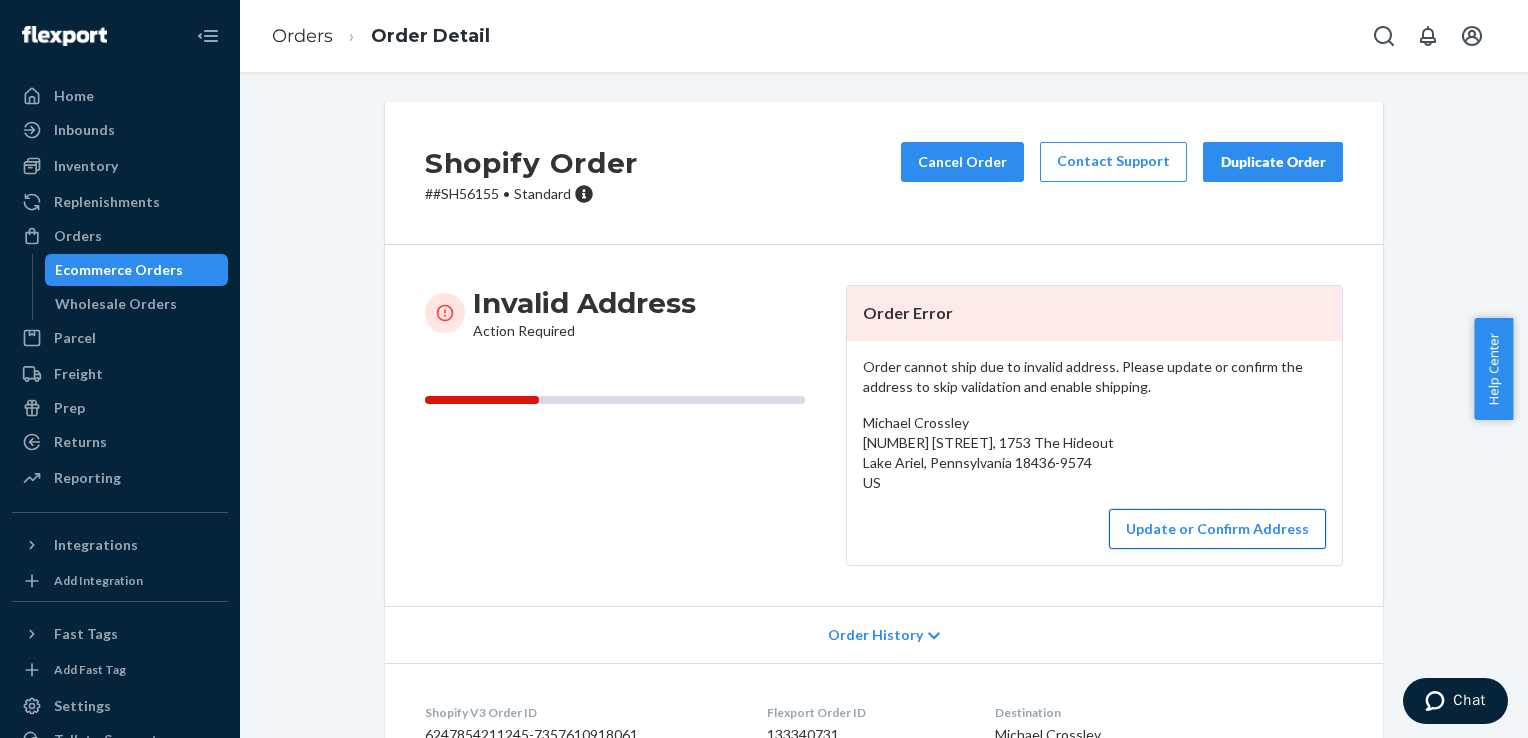 click on "Update or Confirm Address" at bounding box center [1217, 529] 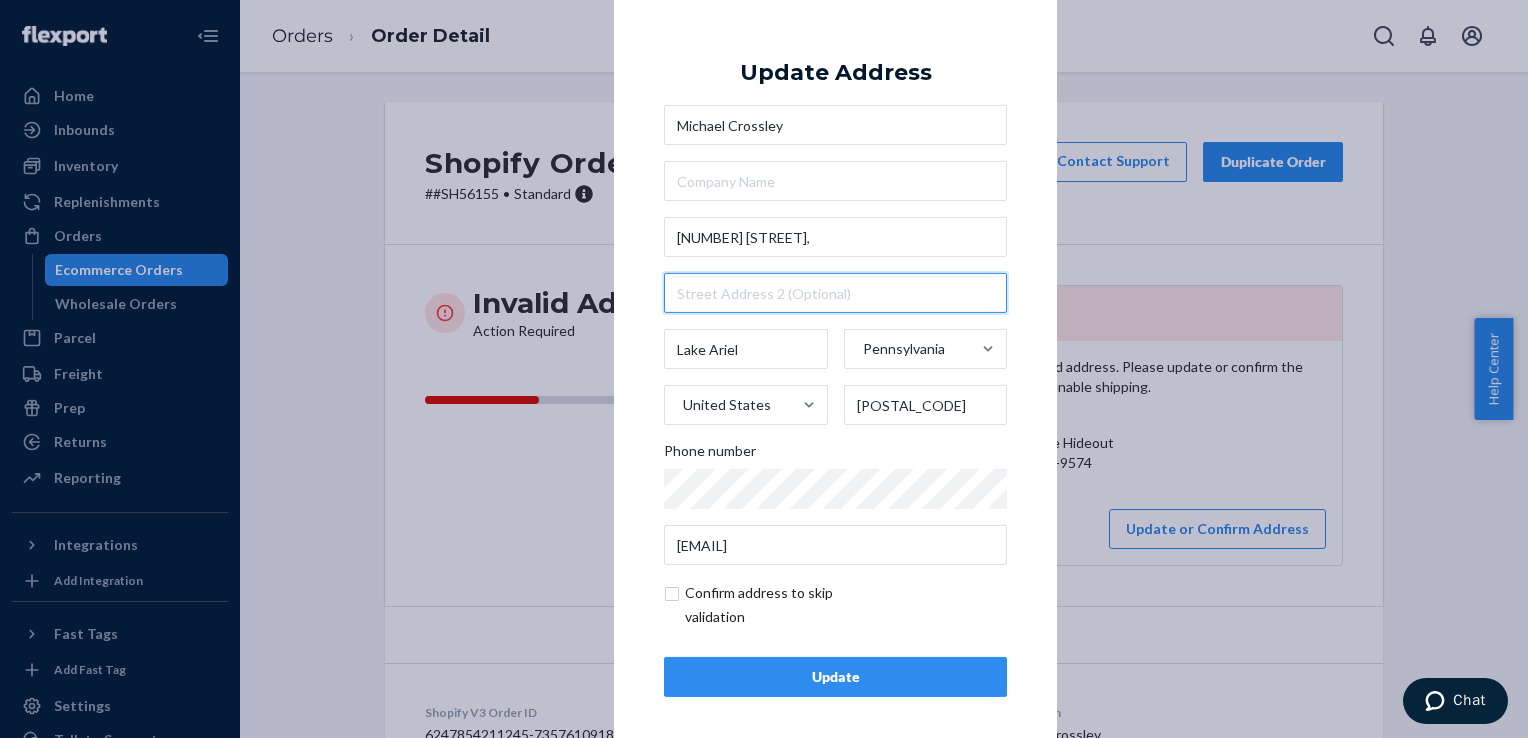 click at bounding box center [835, 293] 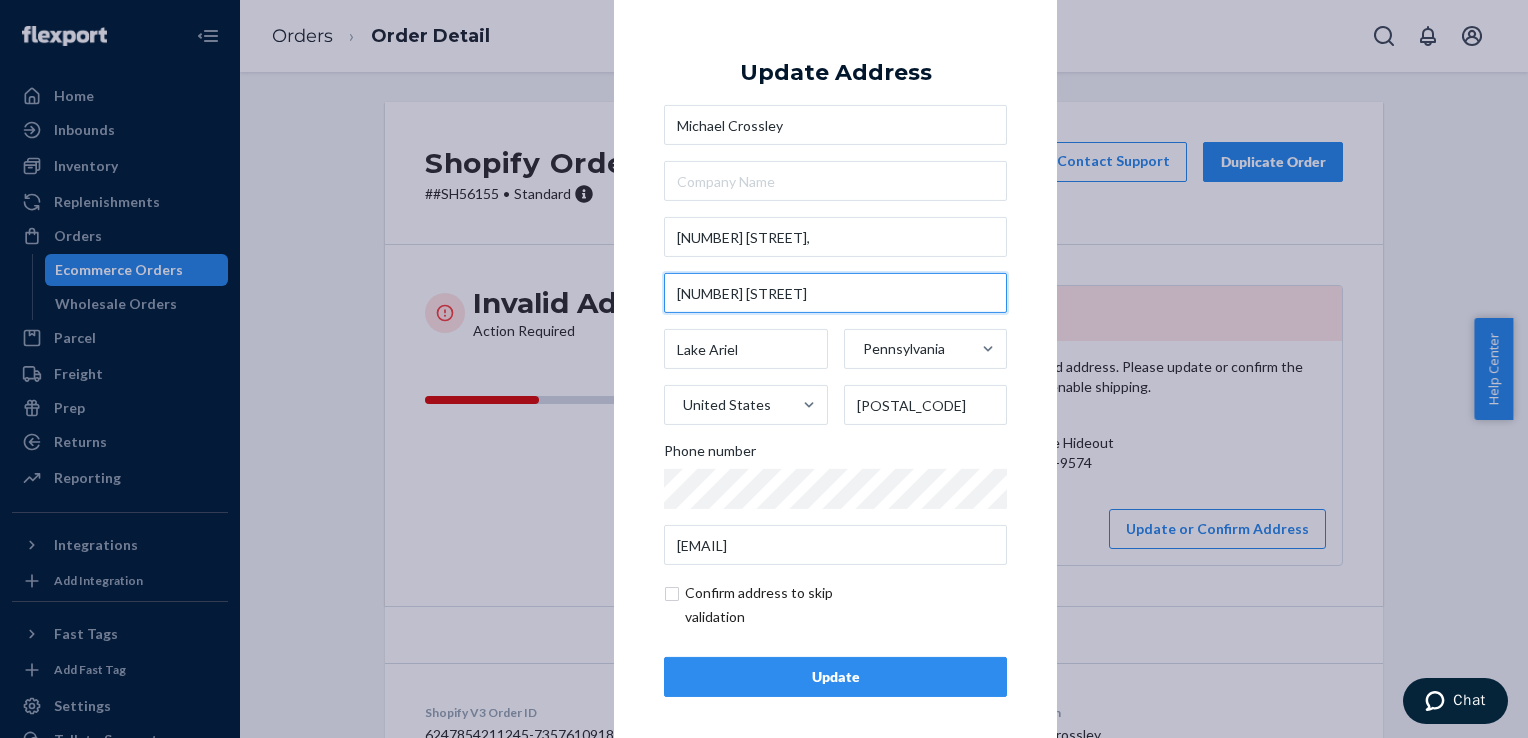 type on "[NUMBER] [STREET]" 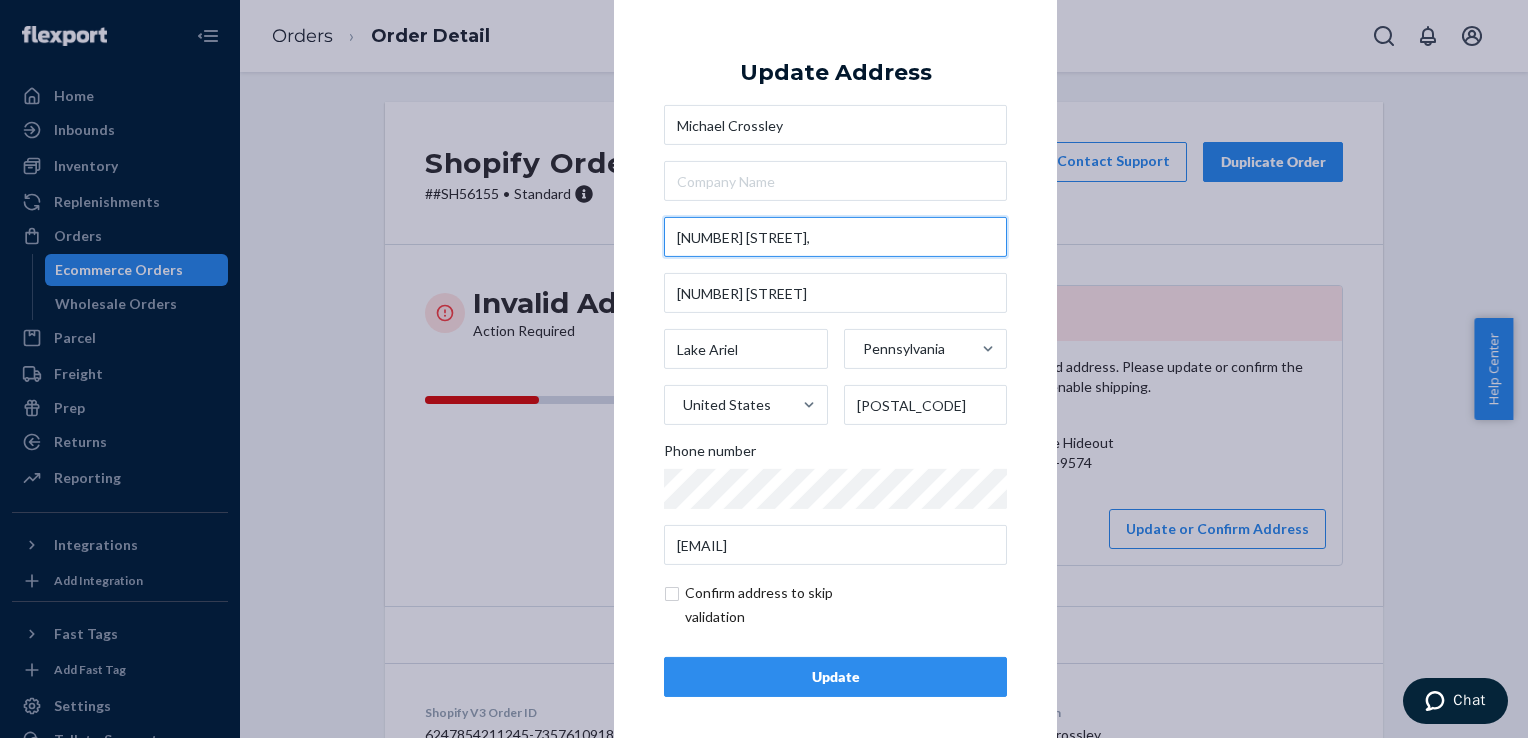 click on "[NUMBER] [STREET]," at bounding box center [835, 237] 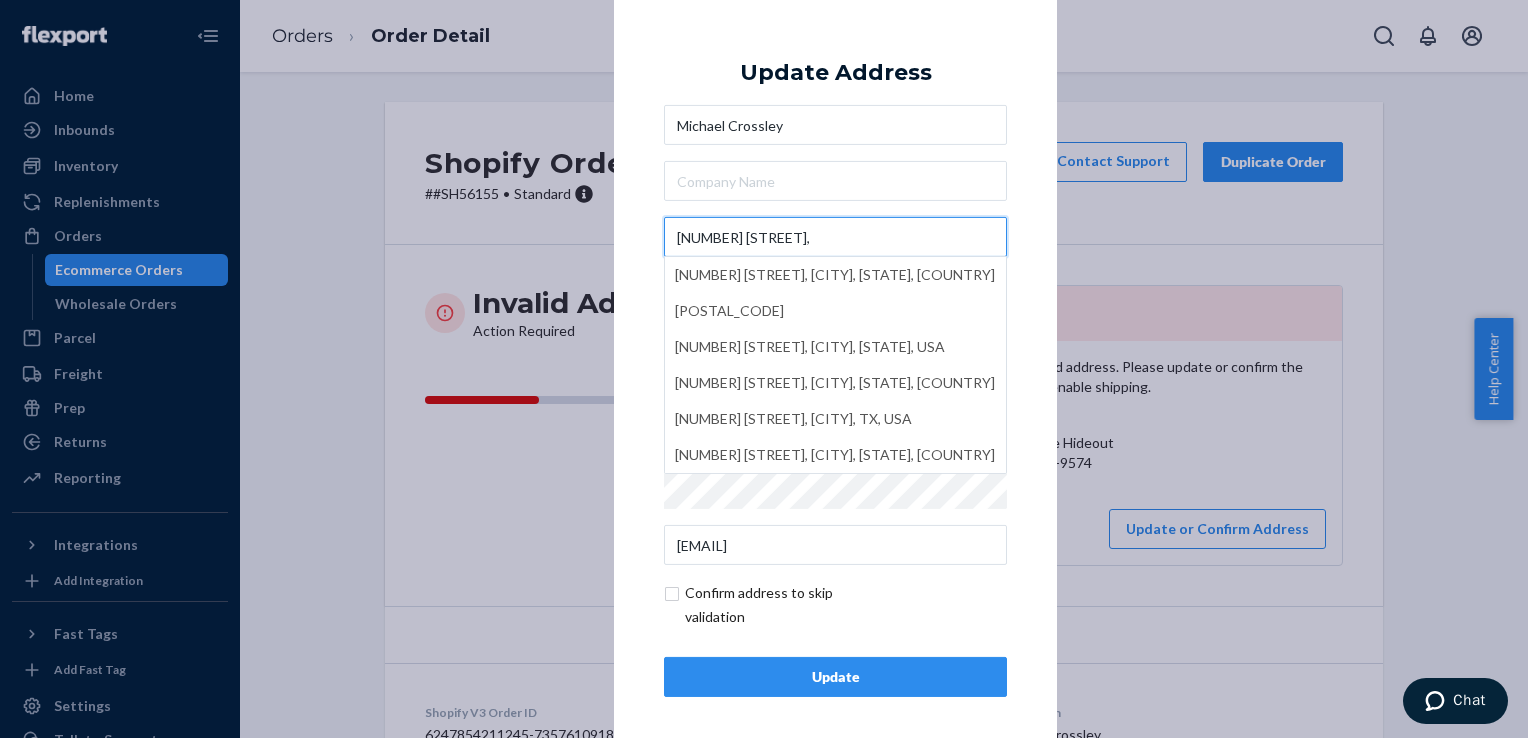 click on "[NUMBER] [STREET]," at bounding box center (835, 237) 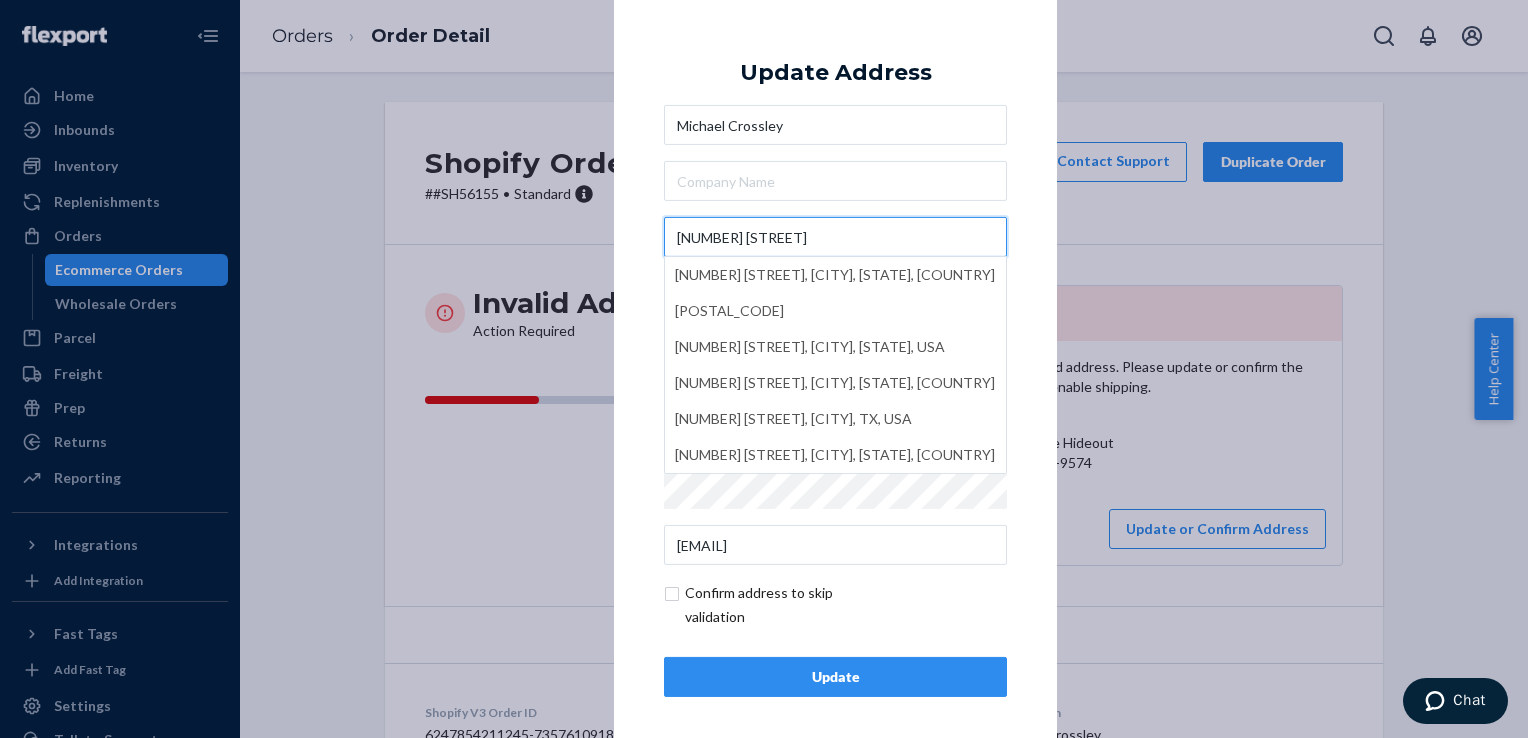 type on "[NUMBER] [STREET]" 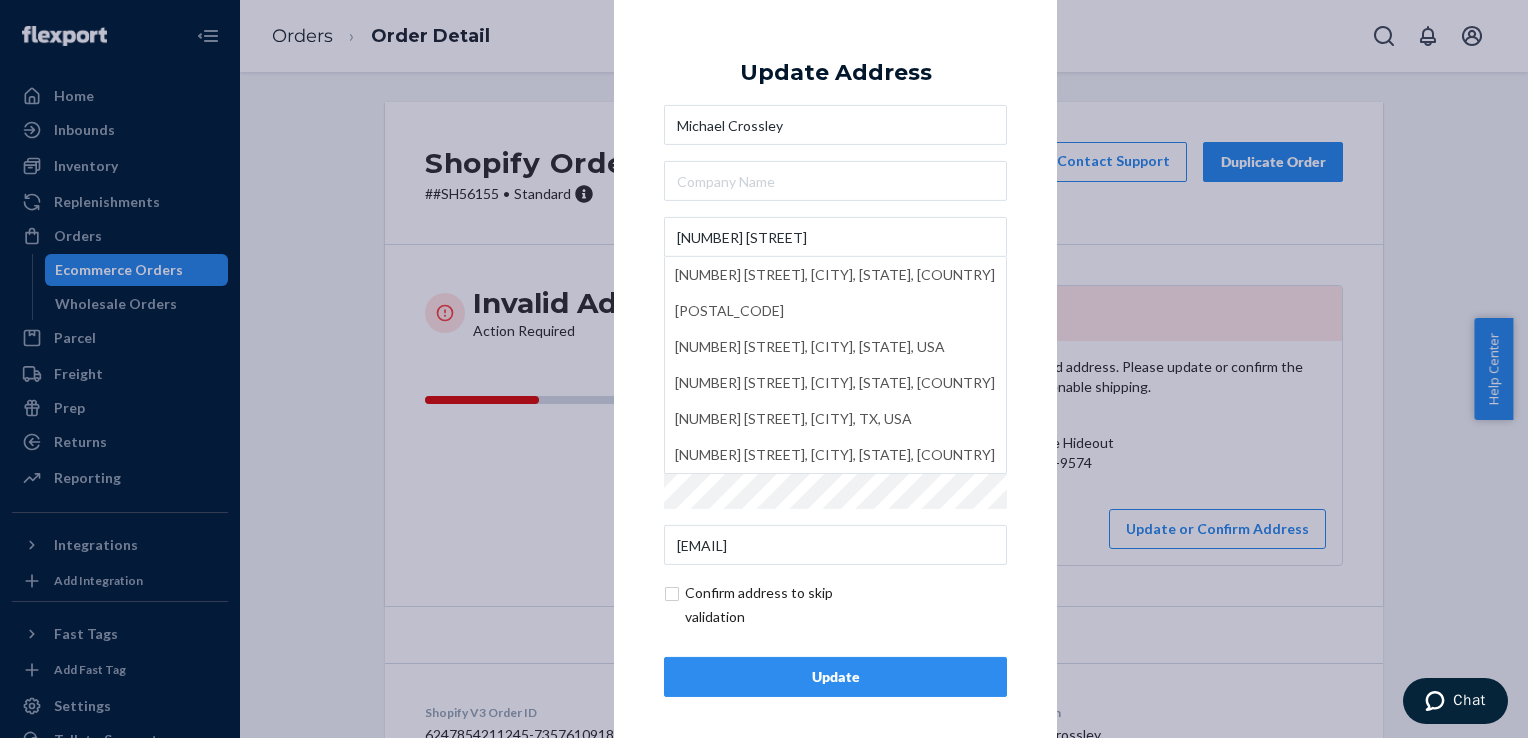 click on "× Update Address [FIRST] [LAST] [NUMBER] [STREET] [NUMBER] [STREET], [CITY], [STATE], [COUNTRY] [NUMBER] [STREET], [CITY], [STATE], [COUNTRY] [NUMBER] [STREET], [CITY], [COUNTRY] [NUMBER] [STREET], [CITY], [STATE], [COUNTRY] [NUMBER] [STREET], [CITY], [STATE], [COUNTRY] [NUMBER] [STREET] [CITY] [STATE] [COUNTRY] [POSTAL_CODE] Phone number [EMAIL] Confirm address to skip validation Update" at bounding box center [835, 369] 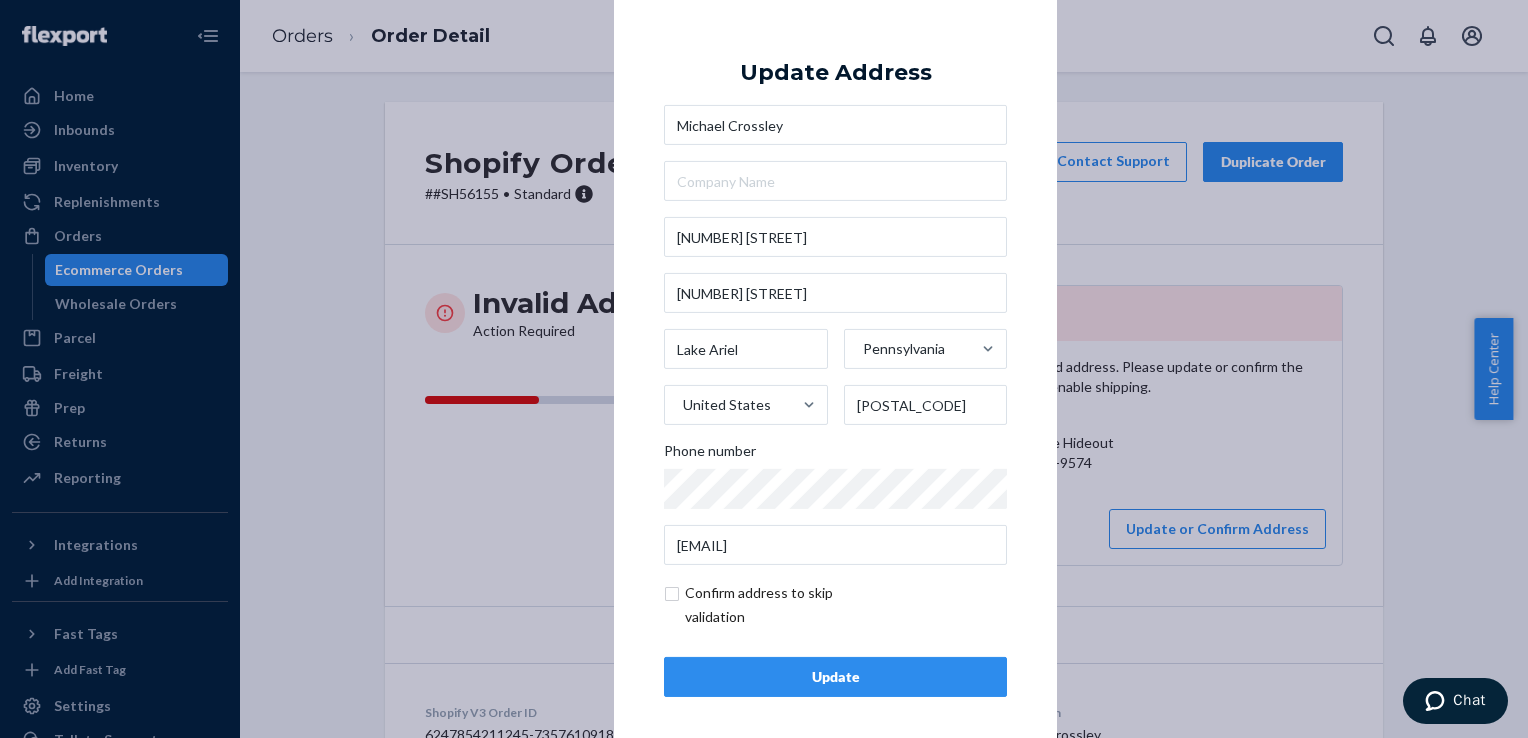 click on "Update" at bounding box center [835, 677] 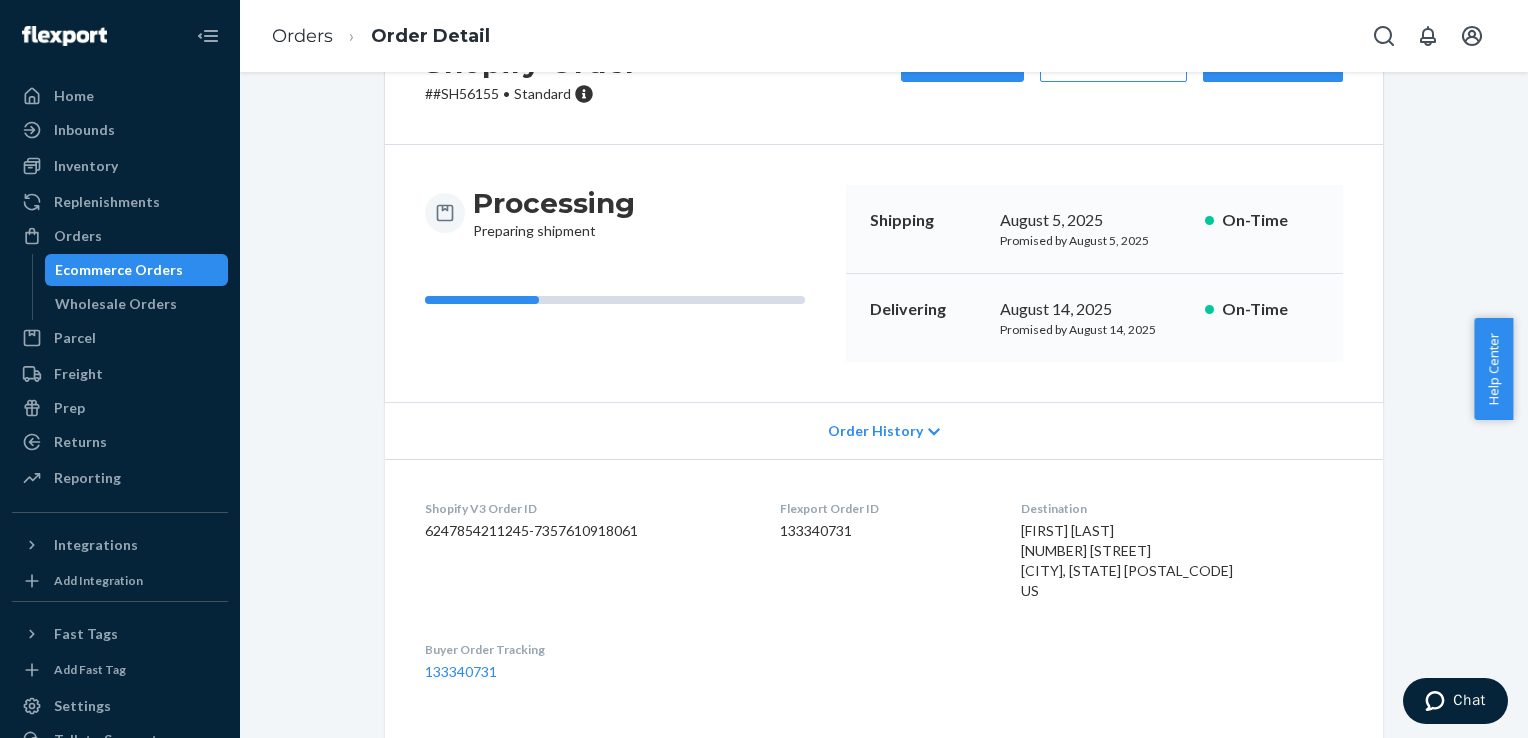 scroll, scrollTop: 232, scrollLeft: 0, axis: vertical 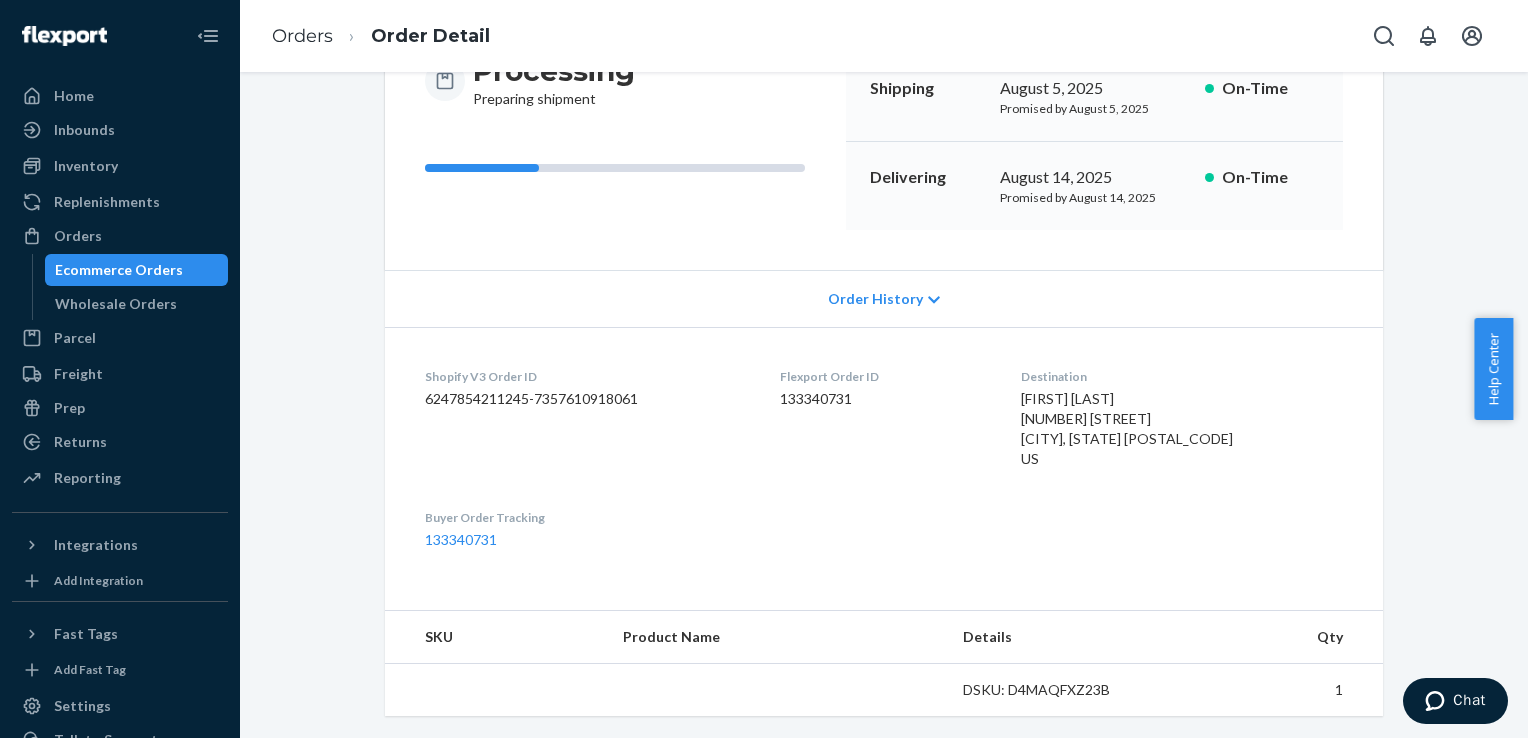 drag, startPoint x: 55, startPoint y: 22, endPoint x: 907, endPoint y: 549, distance: 1001.8149 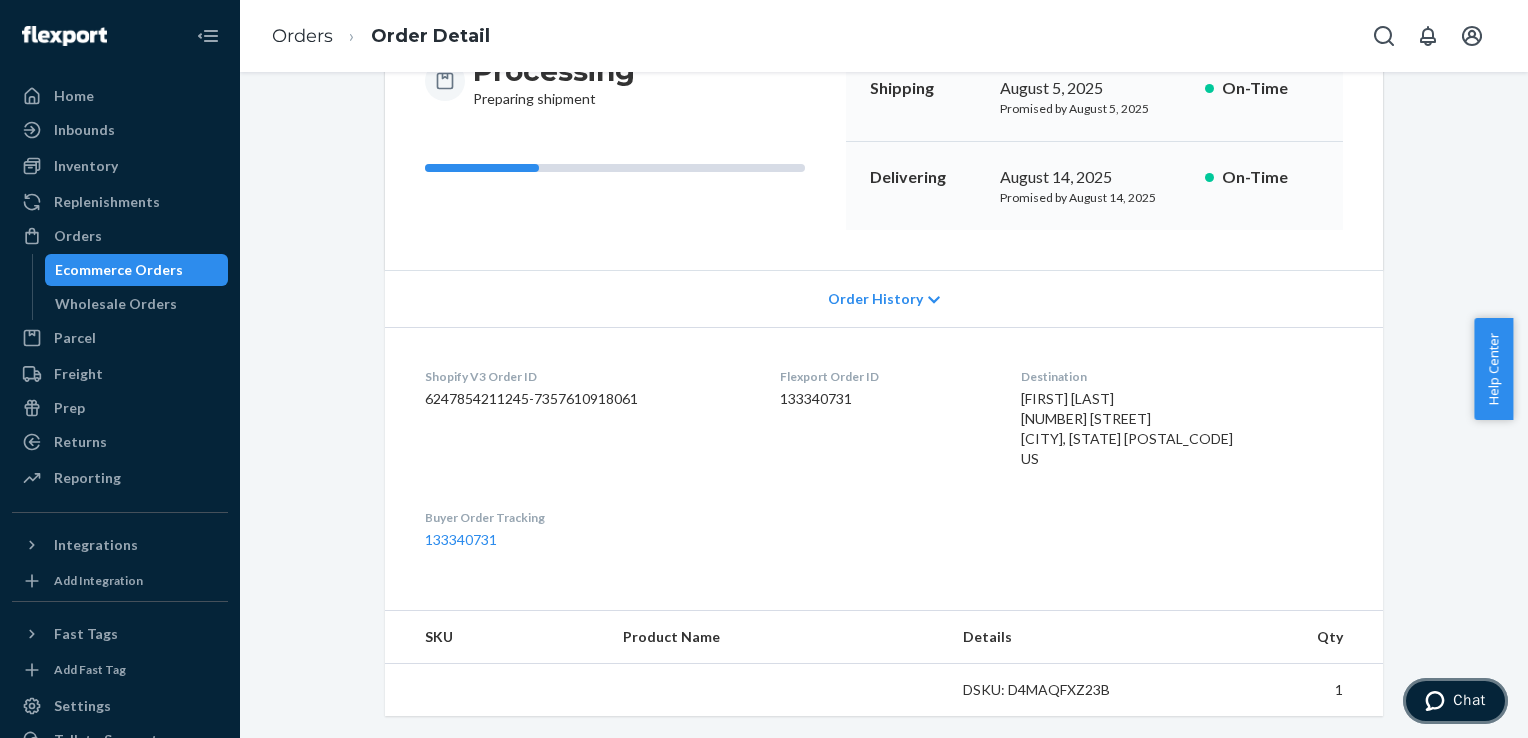 click on "Chat" at bounding box center (1469, 700) 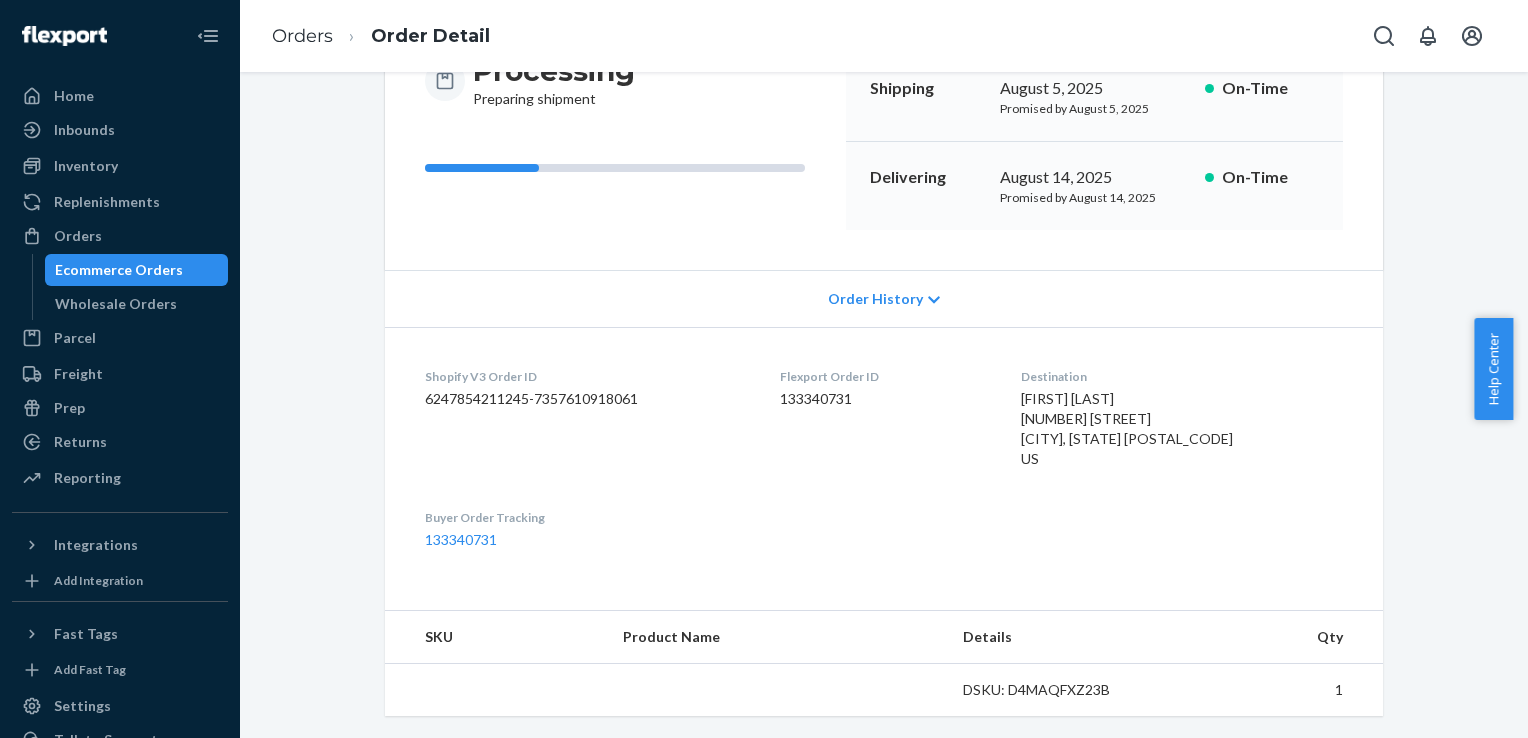 scroll, scrollTop: 0, scrollLeft: 0, axis: both 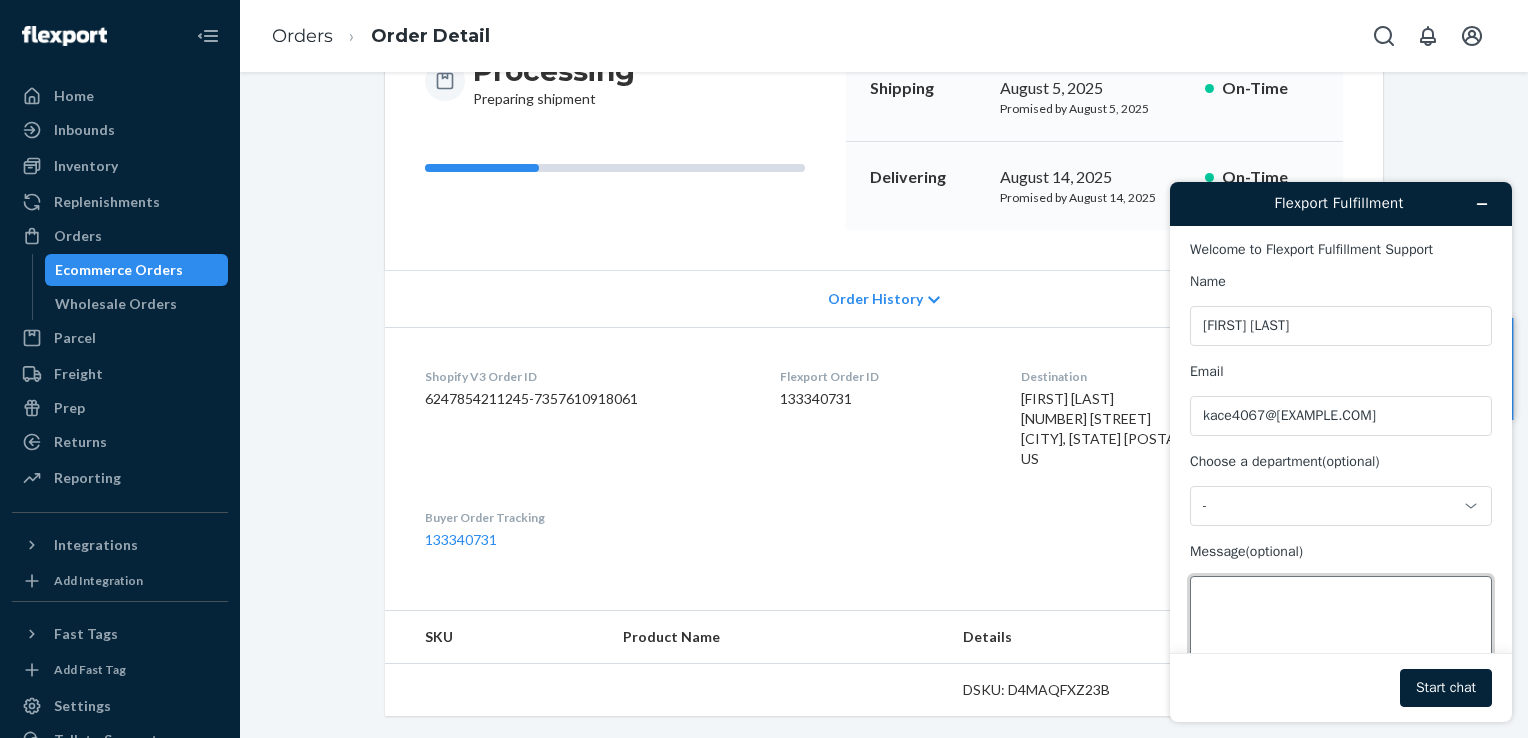click on "Message  (optional)" at bounding box center (1341, 632) 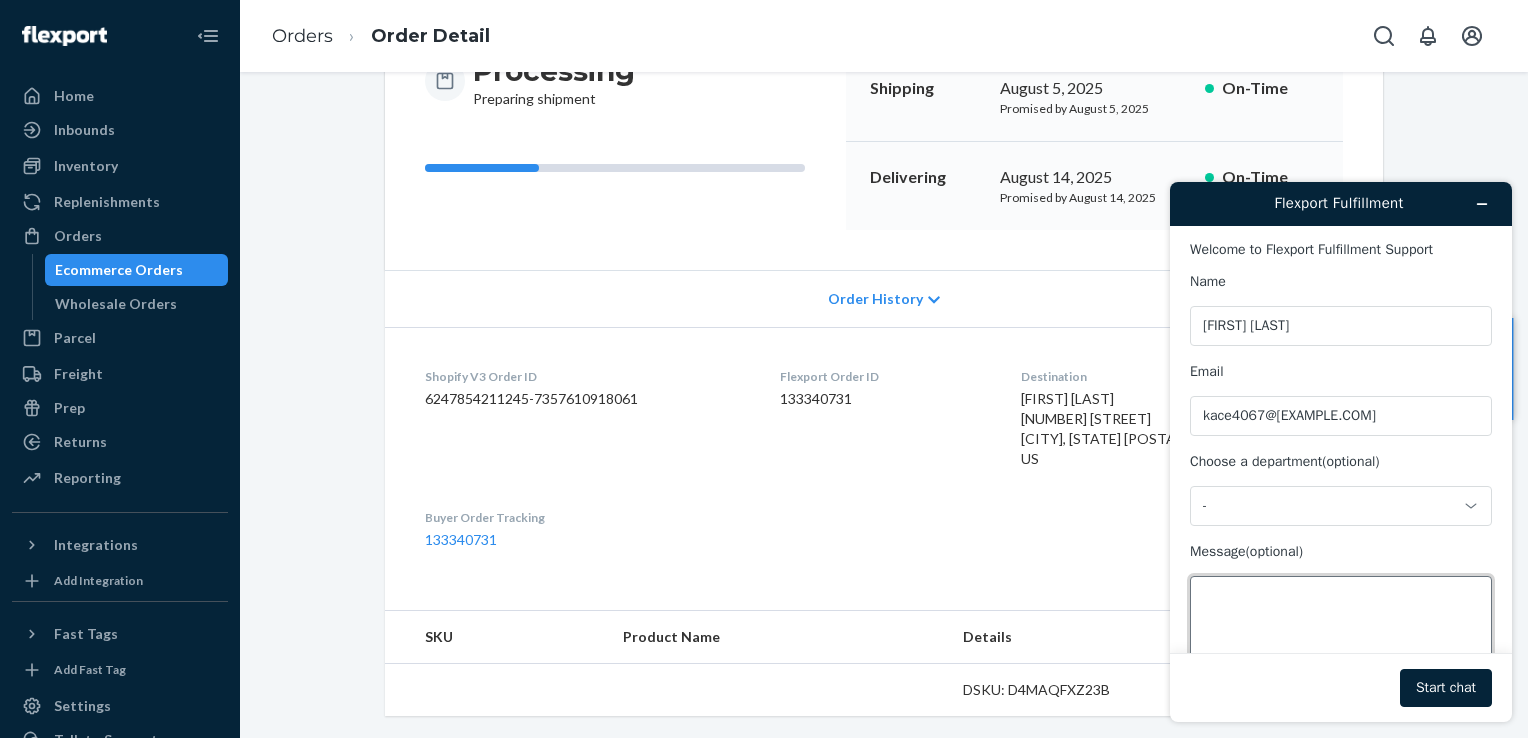 paste on "[NUMBER] [STREET]" 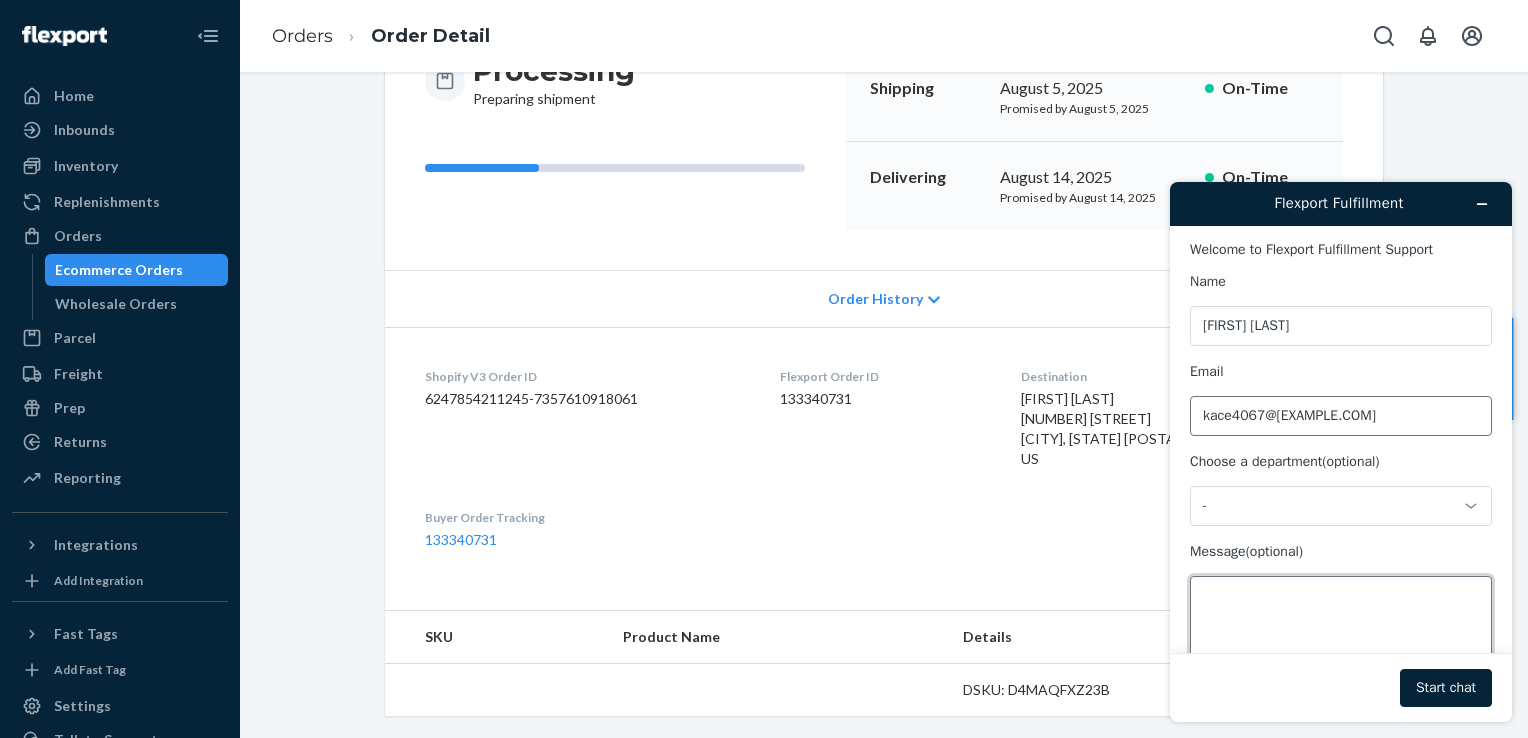 type on "[NUMBER] [STREET]" 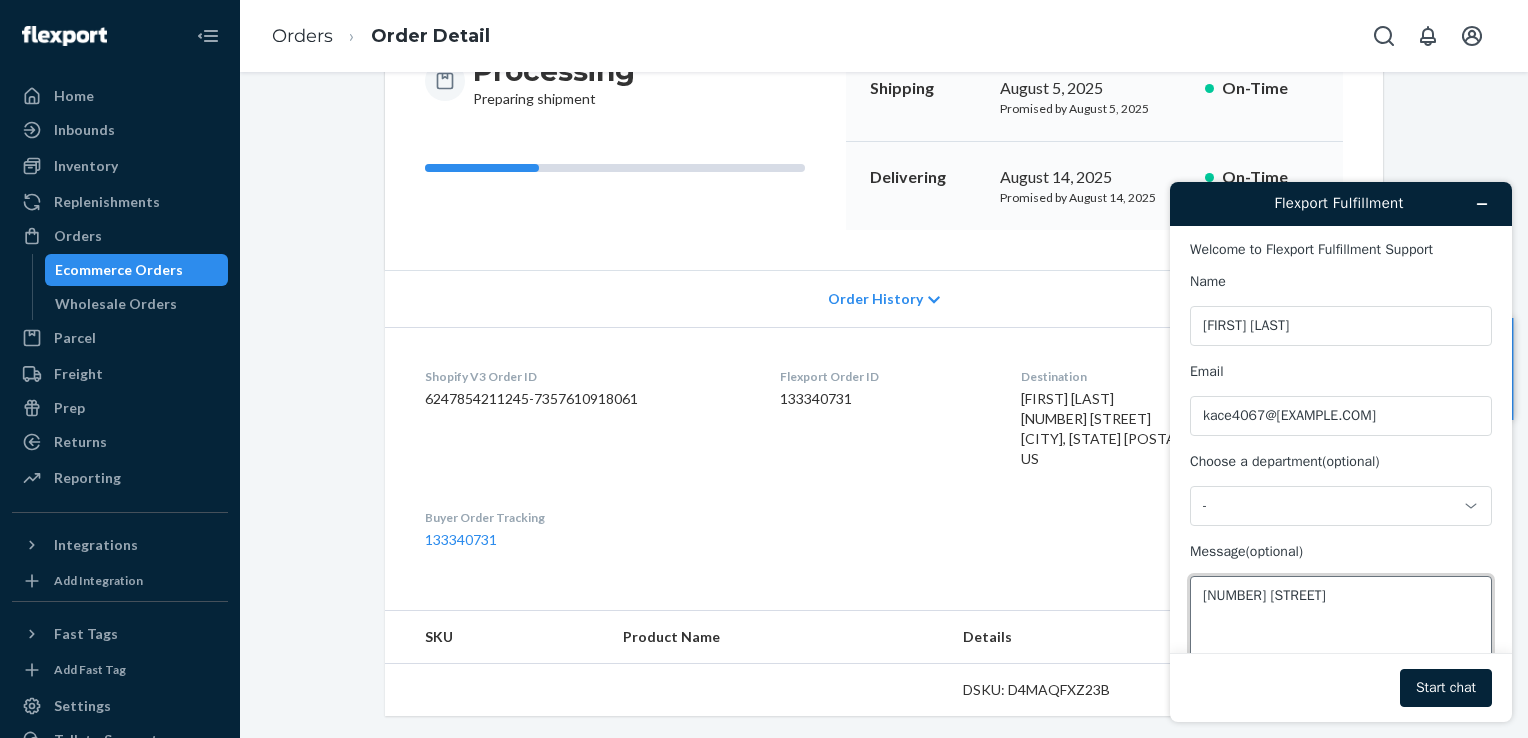 drag, startPoint x: 1320, startPoint y: 596, endPoint x: 1186, endPoint y: 588, distance: 134.23859 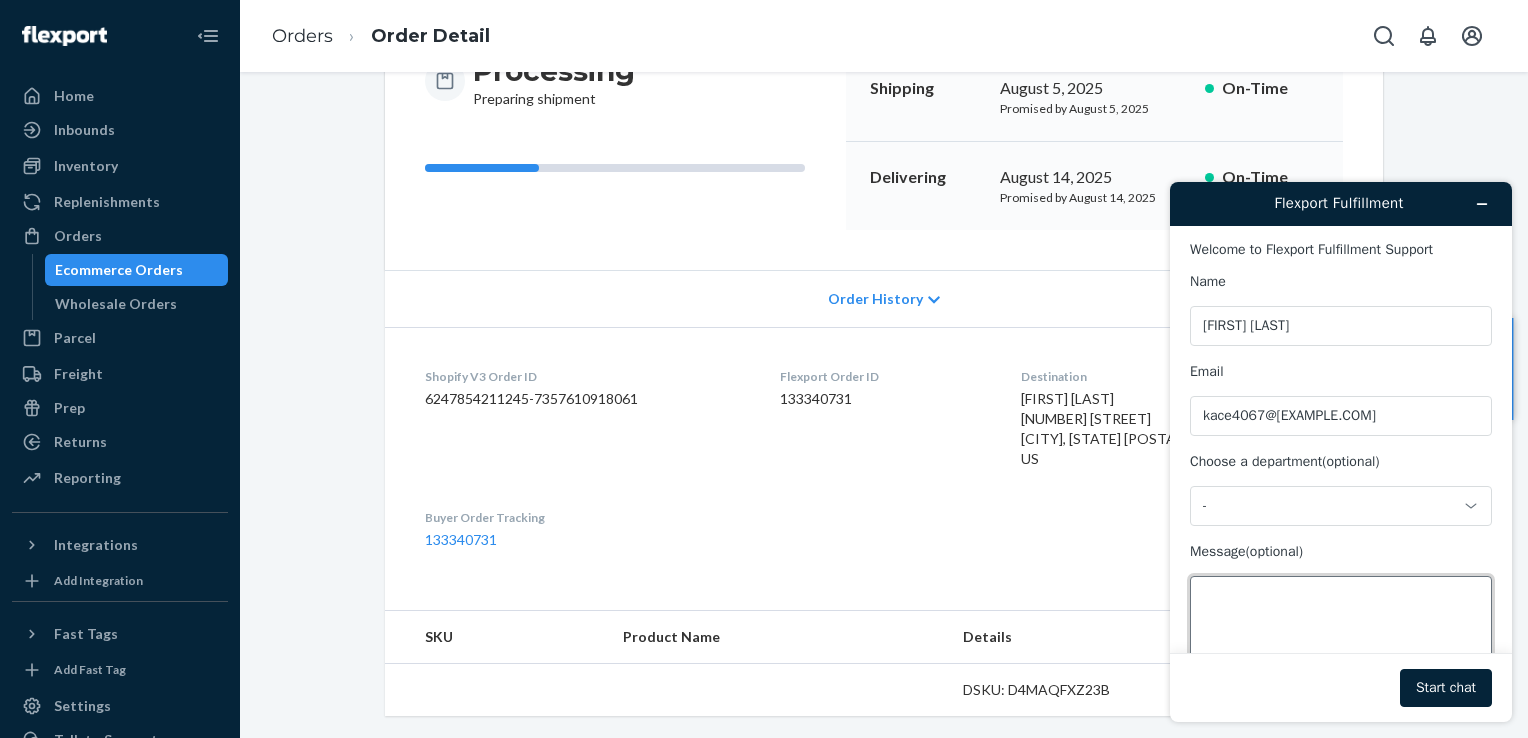 scroll, scrollTop: 0, scrollLeft: 0, axis: both 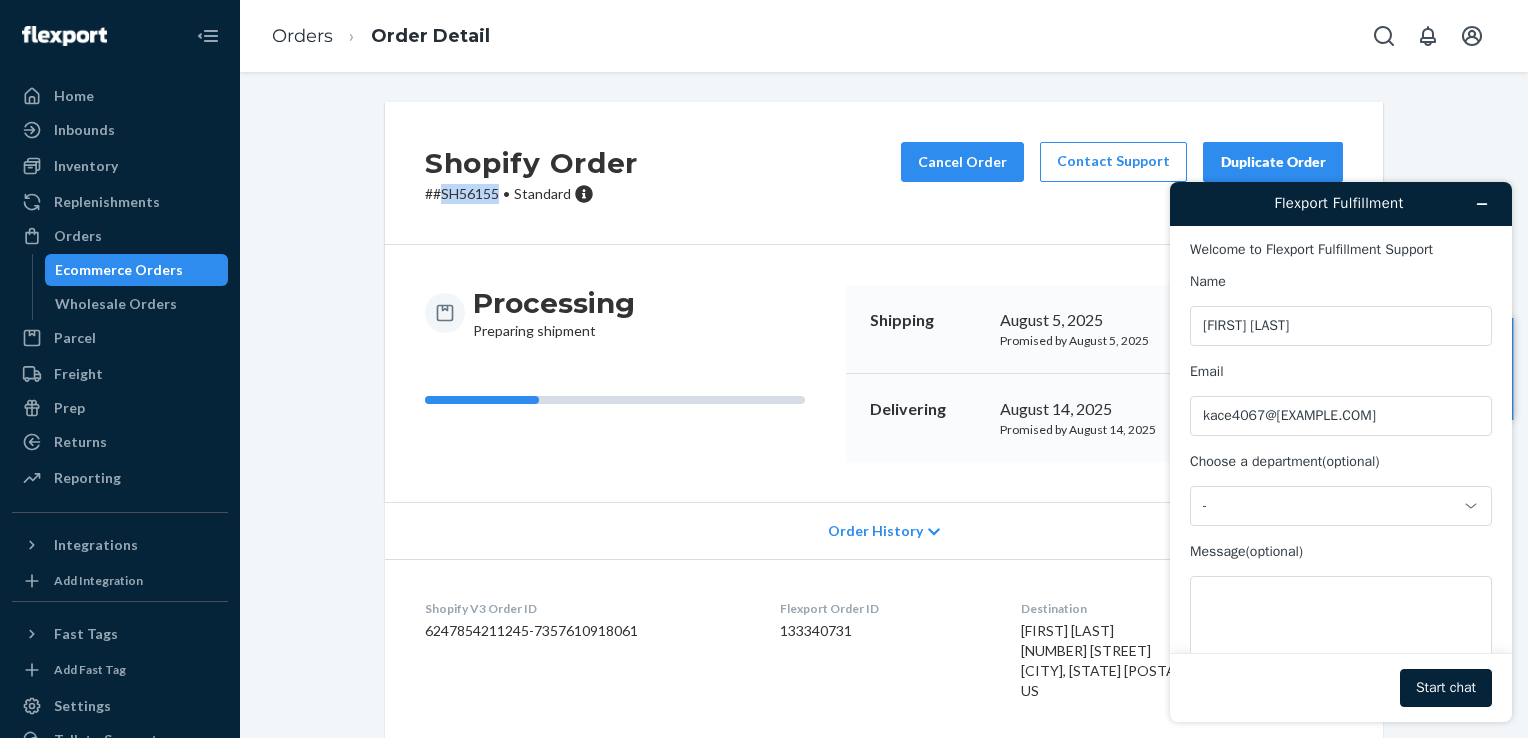 drag, startPoint x: 493, startPoint y: 194, endPoint x: 435, endPoint y: 194, distance: 58 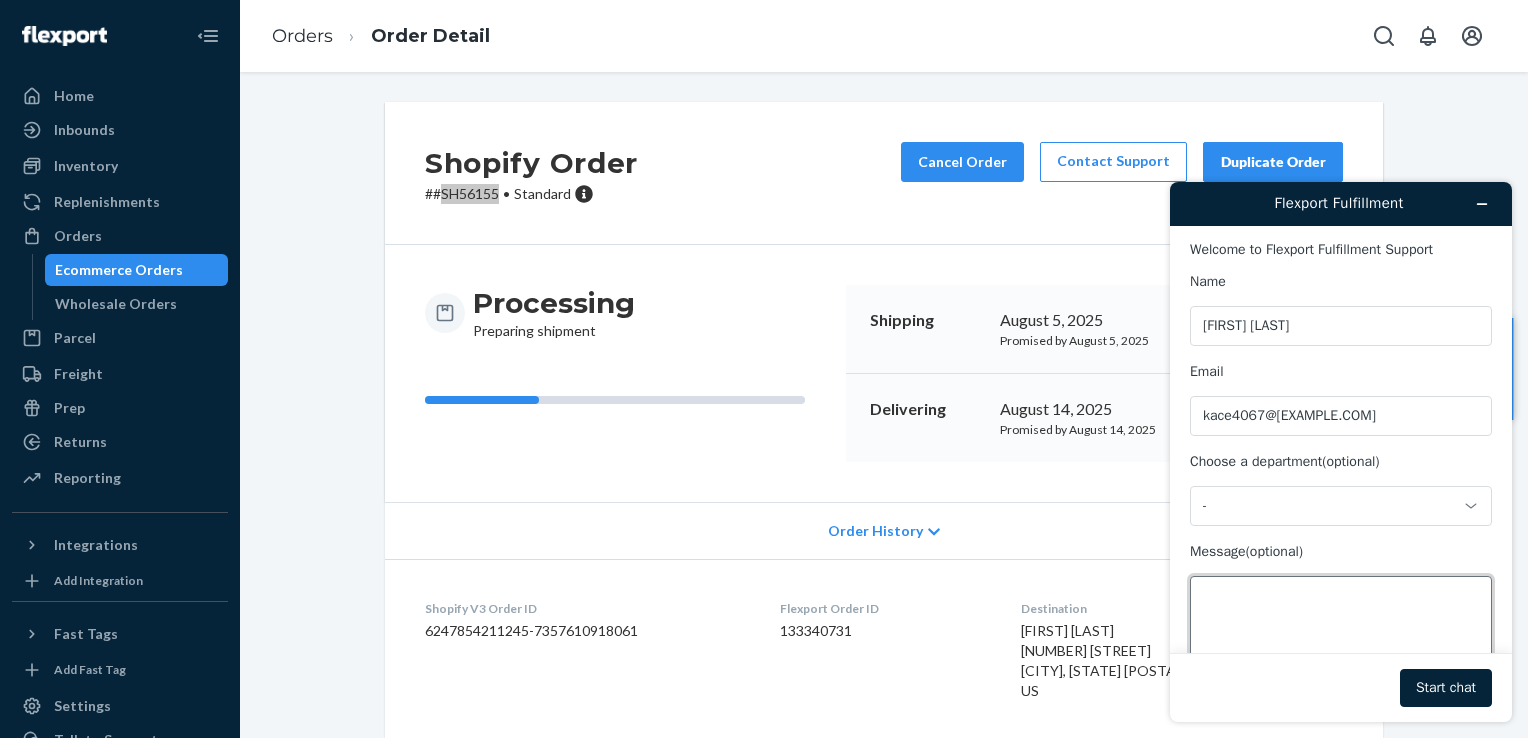paste on "SH56155" 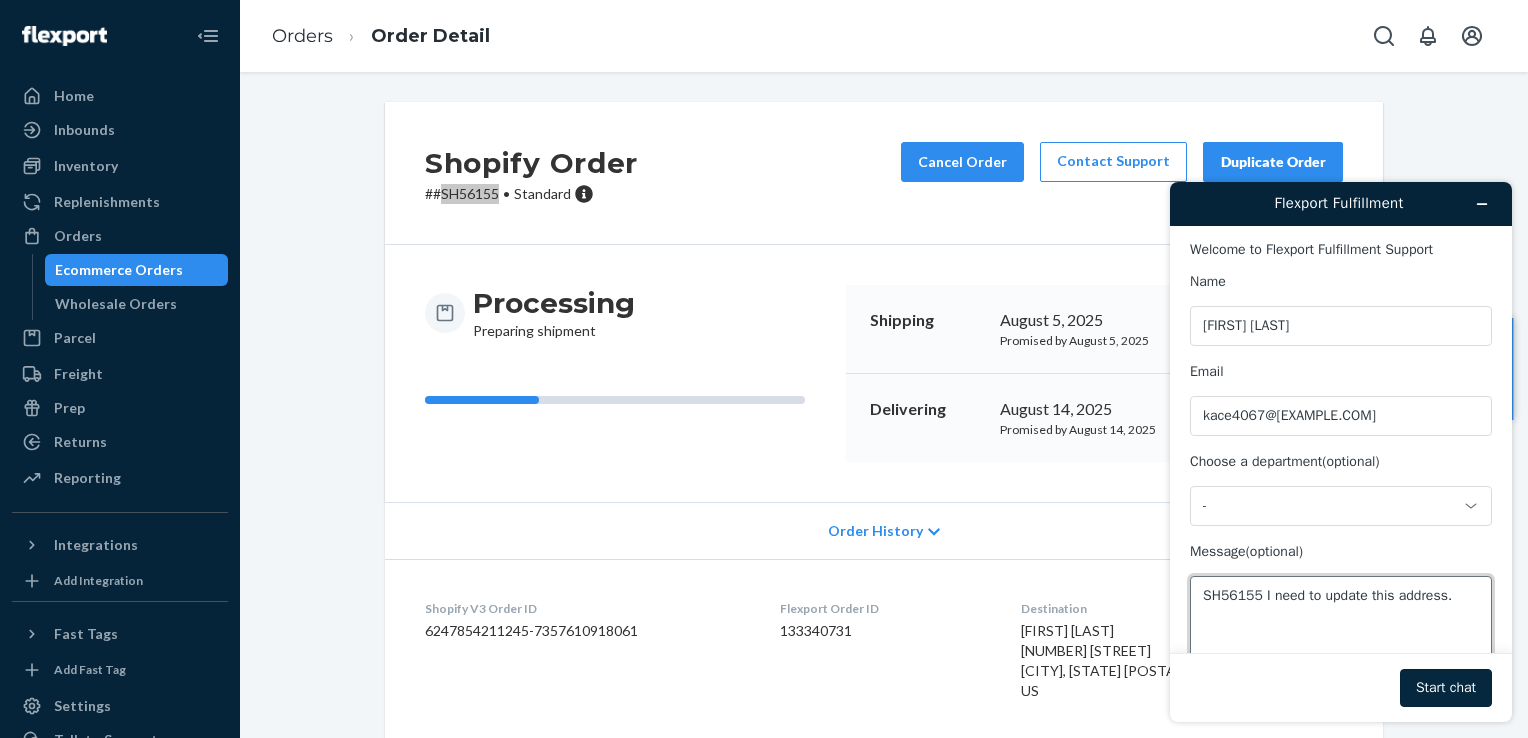 type on "SH56155 I need to update this address." 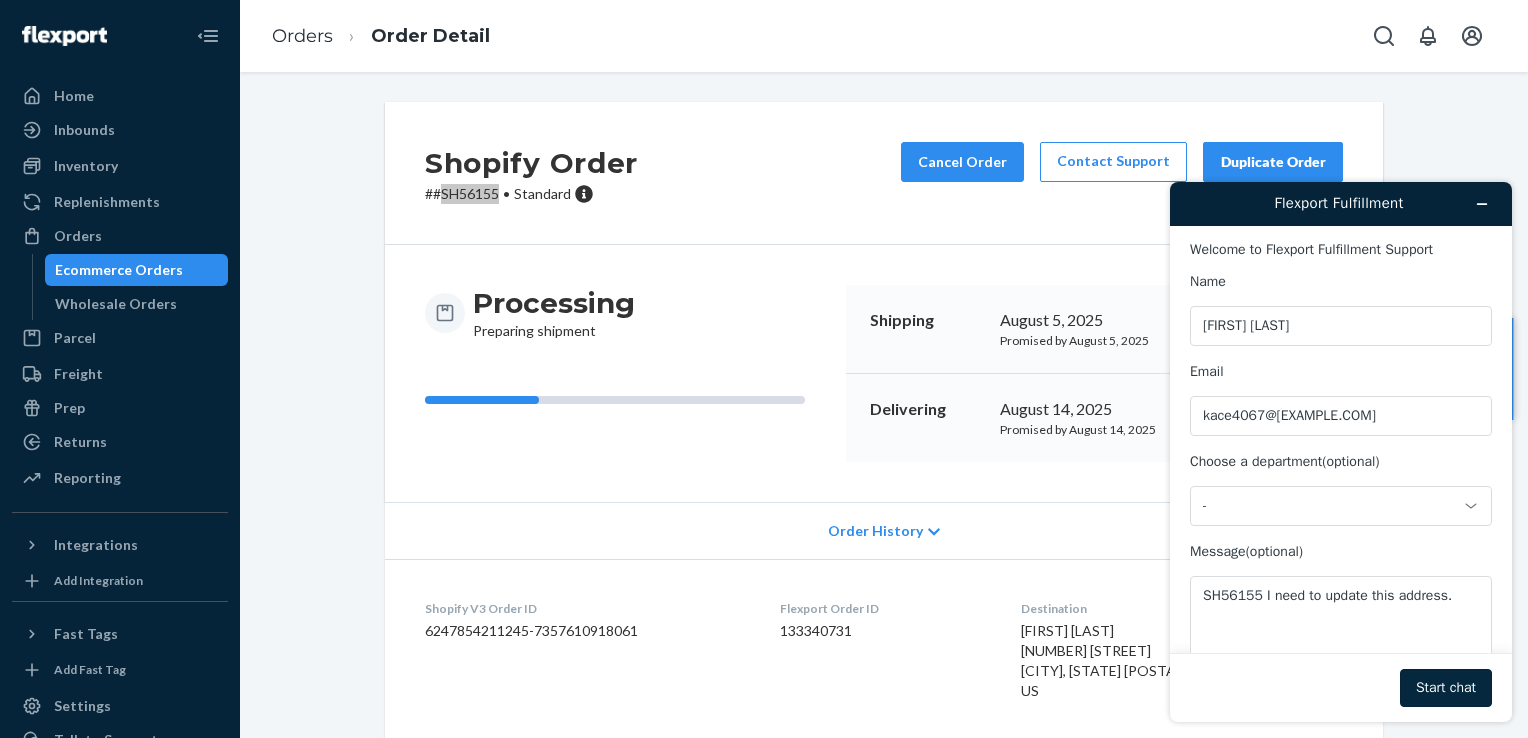 click on "Start chat" at bounding box center [1446, 688] 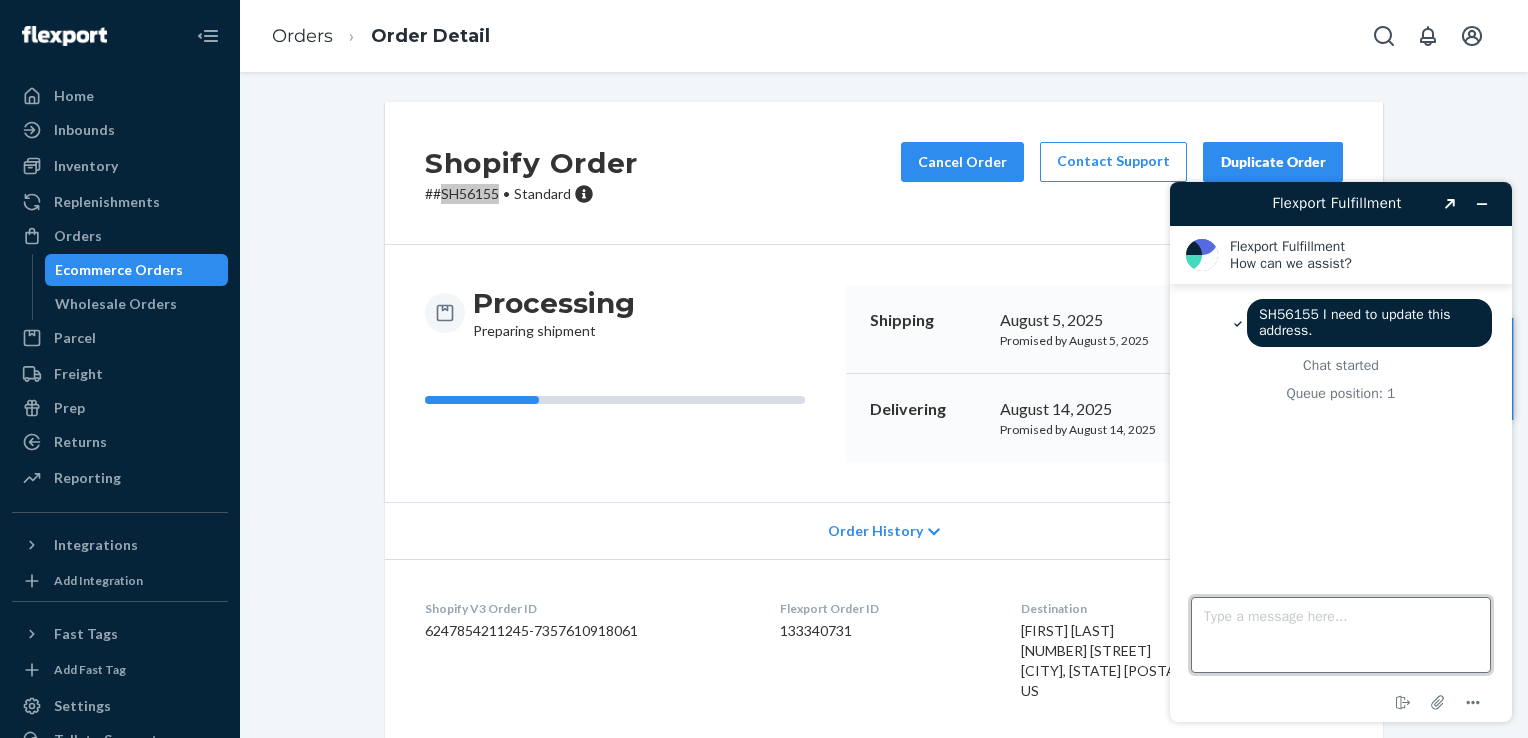 click on "Type a message here..." at bounding box center (1341, 635) 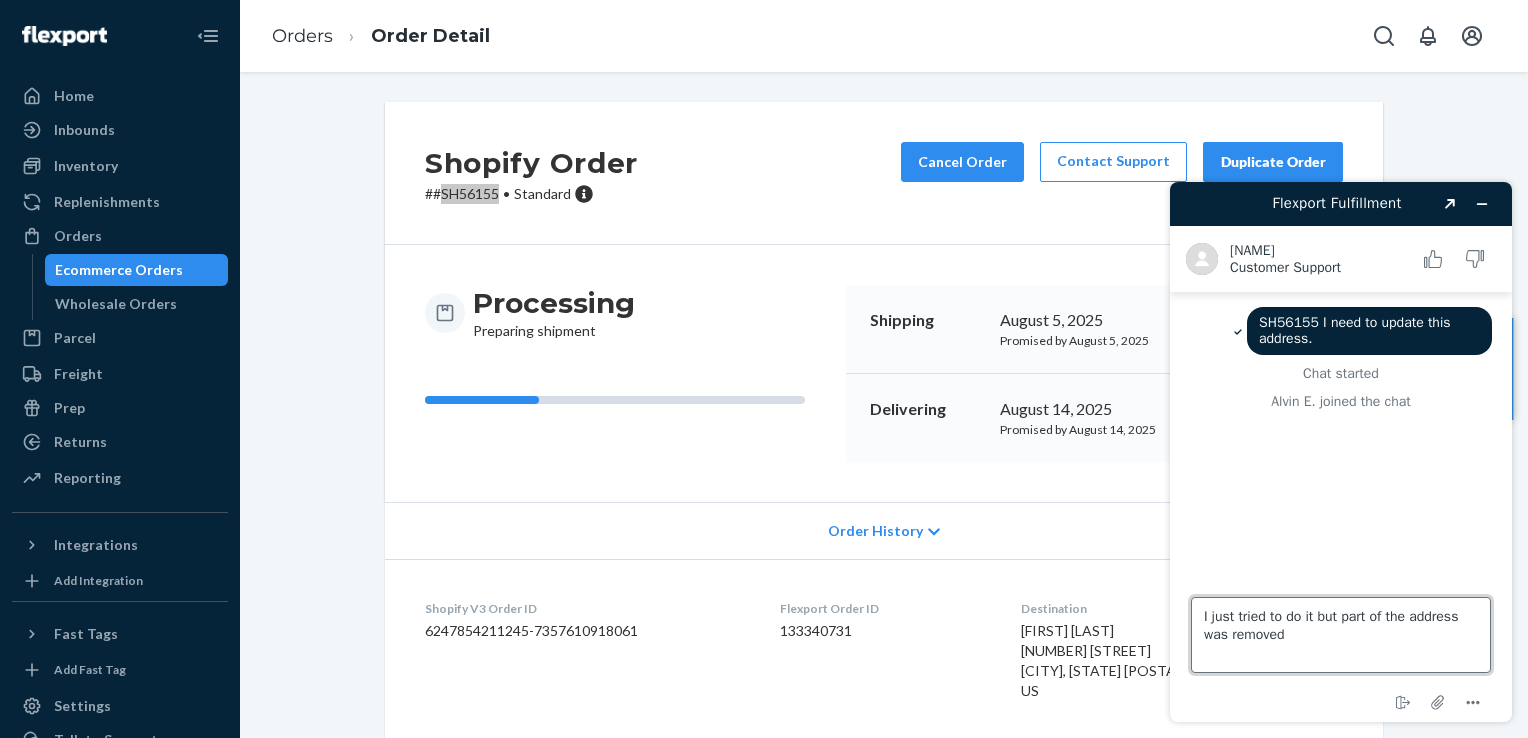 type on "I just tried to do it but part of the address was removed." 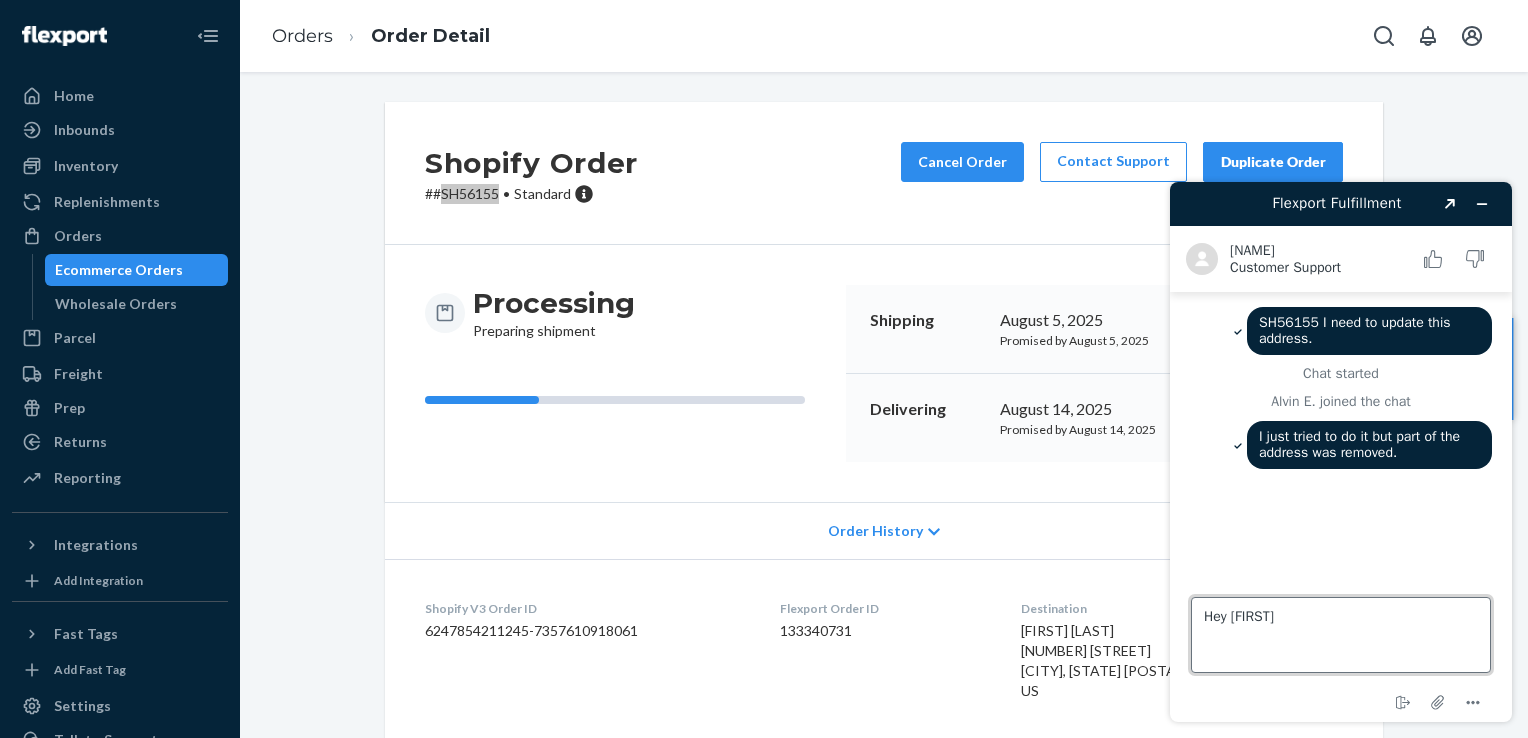 type on "Hey [FIRST]!" 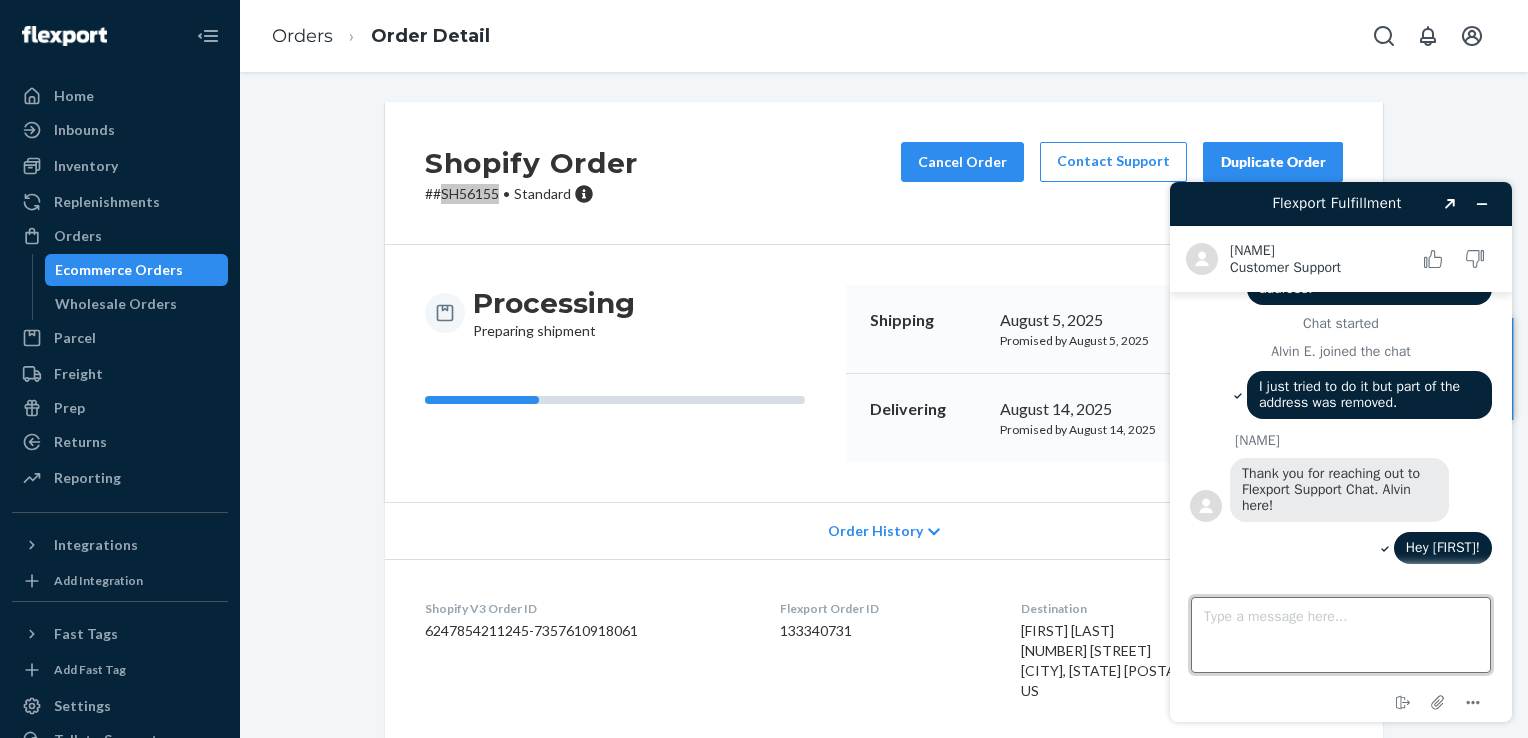 scroll, scrollTop: 56, scrollLeft: 0, axis: vertical 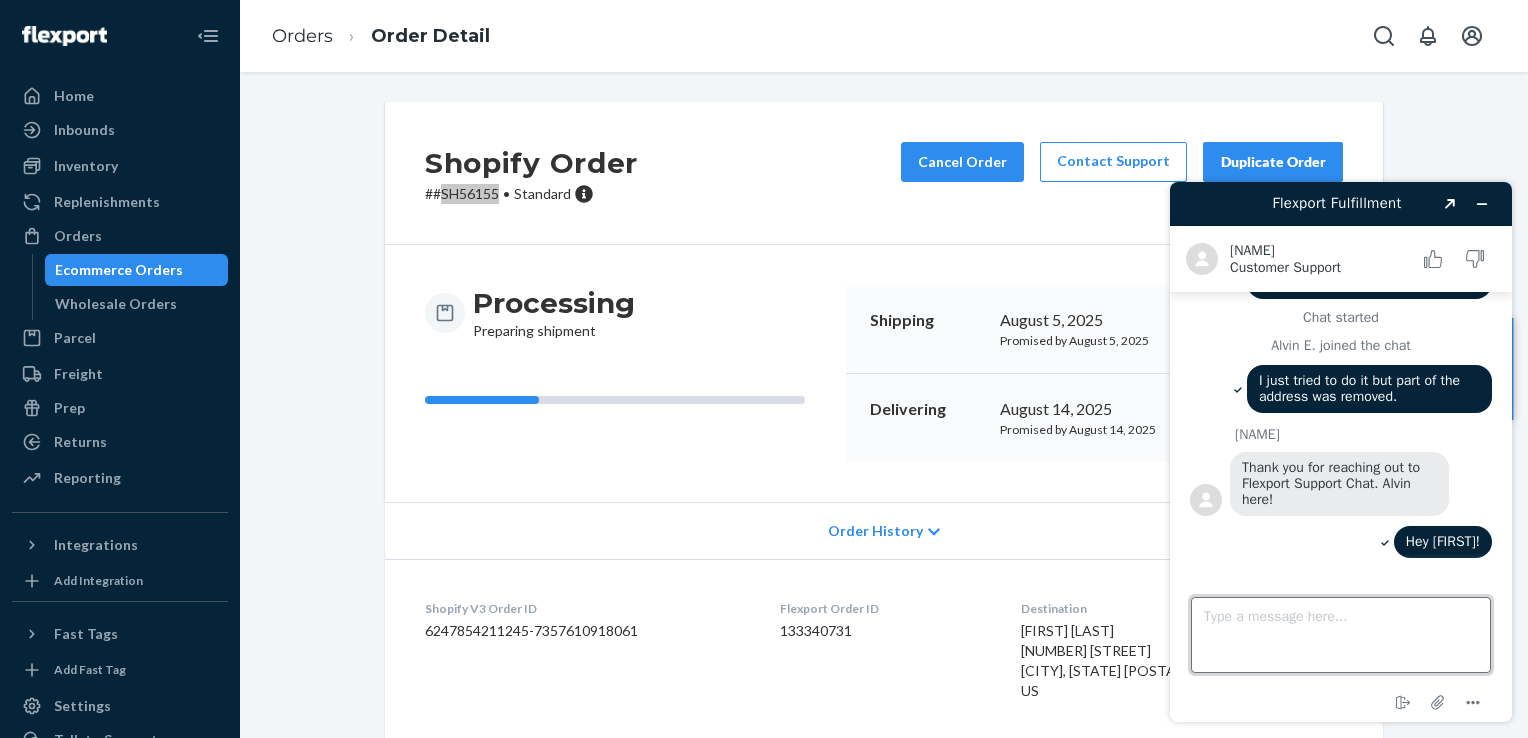 paste on "[NUMBER] [STREET]
[NUMBER] [STREET]
[CITY], [STATE] [POSTAL_CODE]" 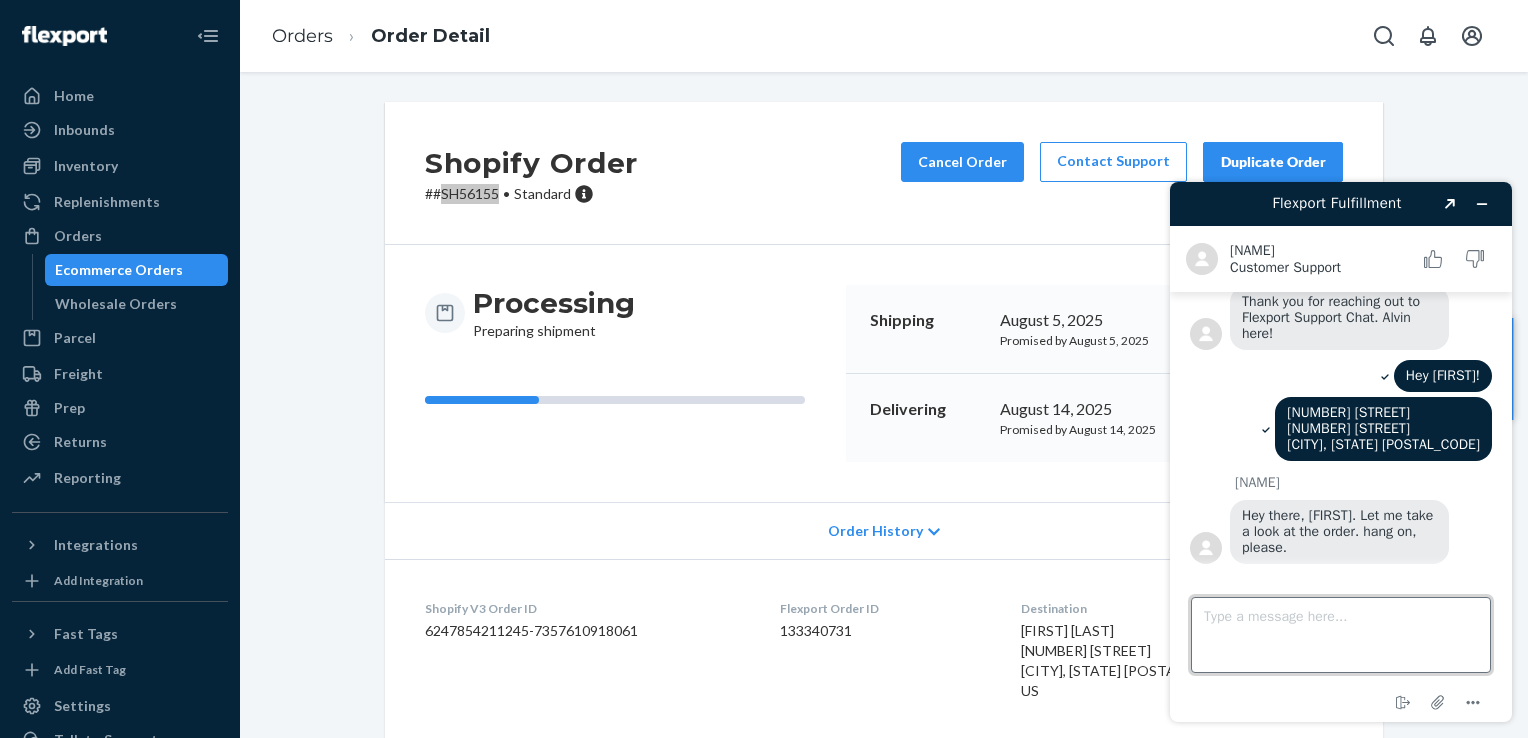 scroll, scrollTop: 223, scrollLeft: 0, axis: vertical 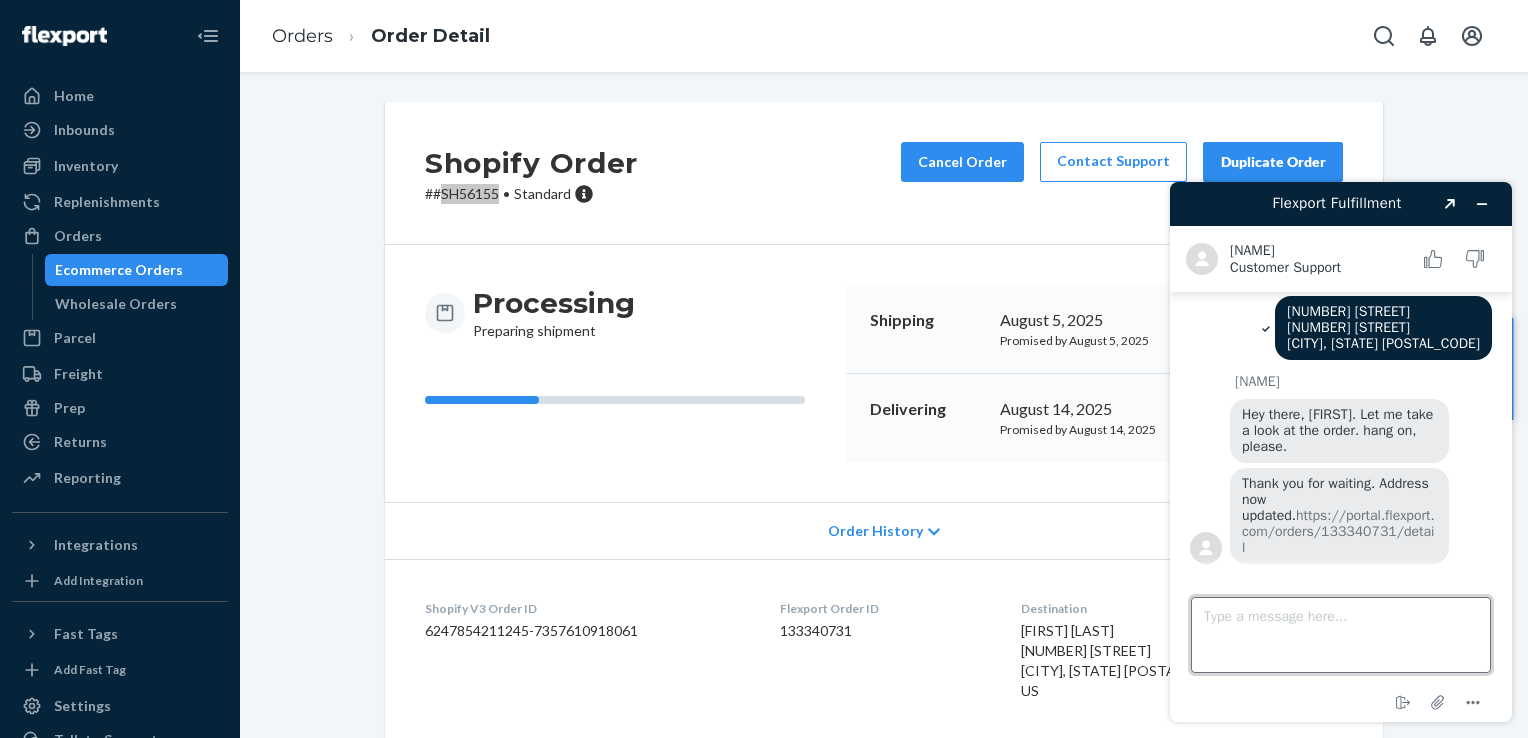 click on "Type a message here..." at bounding box center (1341, 635) 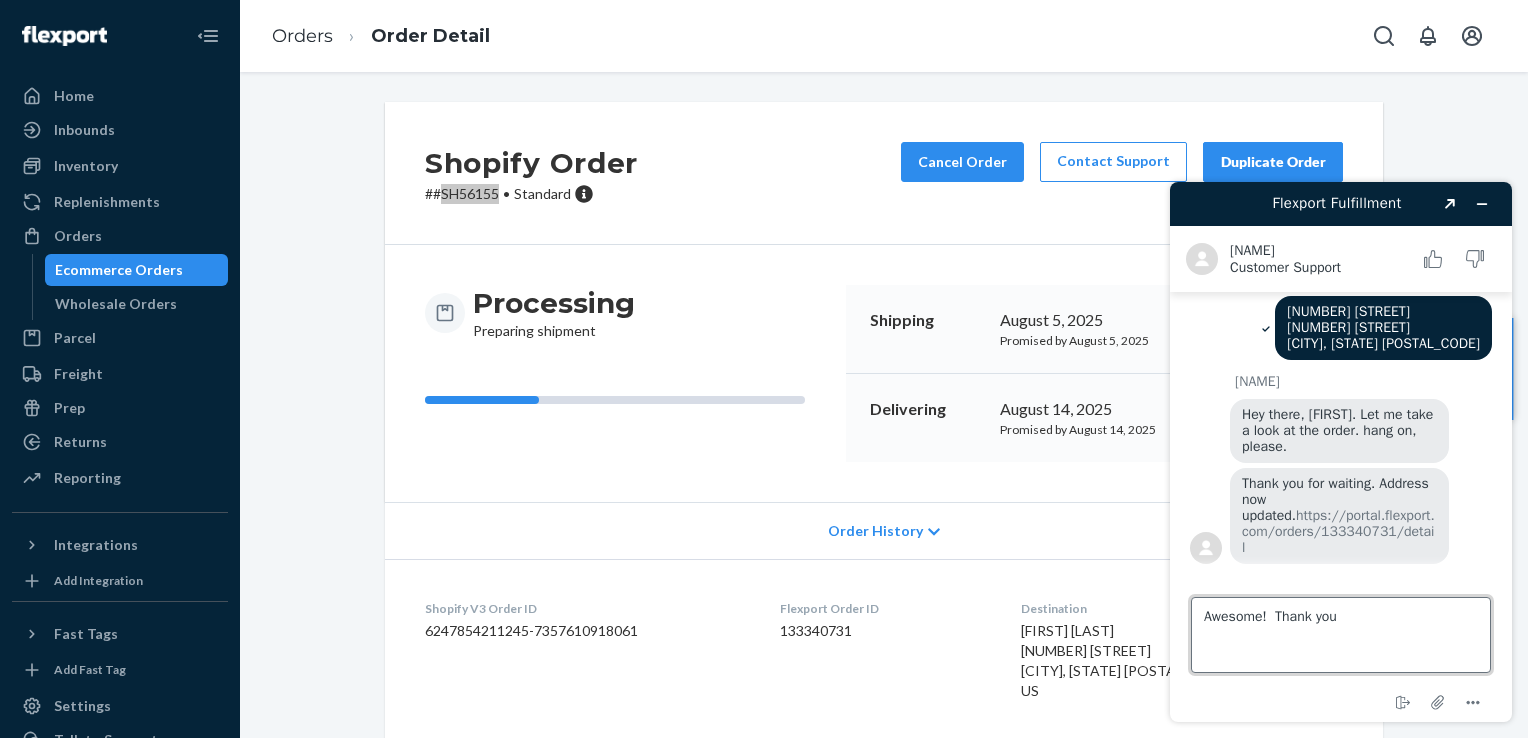 type on "Awesome!  Thank you!" 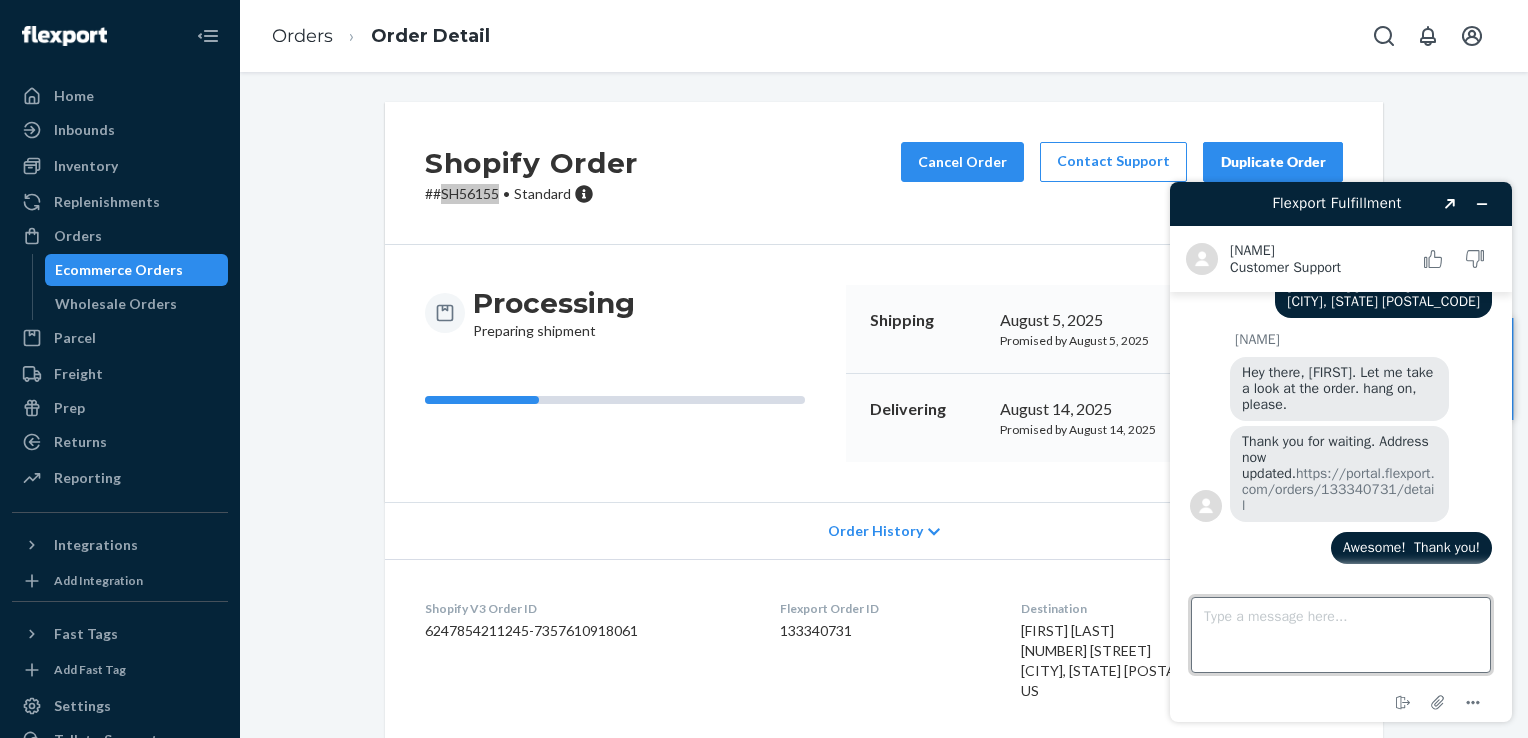 scroll, scrollTop: 366, scrollLeft: 0, axis: vertical 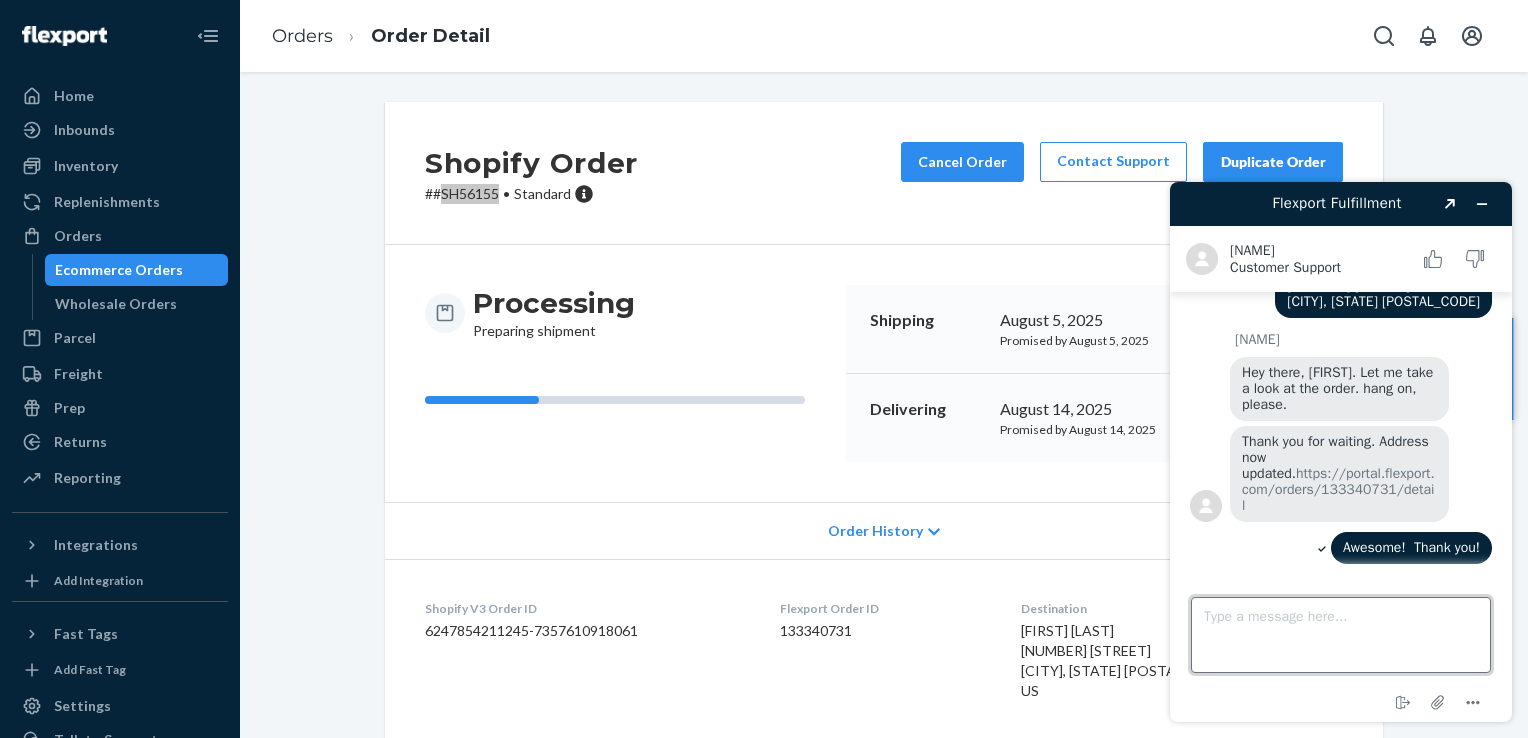 paste on "#SH56346" 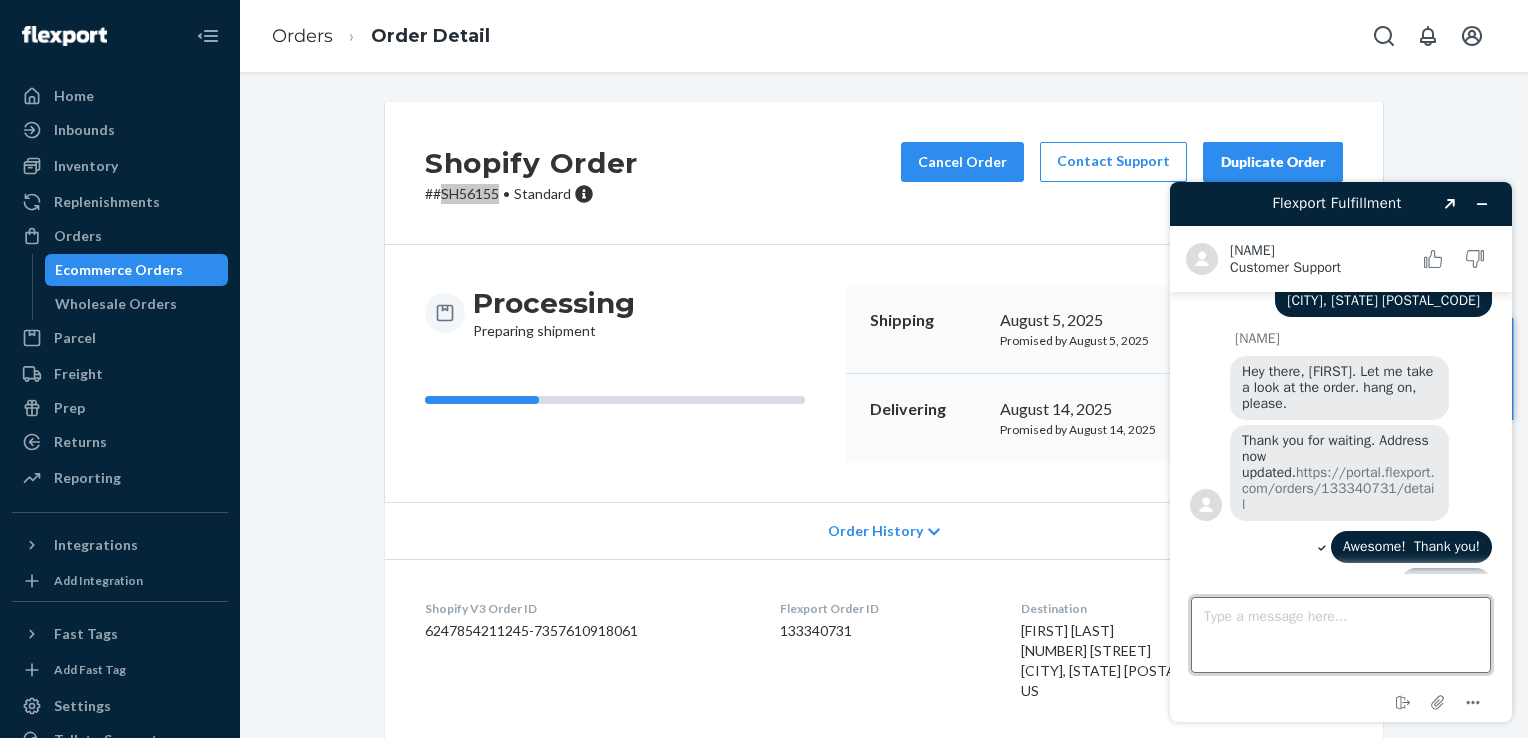 scroll, scrollTop: 403, scrollLeft: 0, axis: vertical 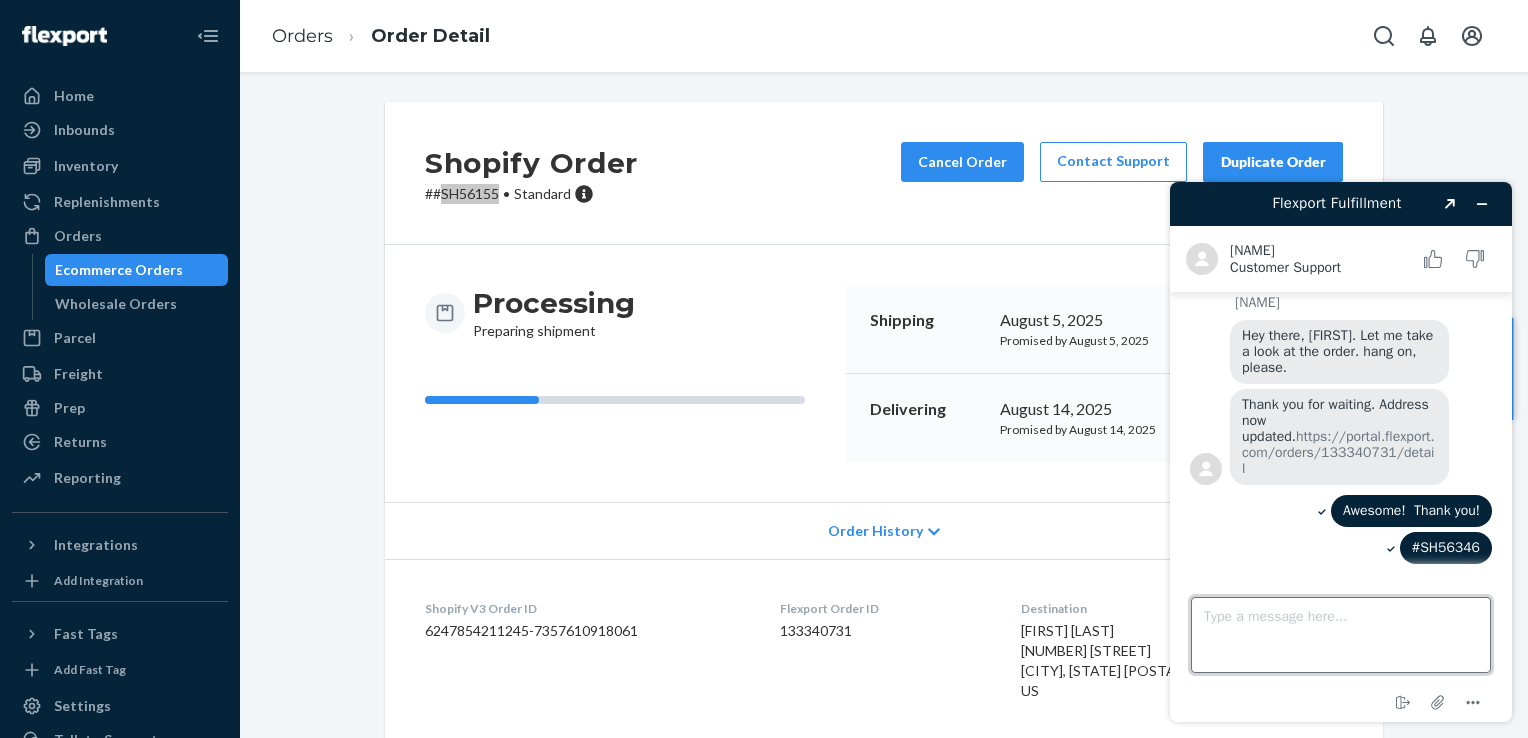paste on "#SH56346" 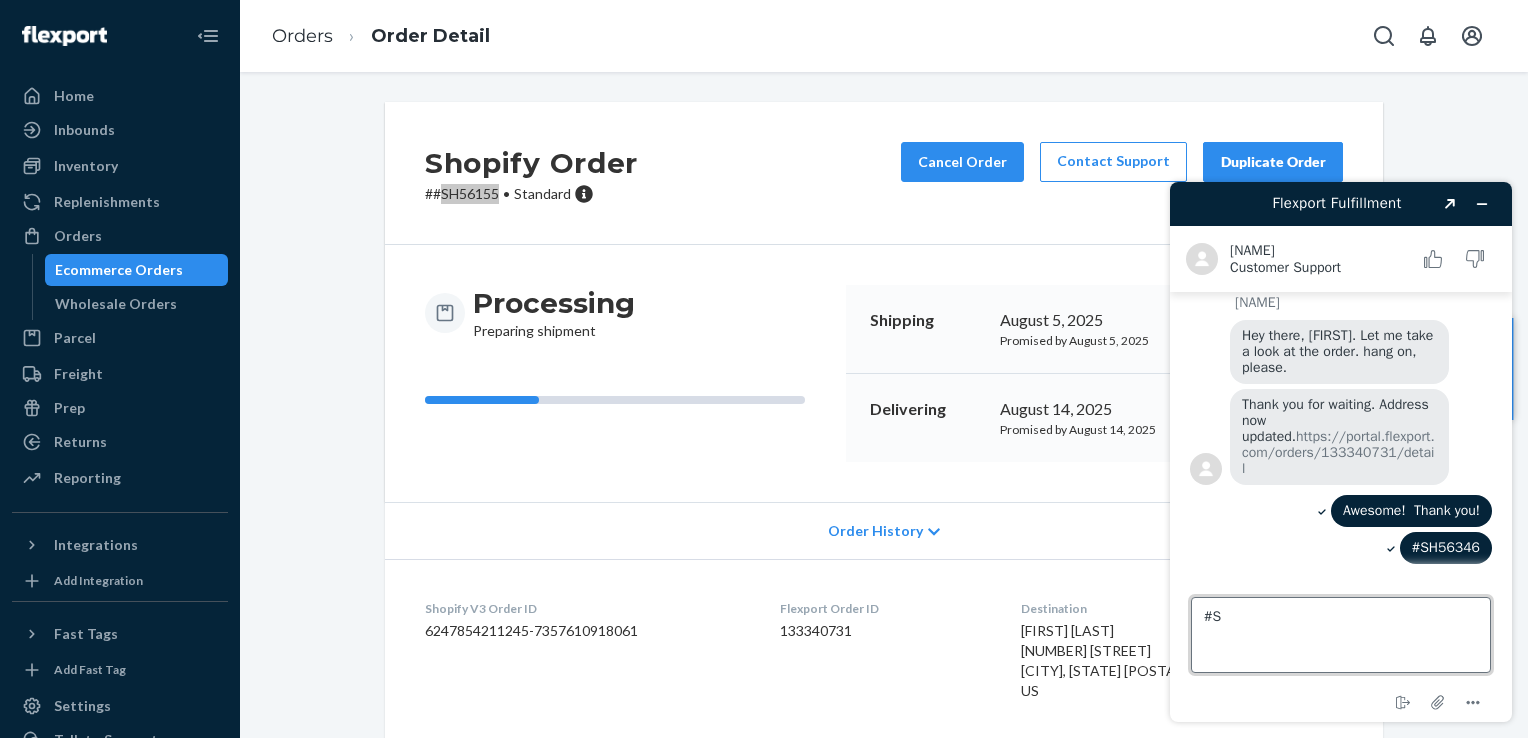 type on "#" 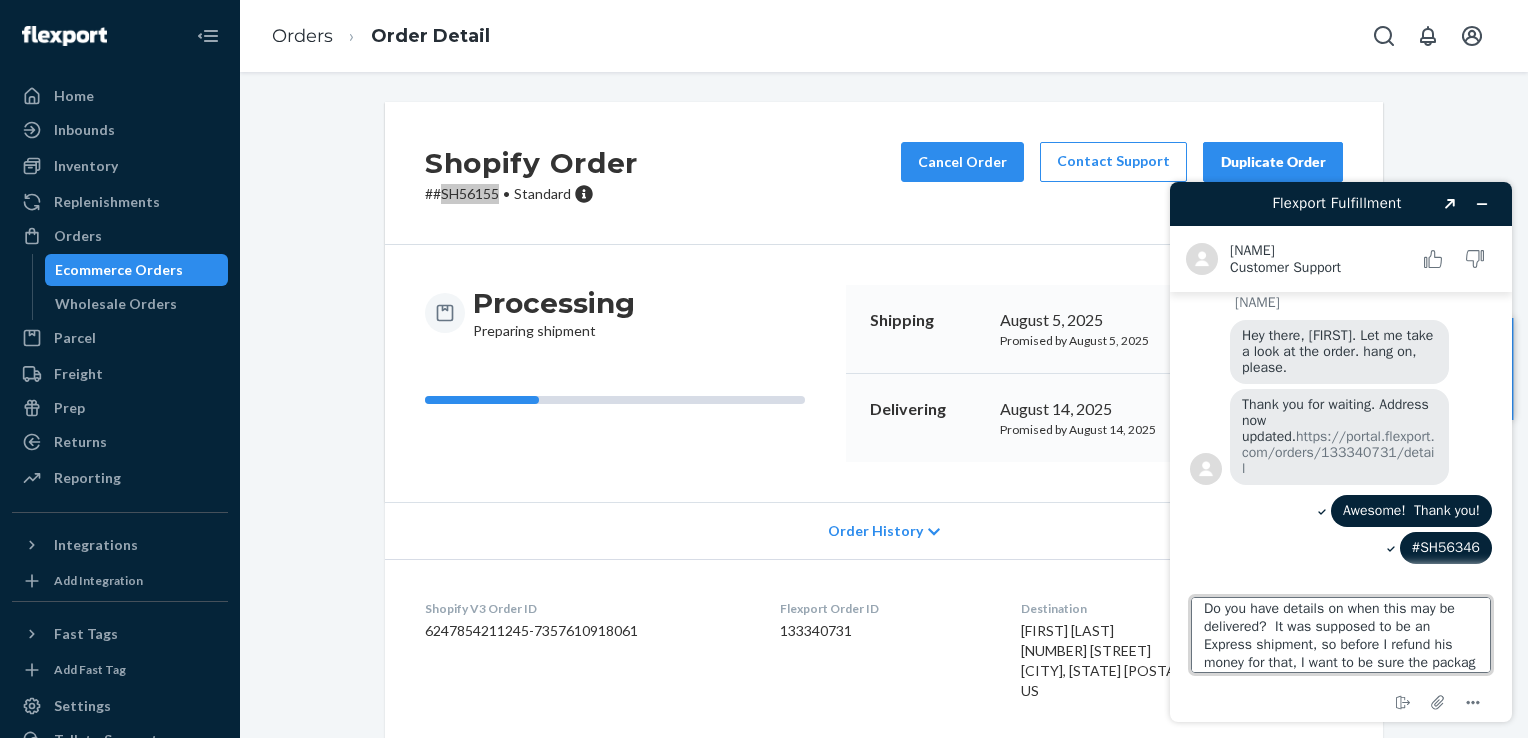 scroll, scrollTop: 25, scrollLeft: 0, axis: vertical 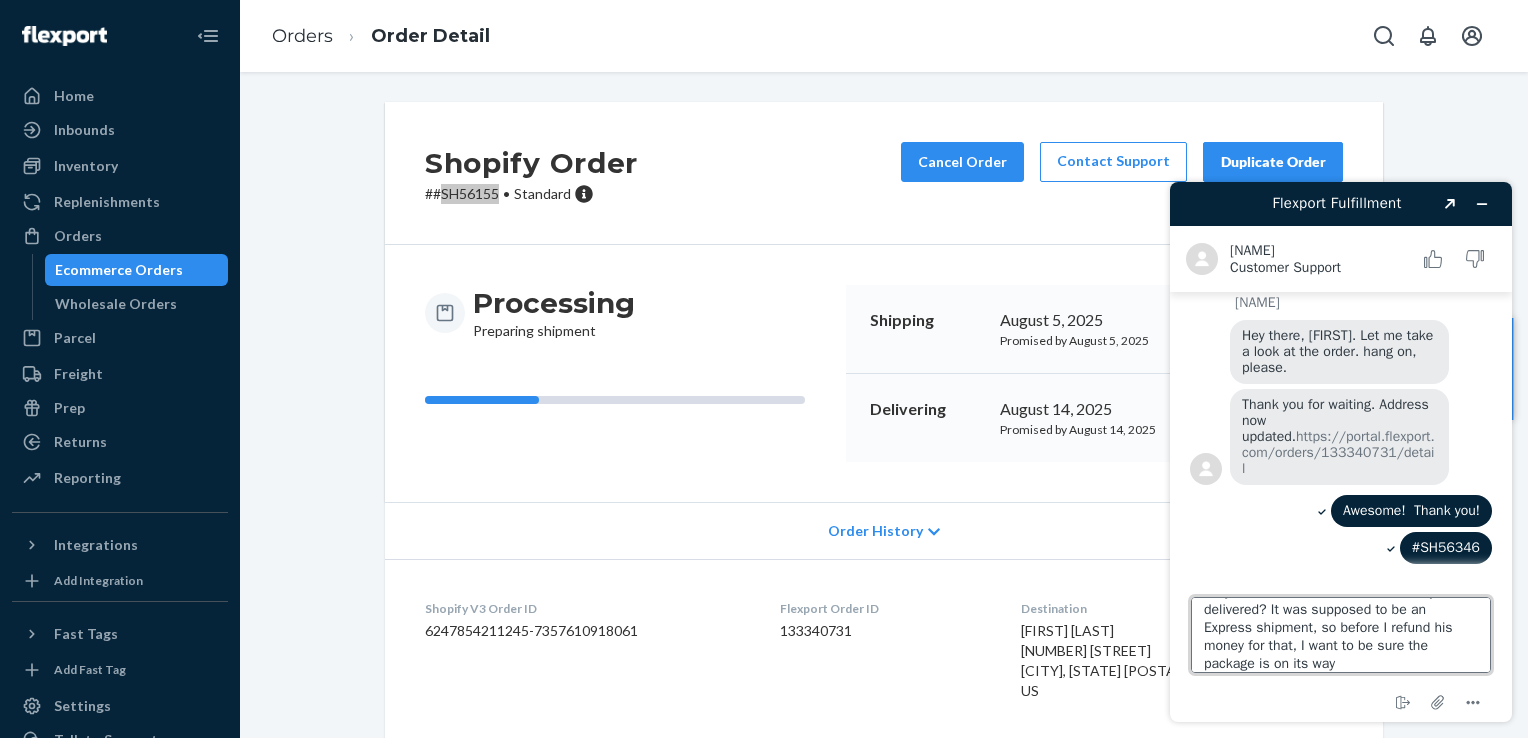 type on "Do you have details on when this may be delivered?  It was supposed to be an Express shipment, so before I refund his money for that, I want to be sure the package is on its way." 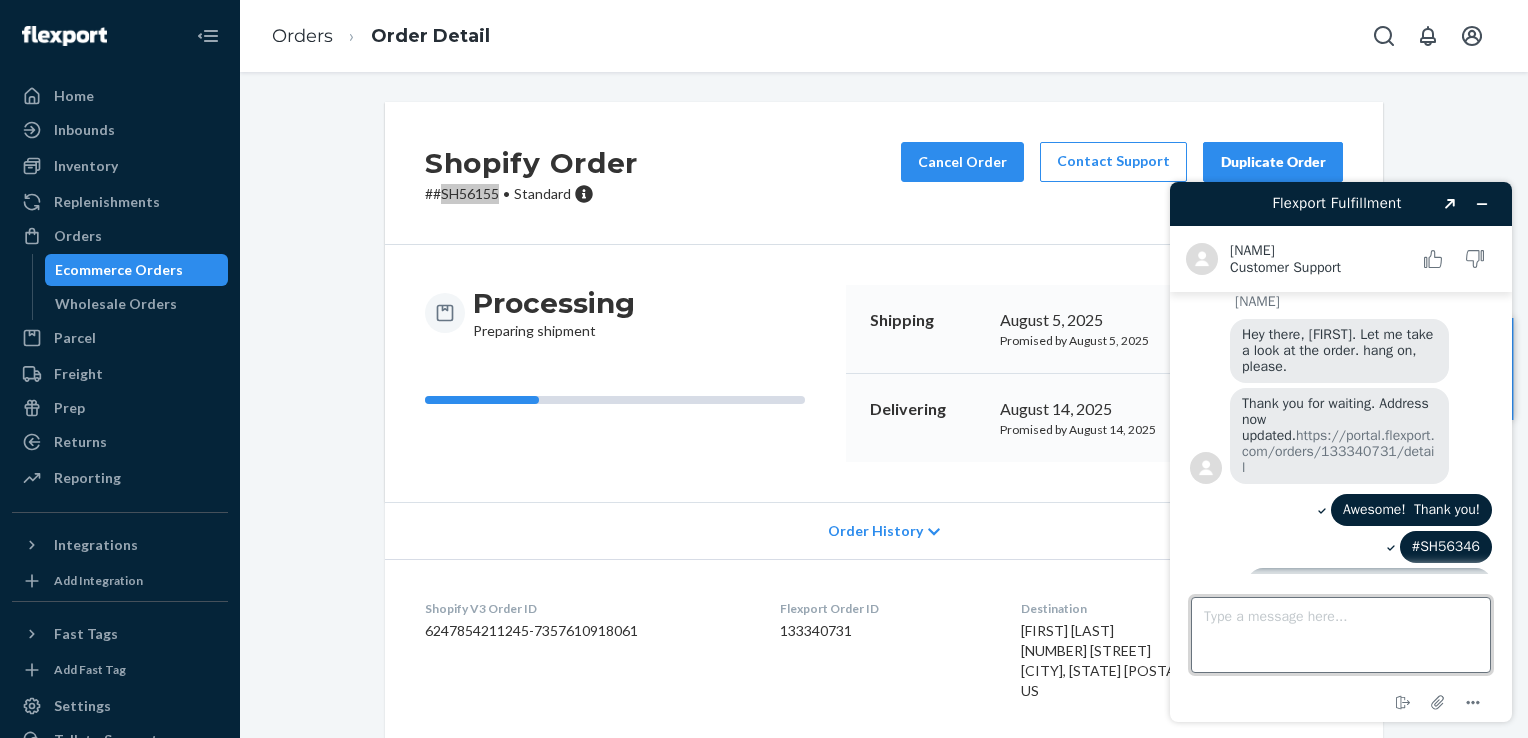 scroll, scrollTop: 0, scrollLeft: 0, axis: both 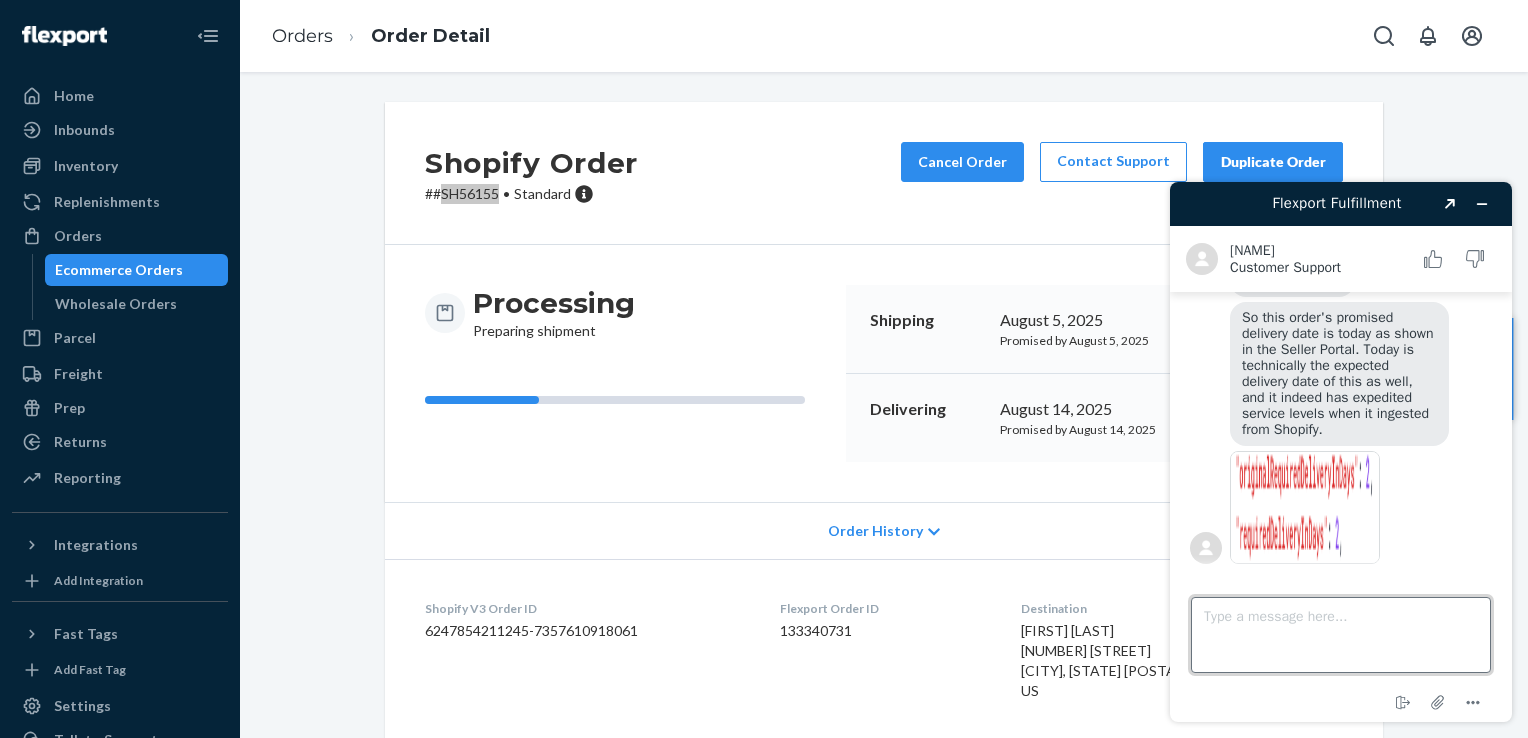 click on "Type a message here..." at bounding box center [1341, 635] 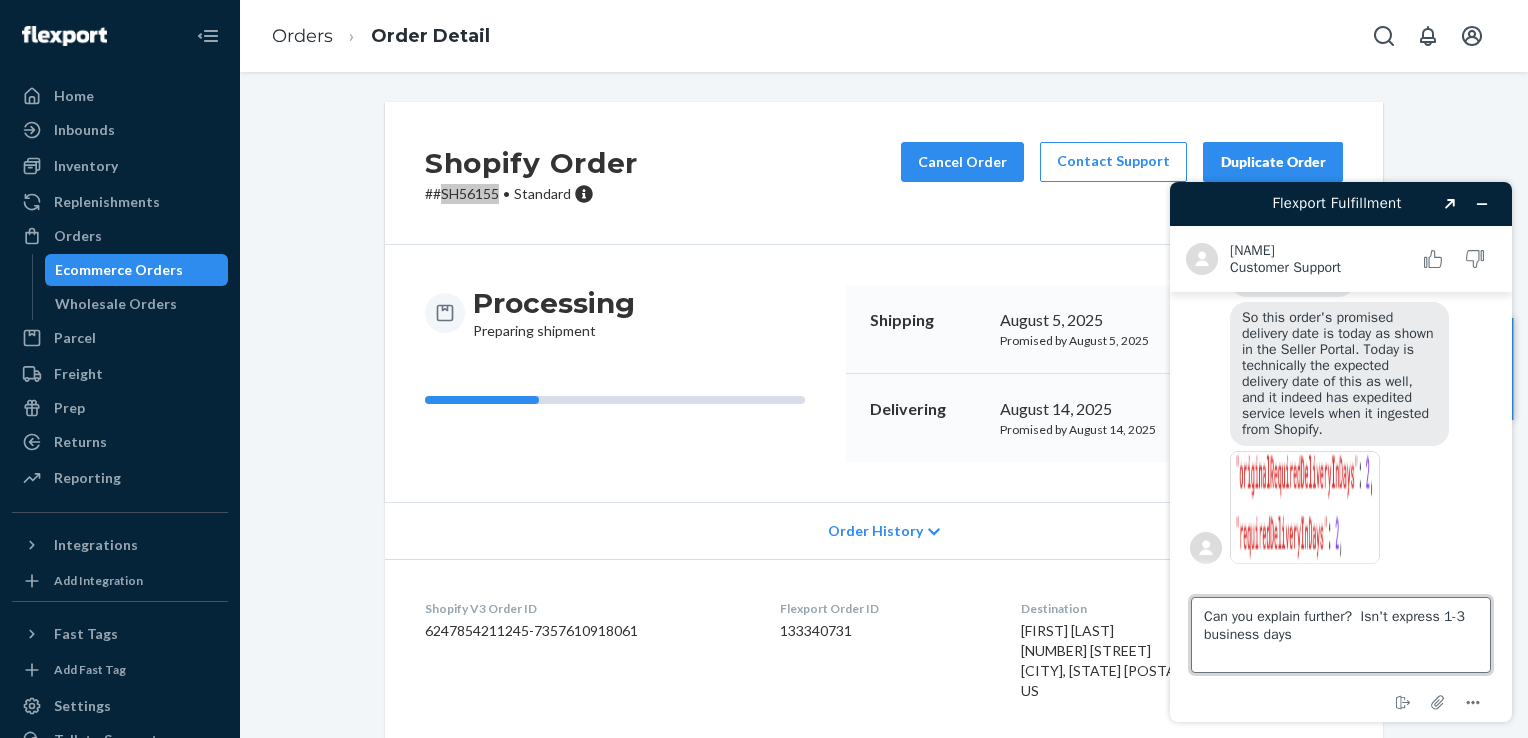 type on "Can you explain further? Isn't express 1-3 business days?" 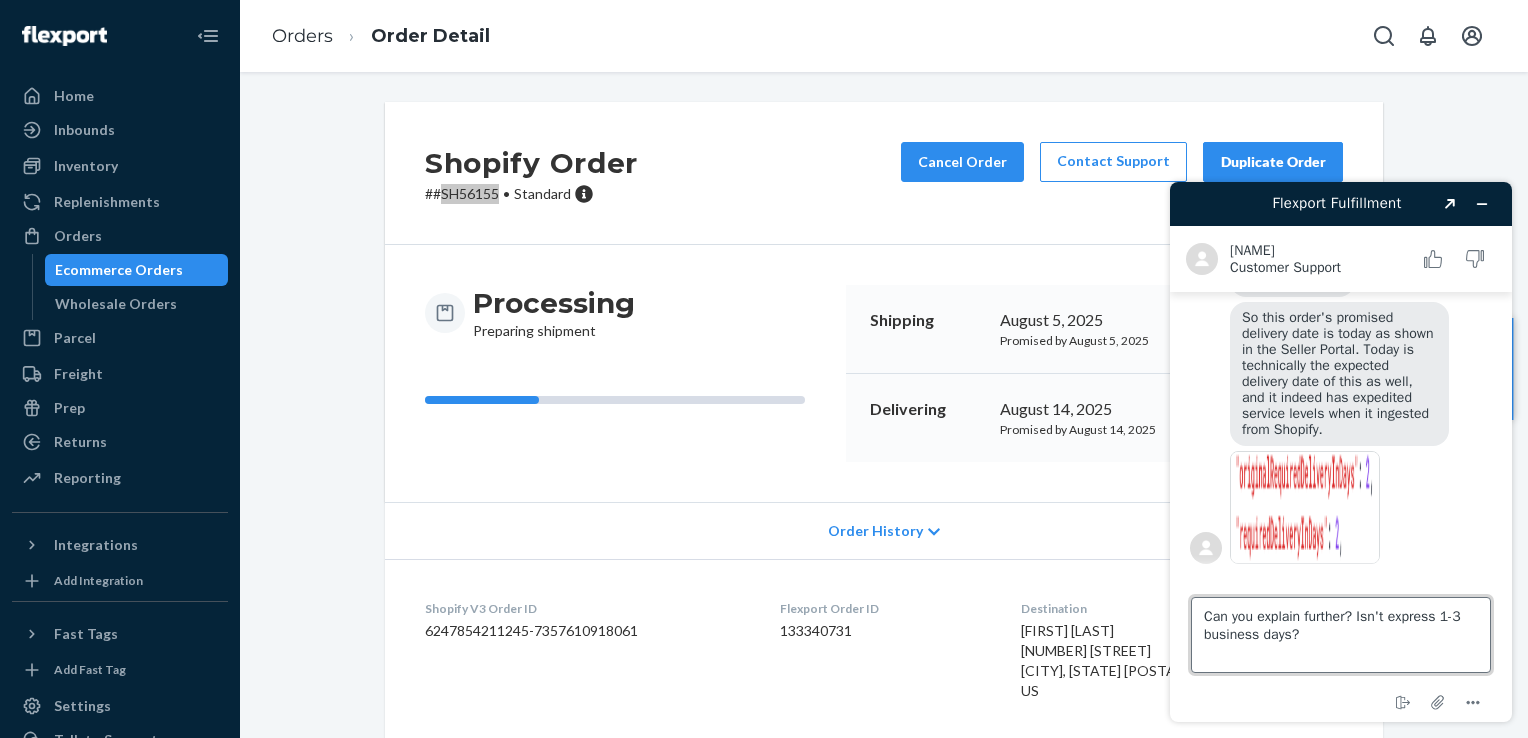 type 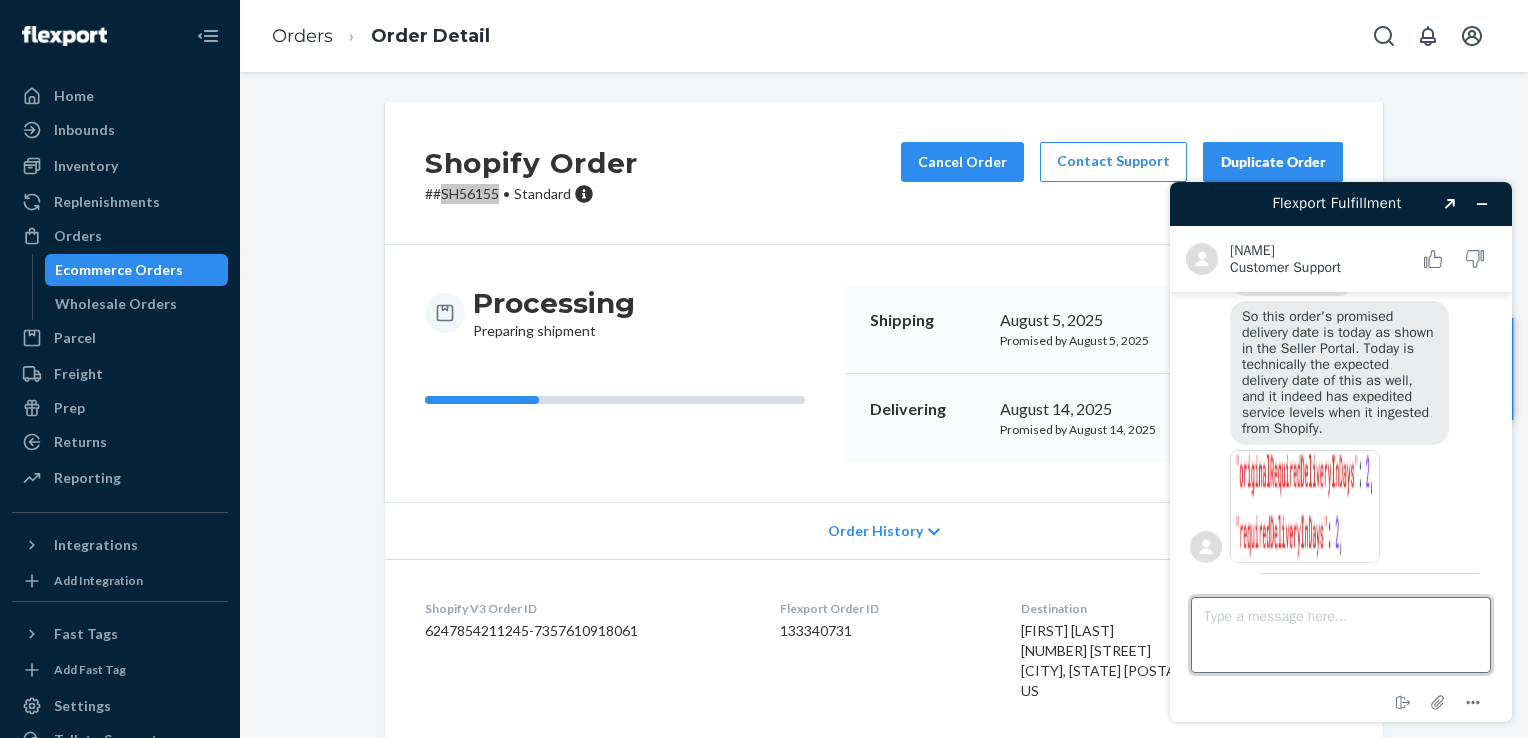 scroll, scrollTop: 916, scrollLeft: 0, axis: vertical 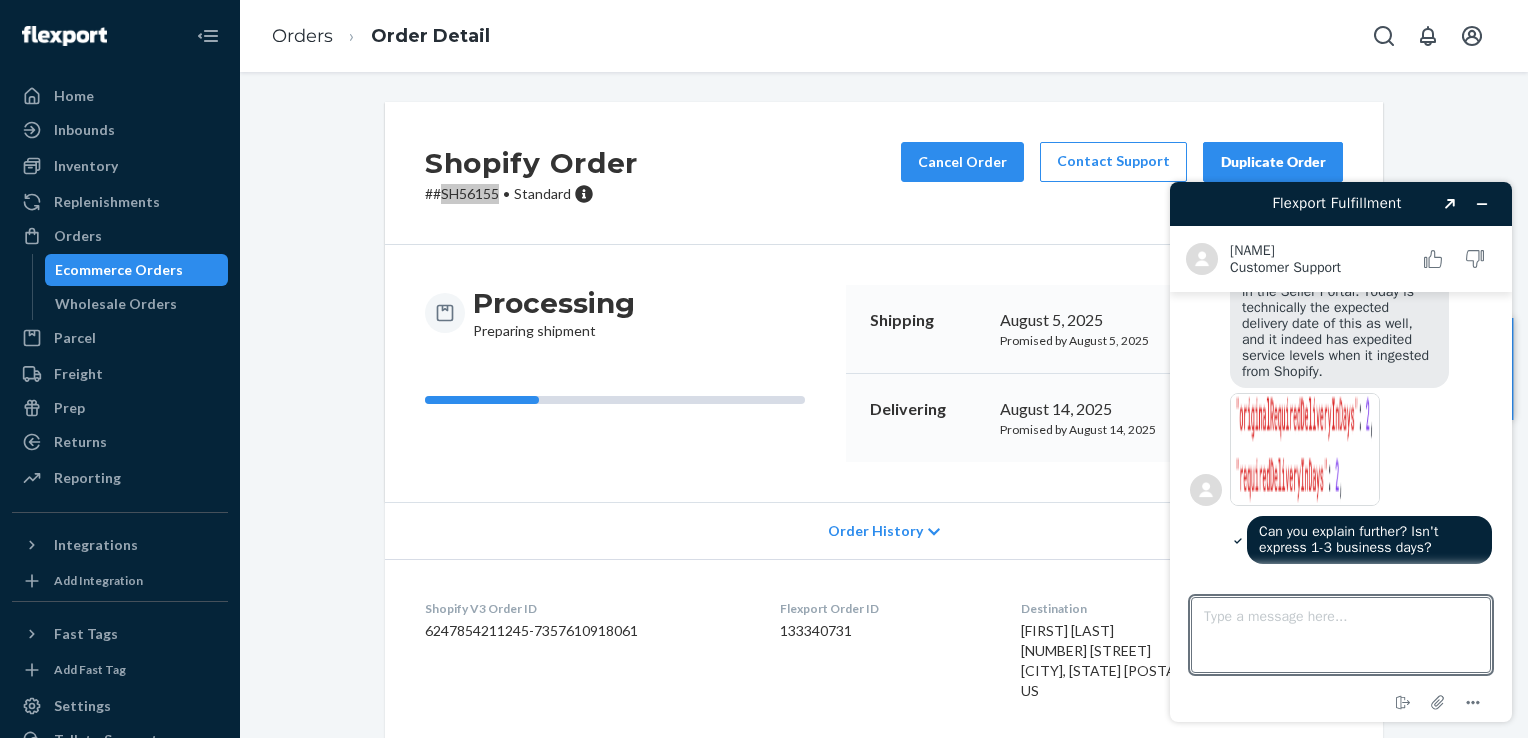 click at bounding box center [1305, 449] 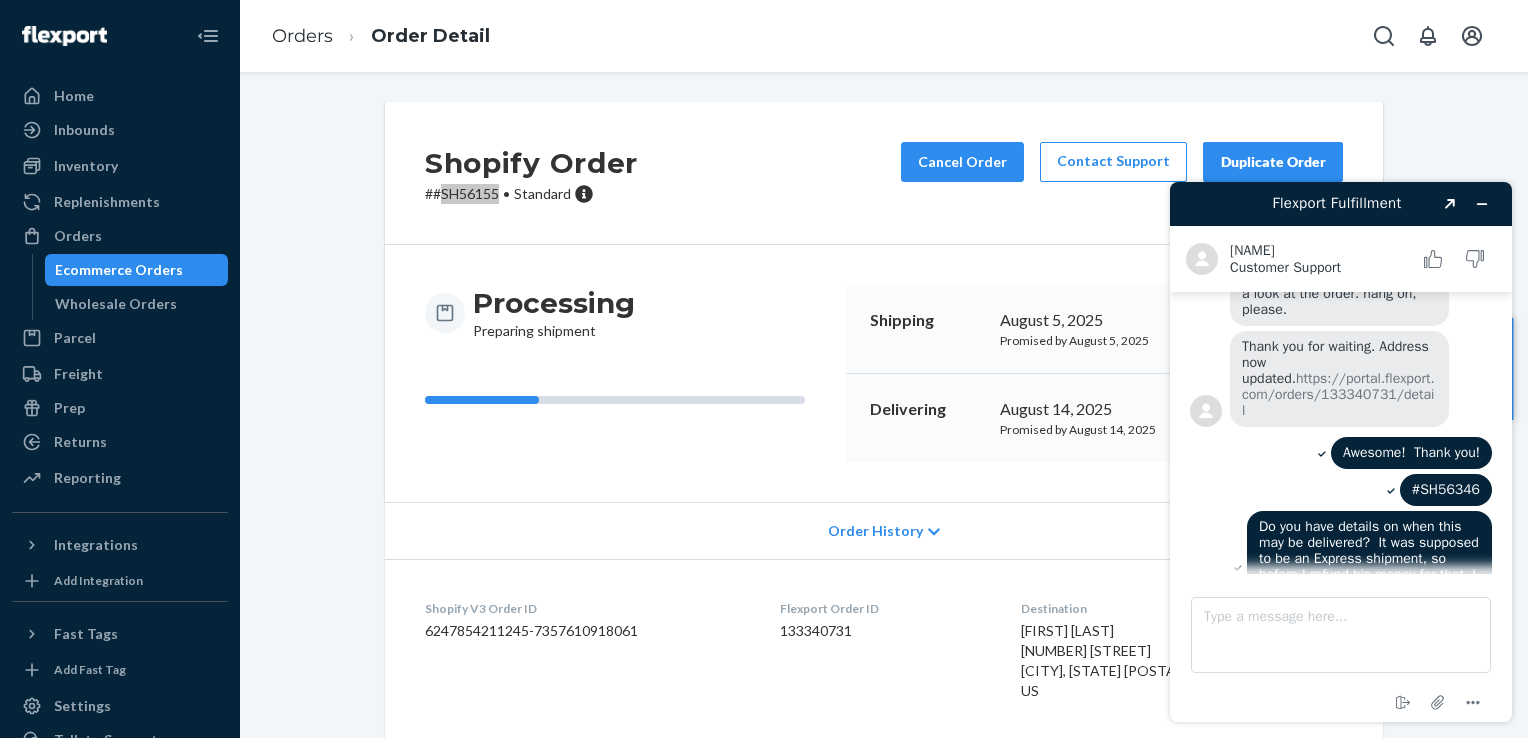 scroll, scrollTop: 458, scrollLeft: 0, axis: vertical 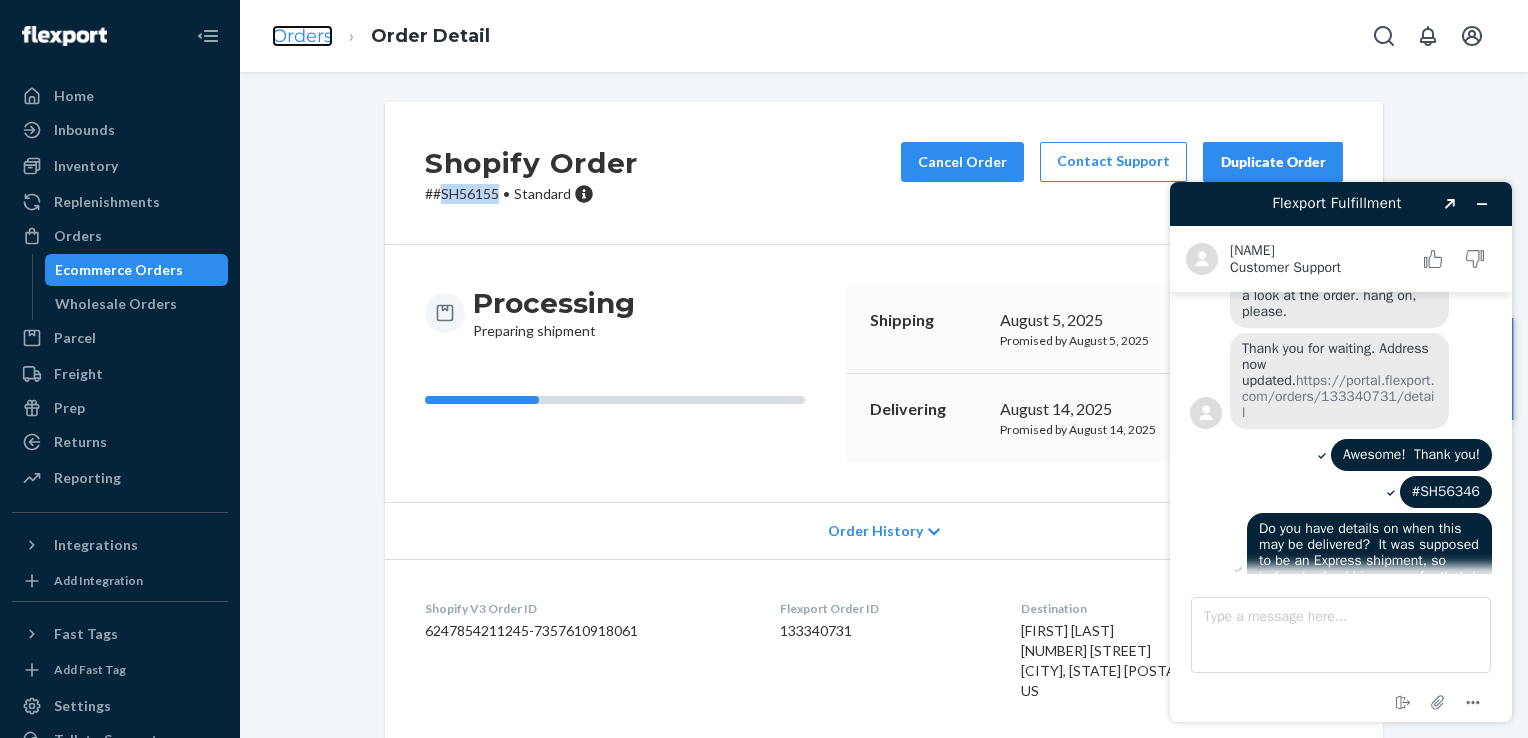 click on "Orders" at bounding box center (302, 36) 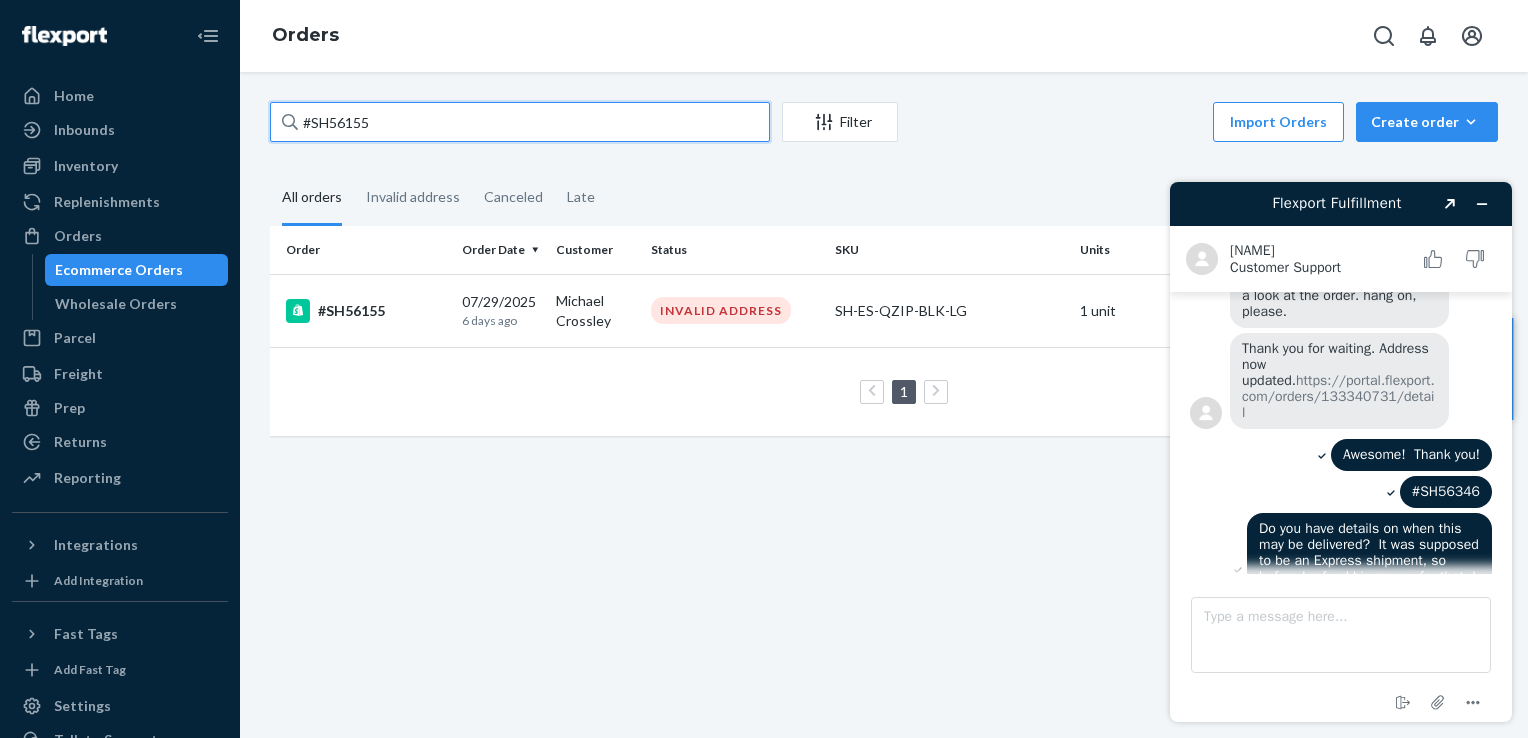 drag, startPoint x: 396, startPoint y: 122, endPoint x: 295, endPoint y: 108, distance: 101.96568 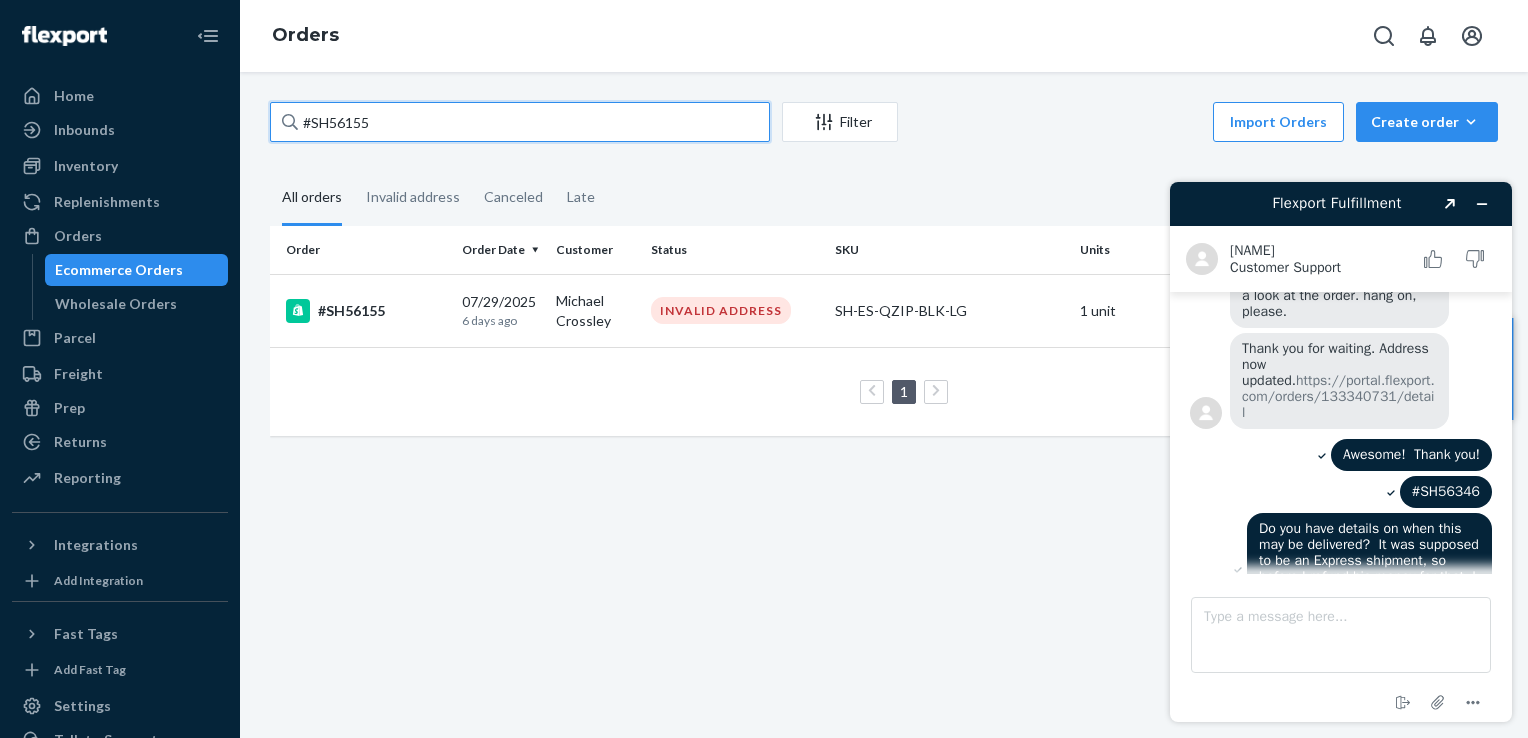click on "#SH56155" at bounding box center (520, 122) 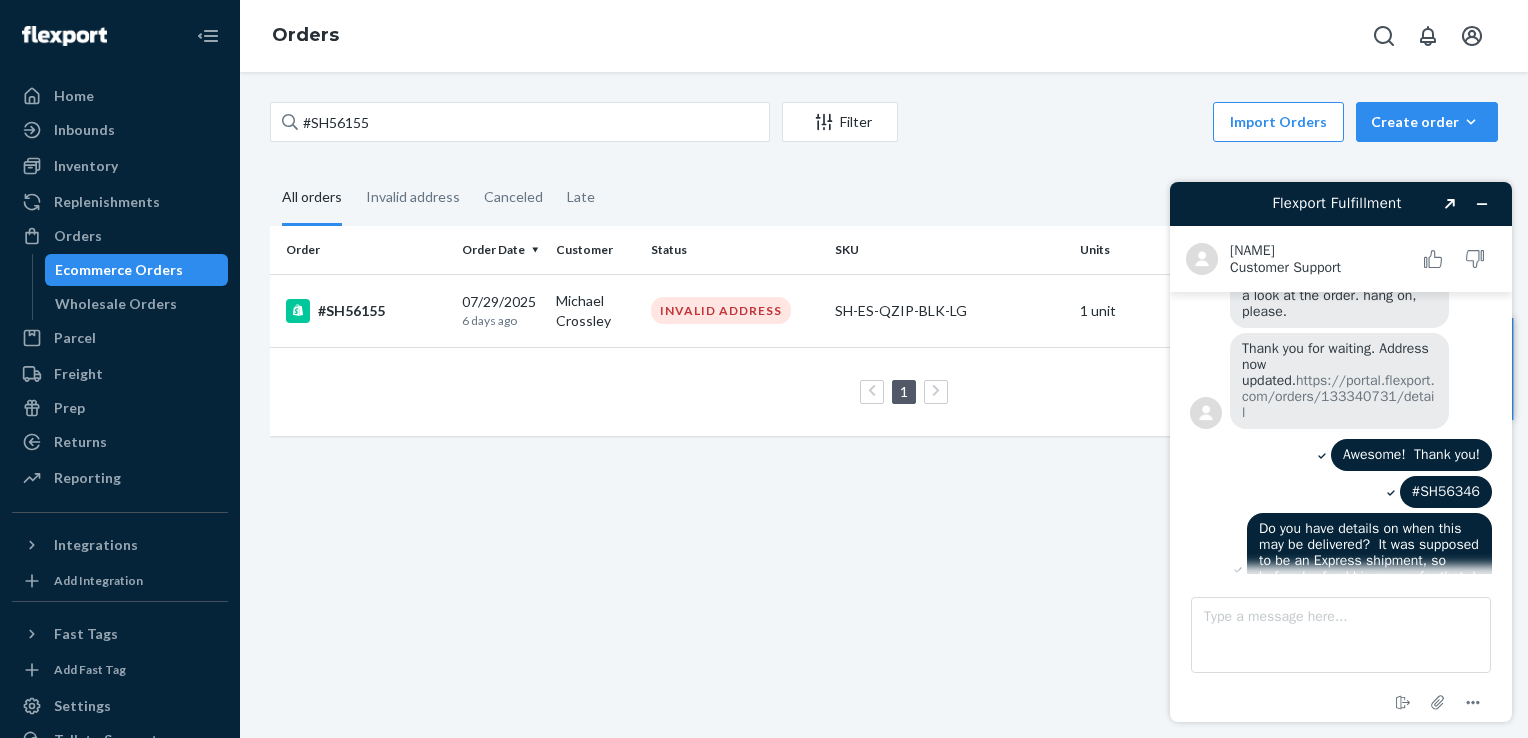 drag, startPoint x: 295, startPoint y: 108, endPoint x: 418, endPoint y: 67, distance: 129.65338 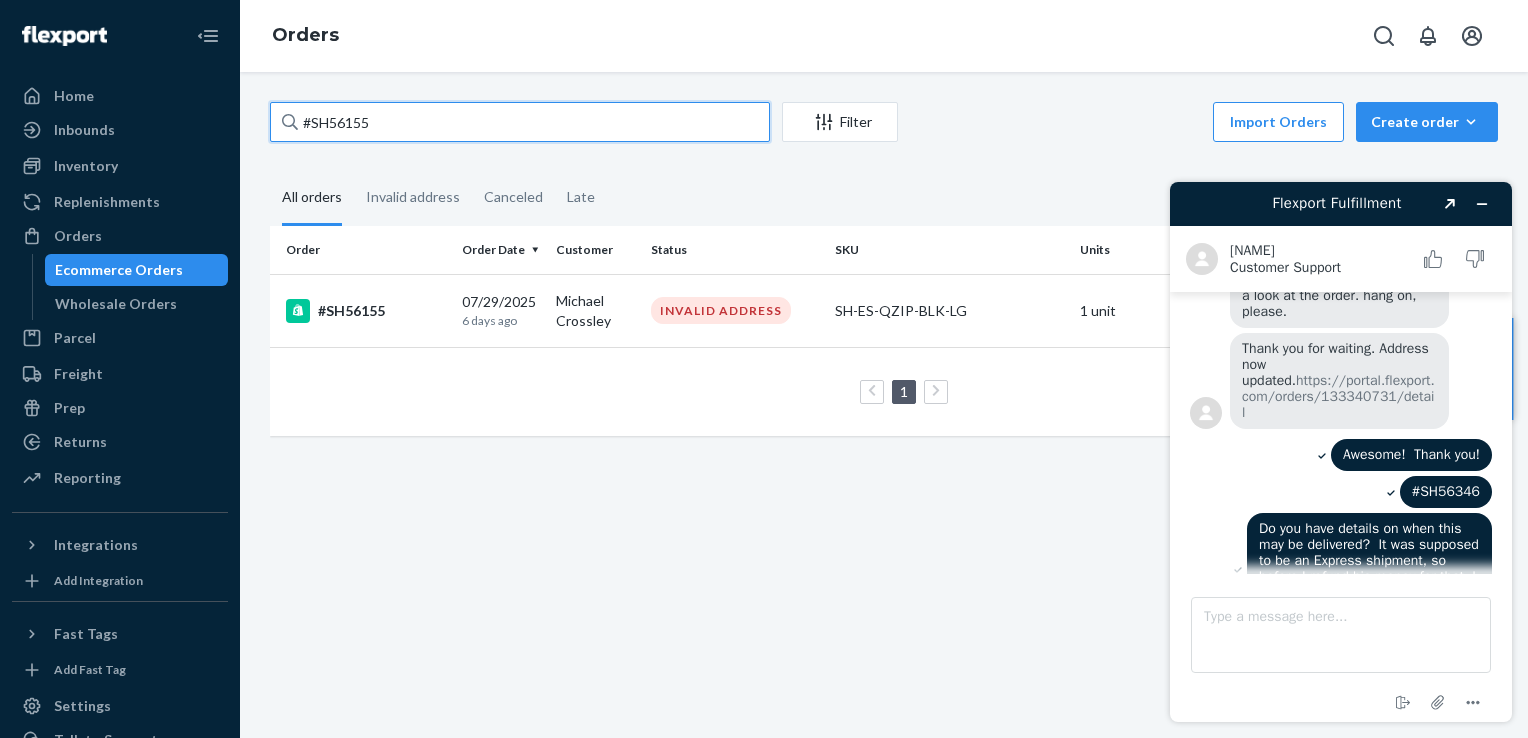 drag, startPoint x: 418, startPoint y: 67, endPoint x: 308, endPoint y: 119, distance: 121.67169 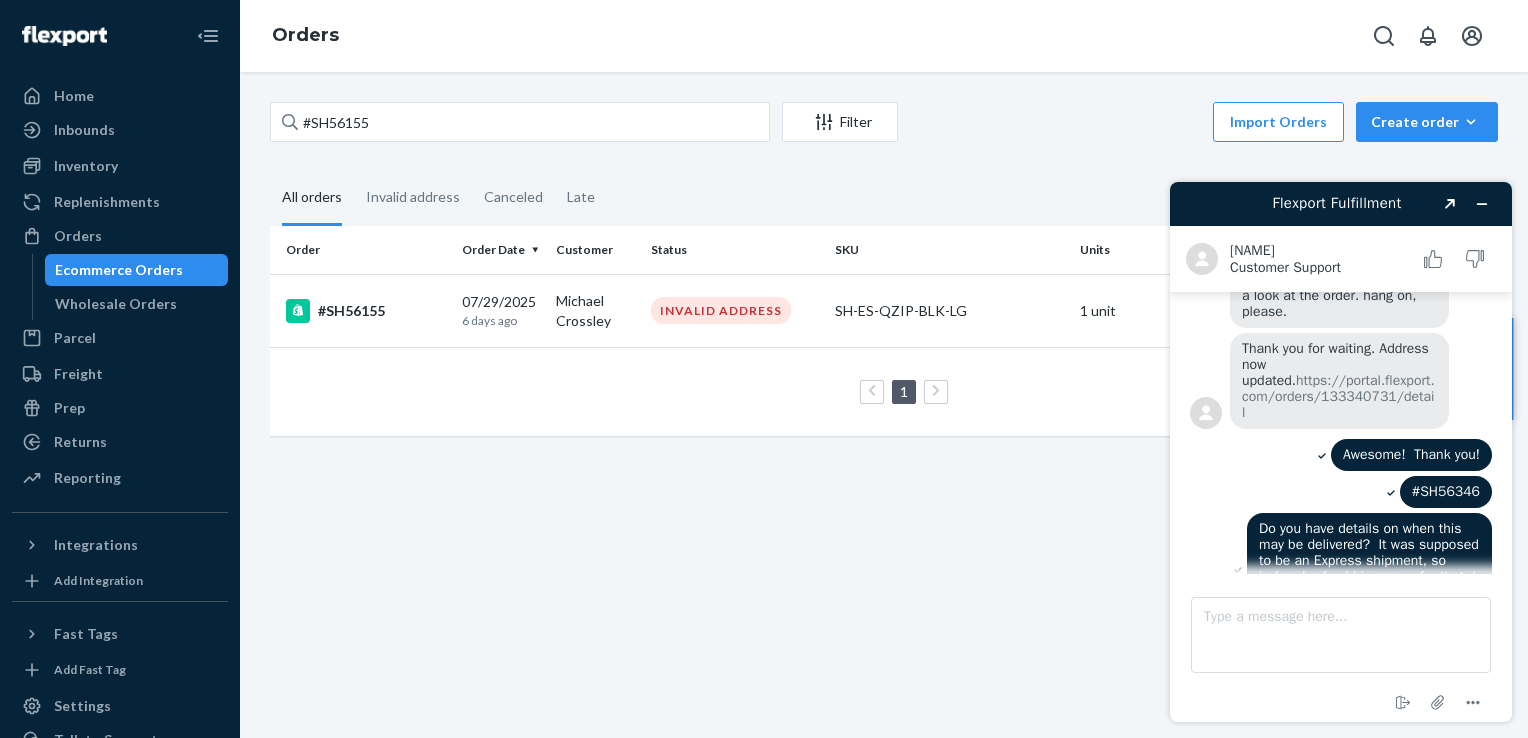 drag, startPoint x: 308, startPoint y: 119, endPoint x: 401, endPoint y: 65, distance: 107.54069 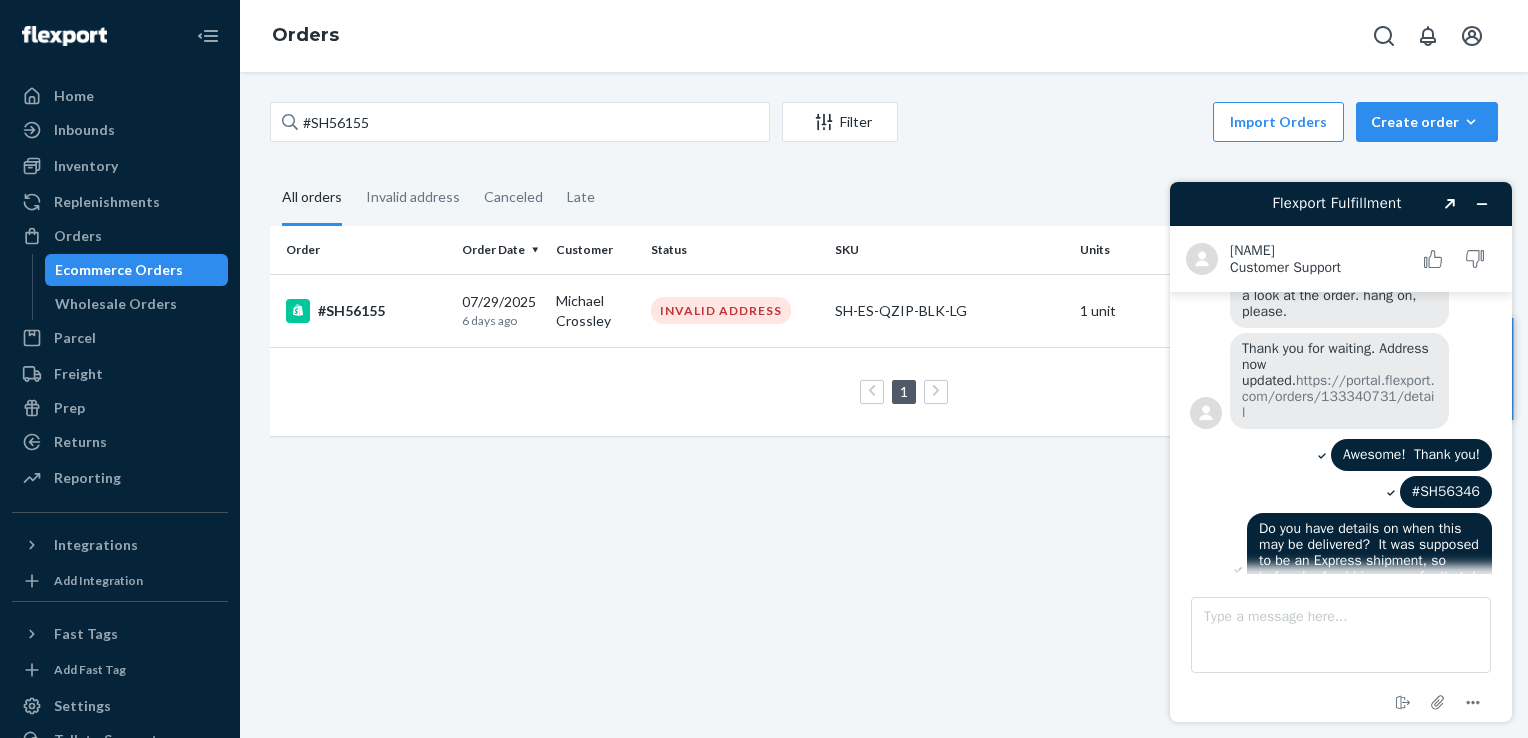 click on "Orders" at bounding box center [884, 36] 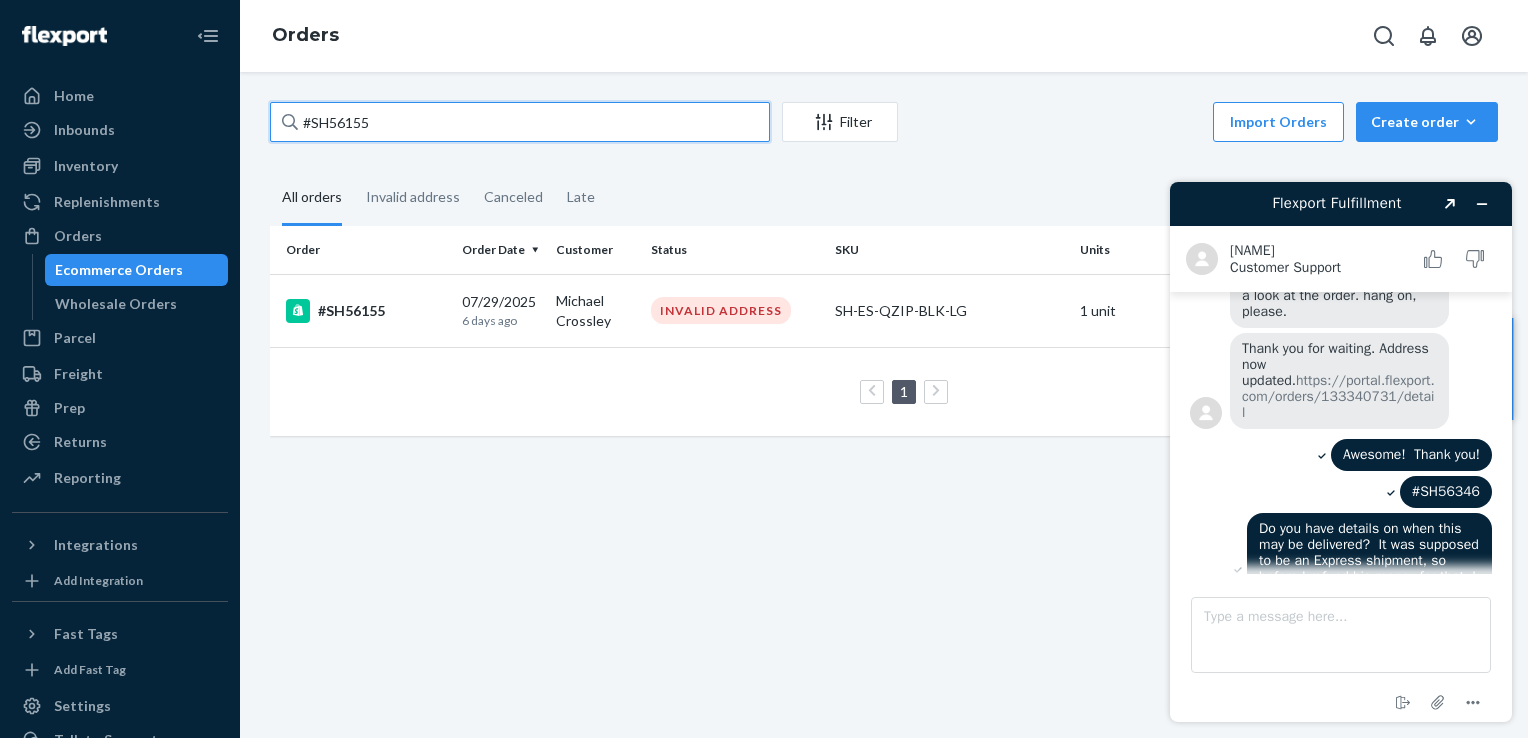 drag, startPoint x: 401, startPoint y: 65, endPoint x: 291, endPoint y: 124, distance: 124.823875 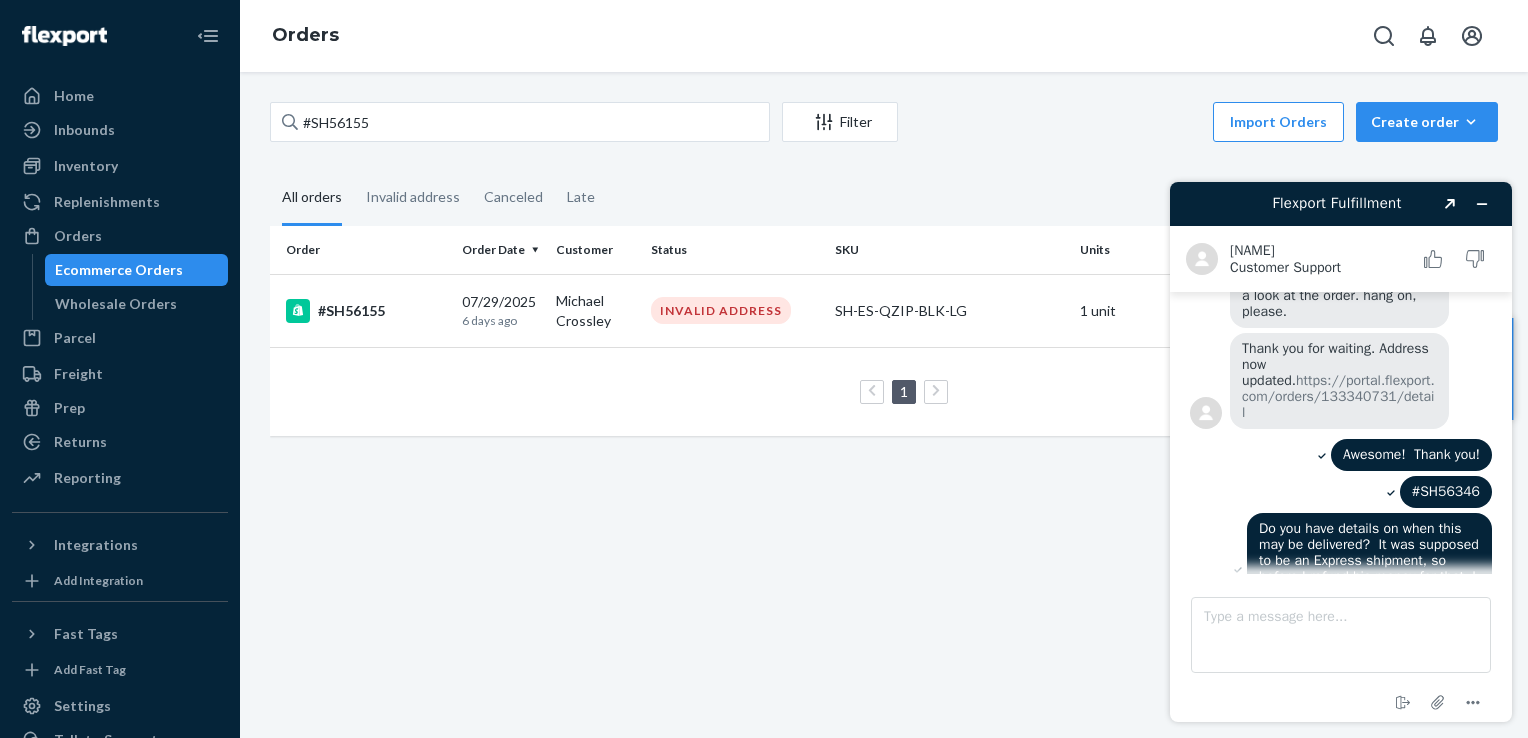 drag, startPoint x: 291, startPoint y: 124, endPoint x: 448, endPoint y: 72, distance: 165.38742 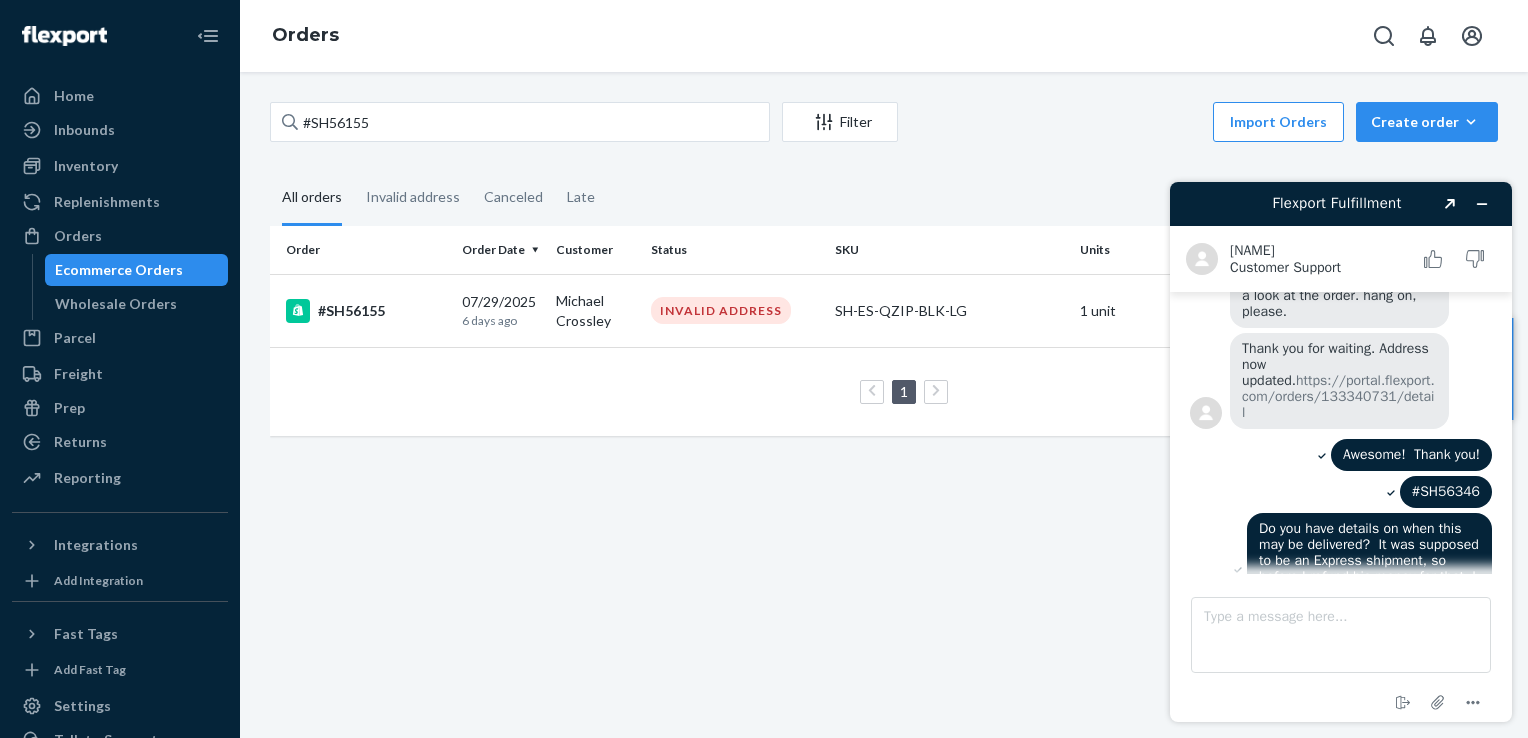 click on "Orders #SH56155 Filter Import Orders Create order Ecommerce order Removal order All orders Invalid address Canceled Late Order Order Date Customer Status SKU Units Service Fee #SH56155 07/29/2025 6 days ago [FIRST] [LAST] INVALID ADDRESS SH-ES-QZIP-BLK-LG 1 unit Standard 1 25 results per page" at bounding box center (884, 369) 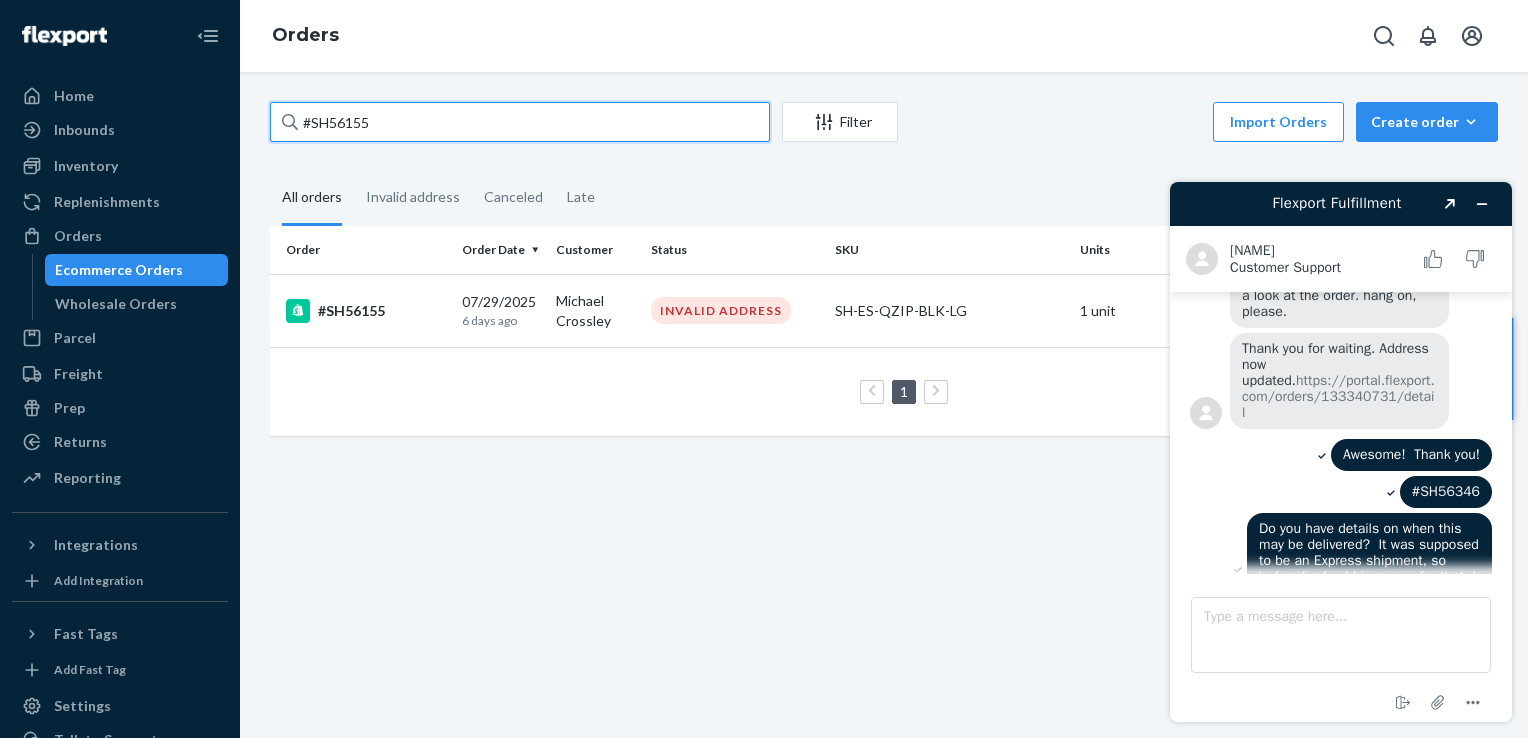 drag, startPoint x: 448, startPoint y: 72, endPoint x: 304, endPoint y: 130, distance: 155.24174 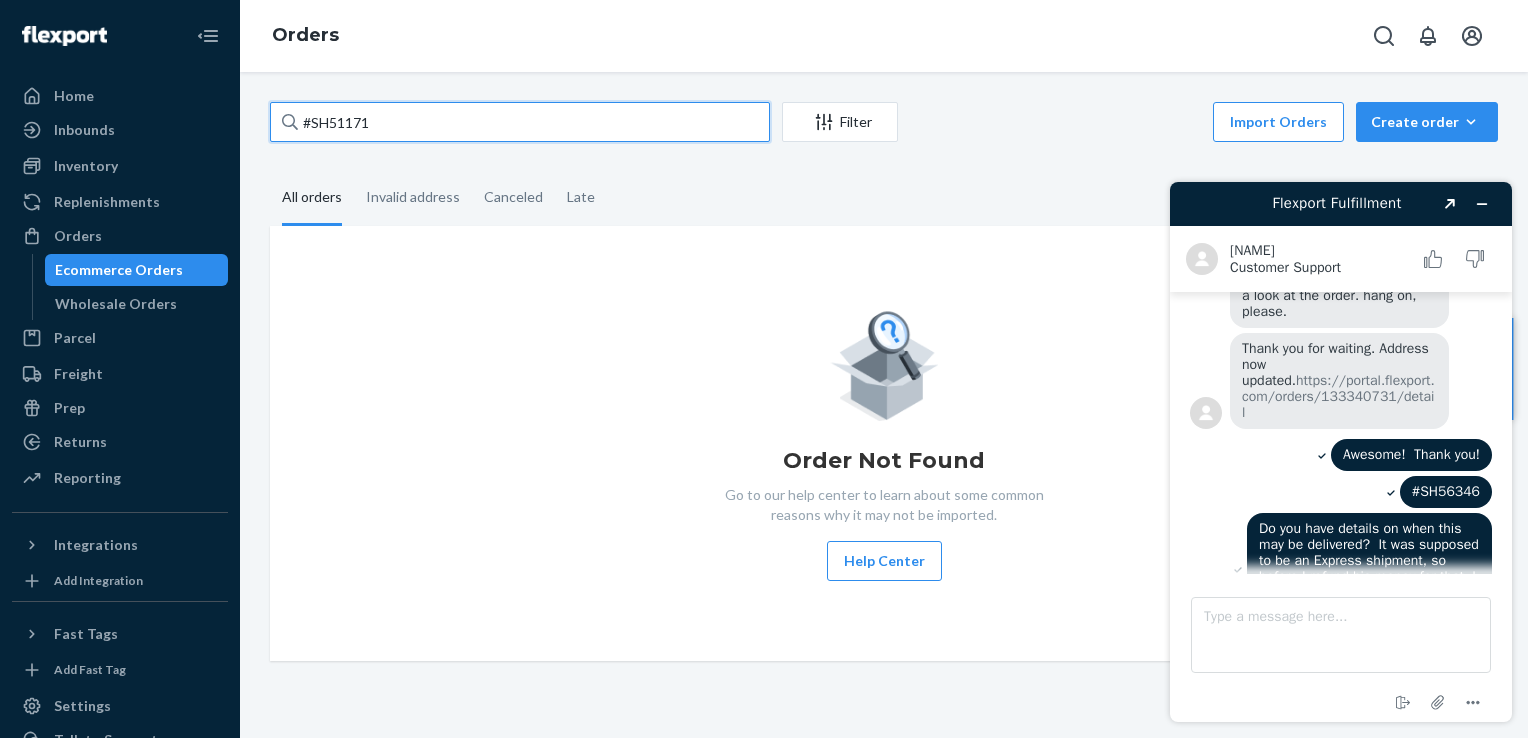drag, startPoint x: 368, startPoint y: 118, endPoint x: 307, endPoint y: 114, distance: 61.13101 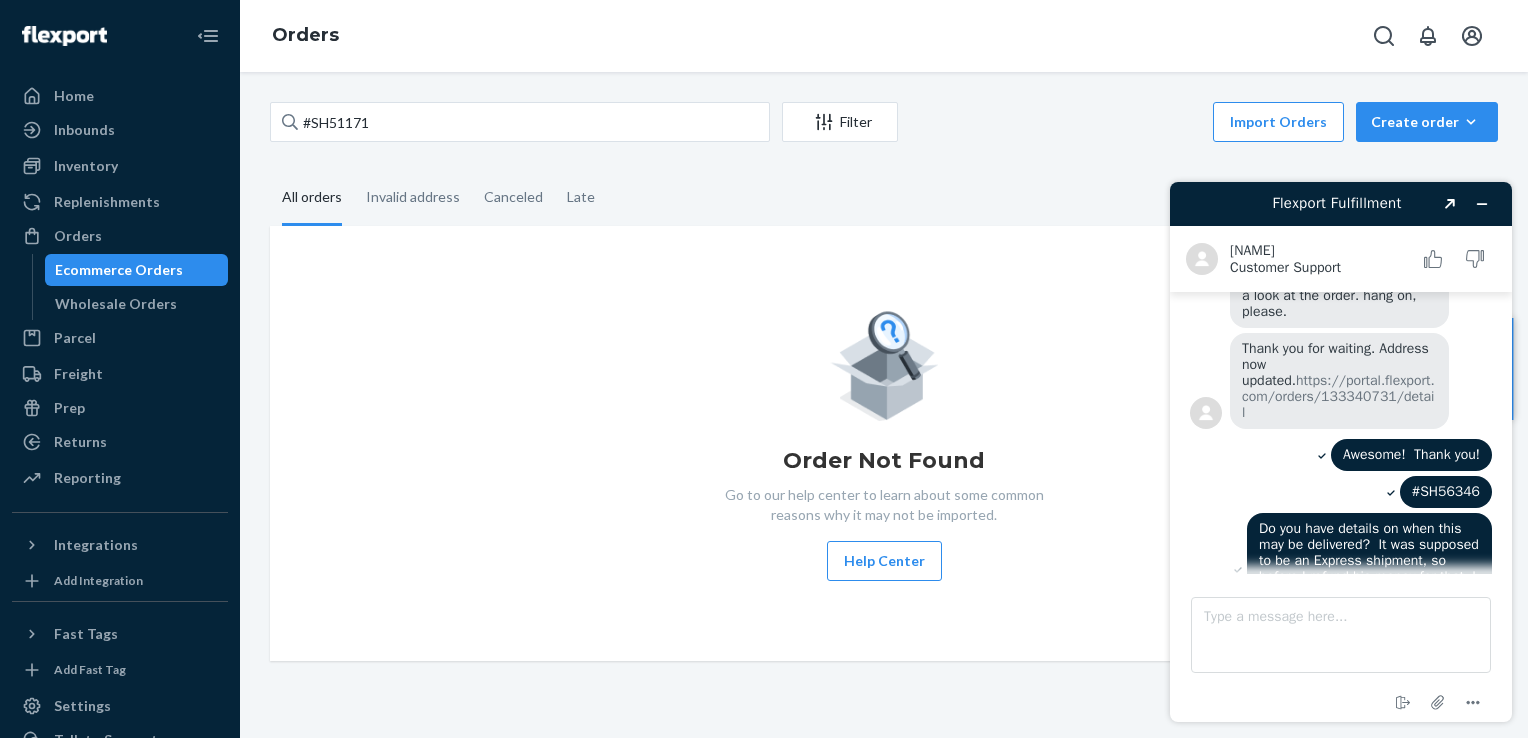 drag, startPoint x: 307, startPoint y: 114, endPoint x: 429, endPoint y: 59, distance: 133.82451 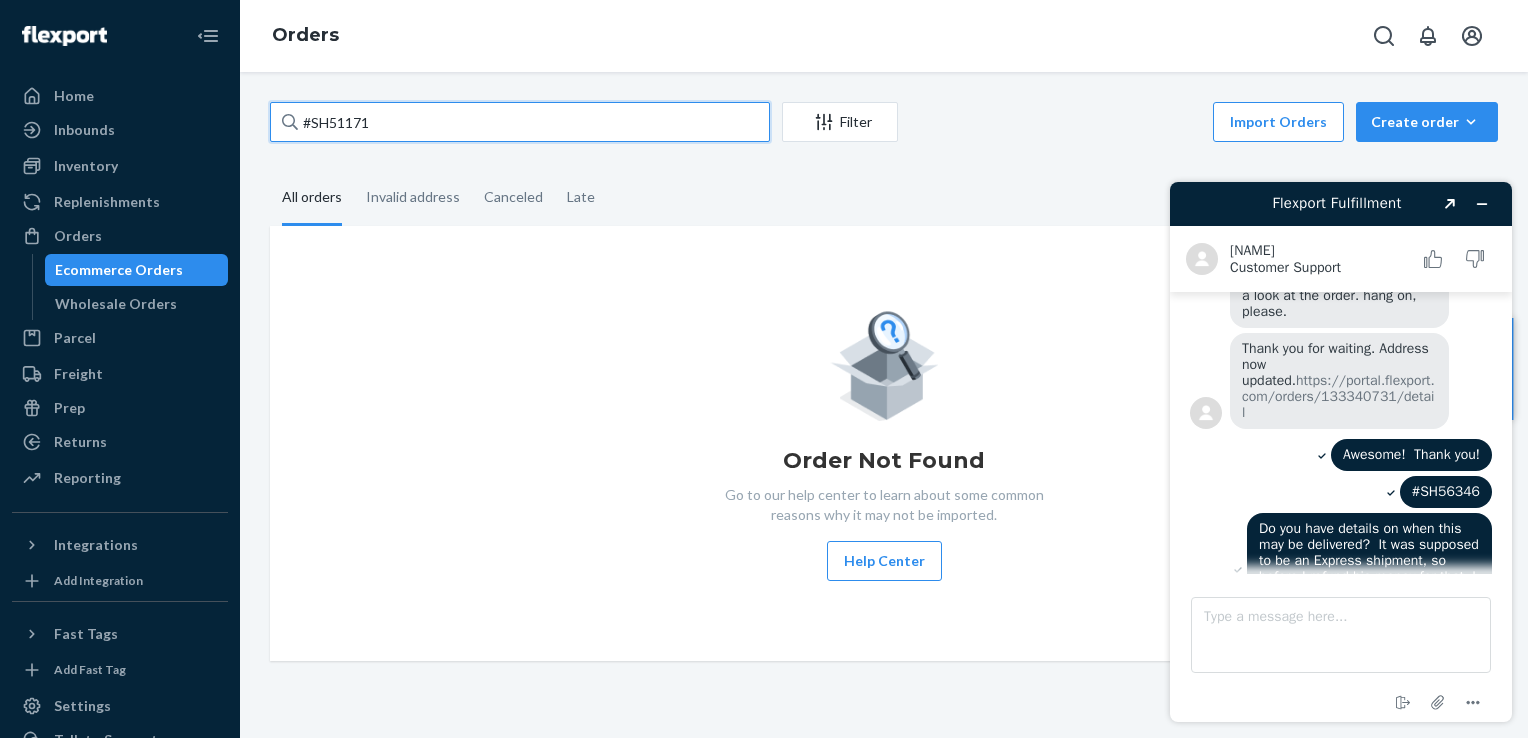 drag, startPoint x: 429, startPoint y: 59, endPoint x: 376, endPoint y: 118, distance: 79.30952 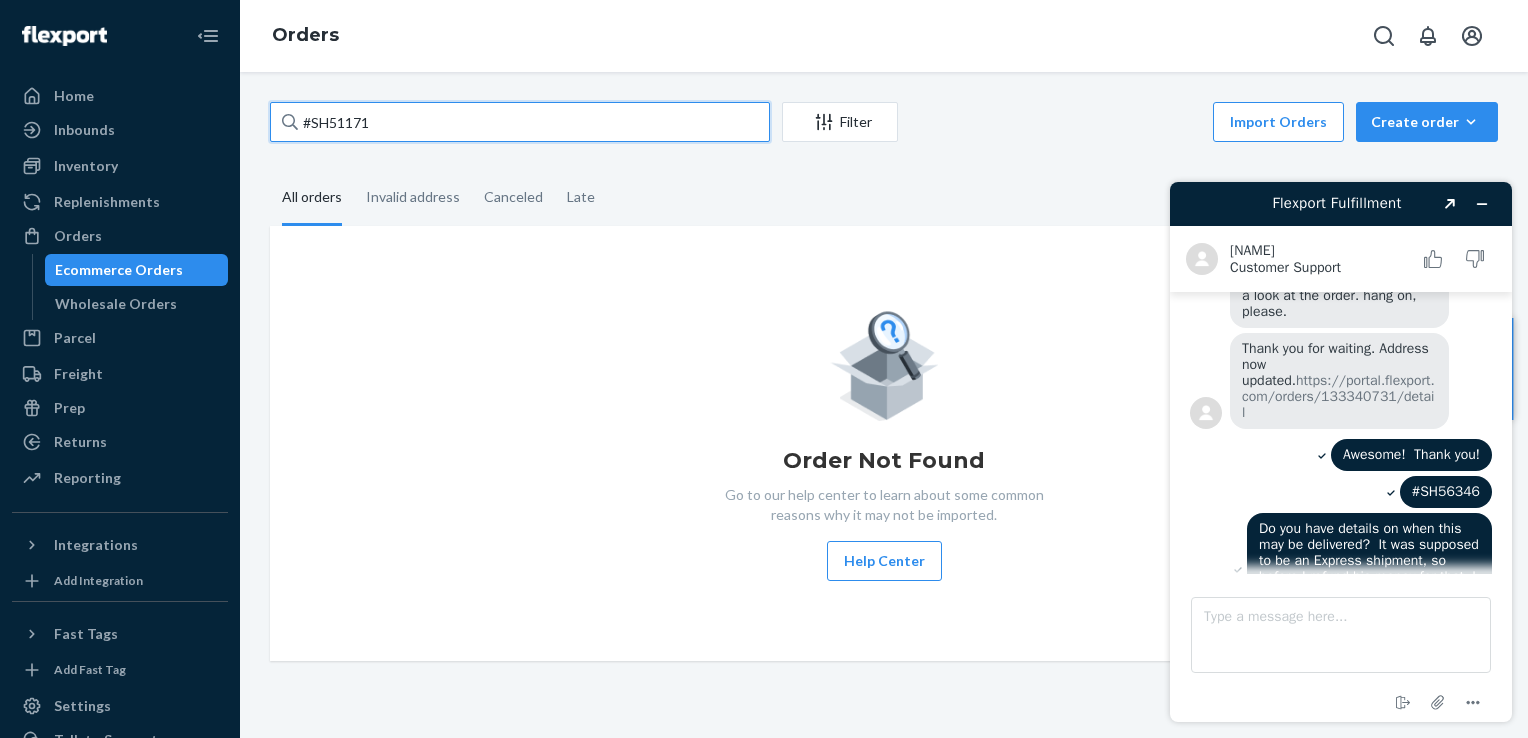 click on "#SH51171" at bounding box center (520, 122) 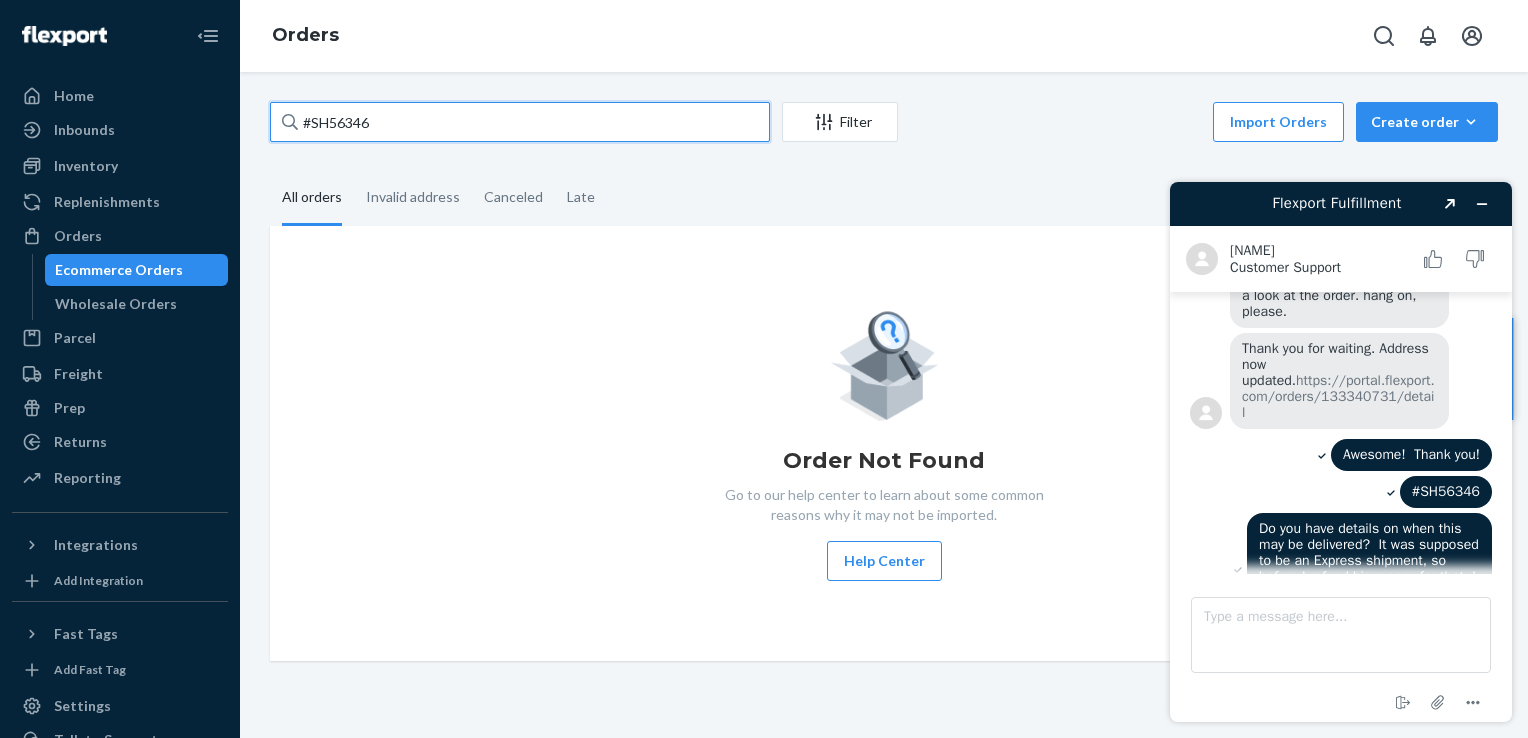 type on "#SH56346" 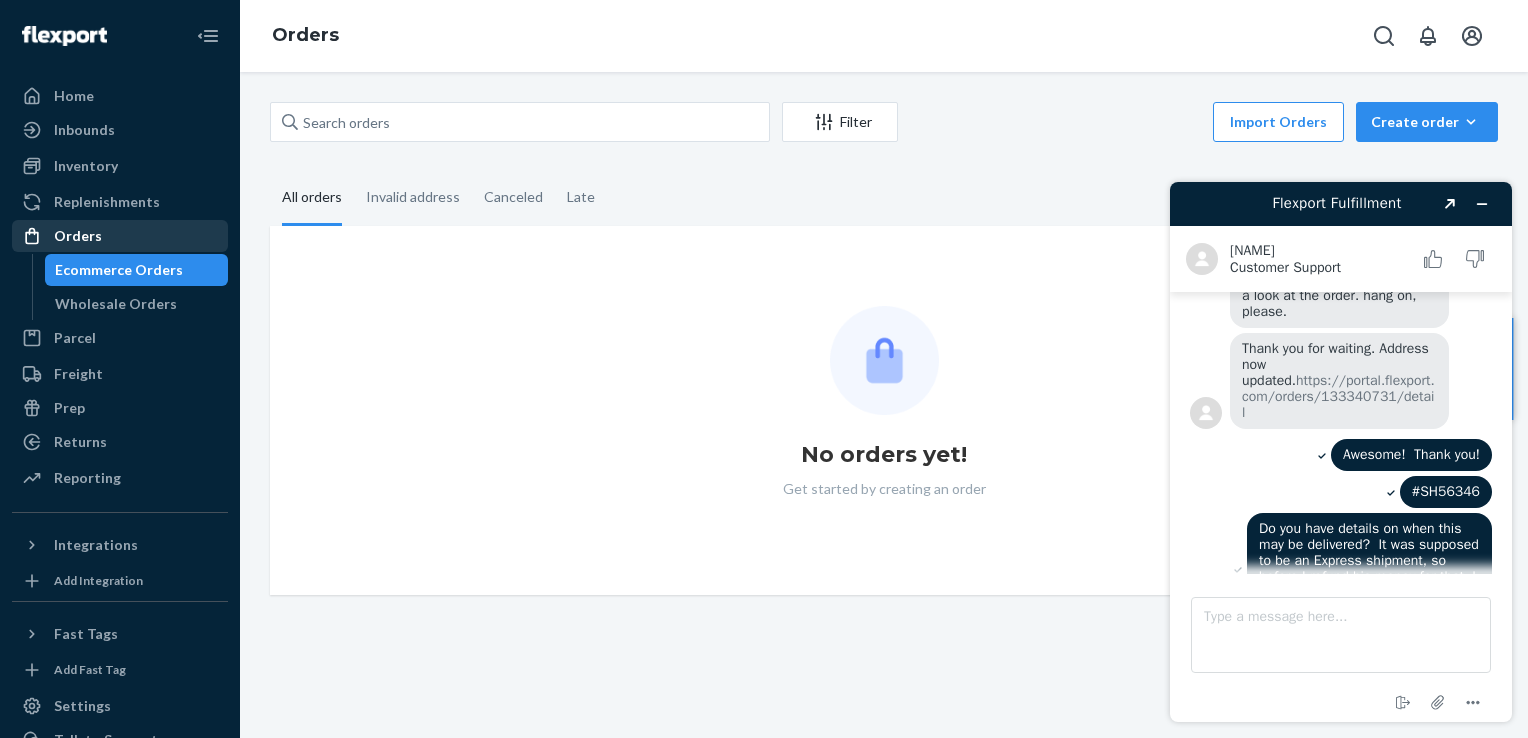 click on "Orders" at bounding box center [120, 236] 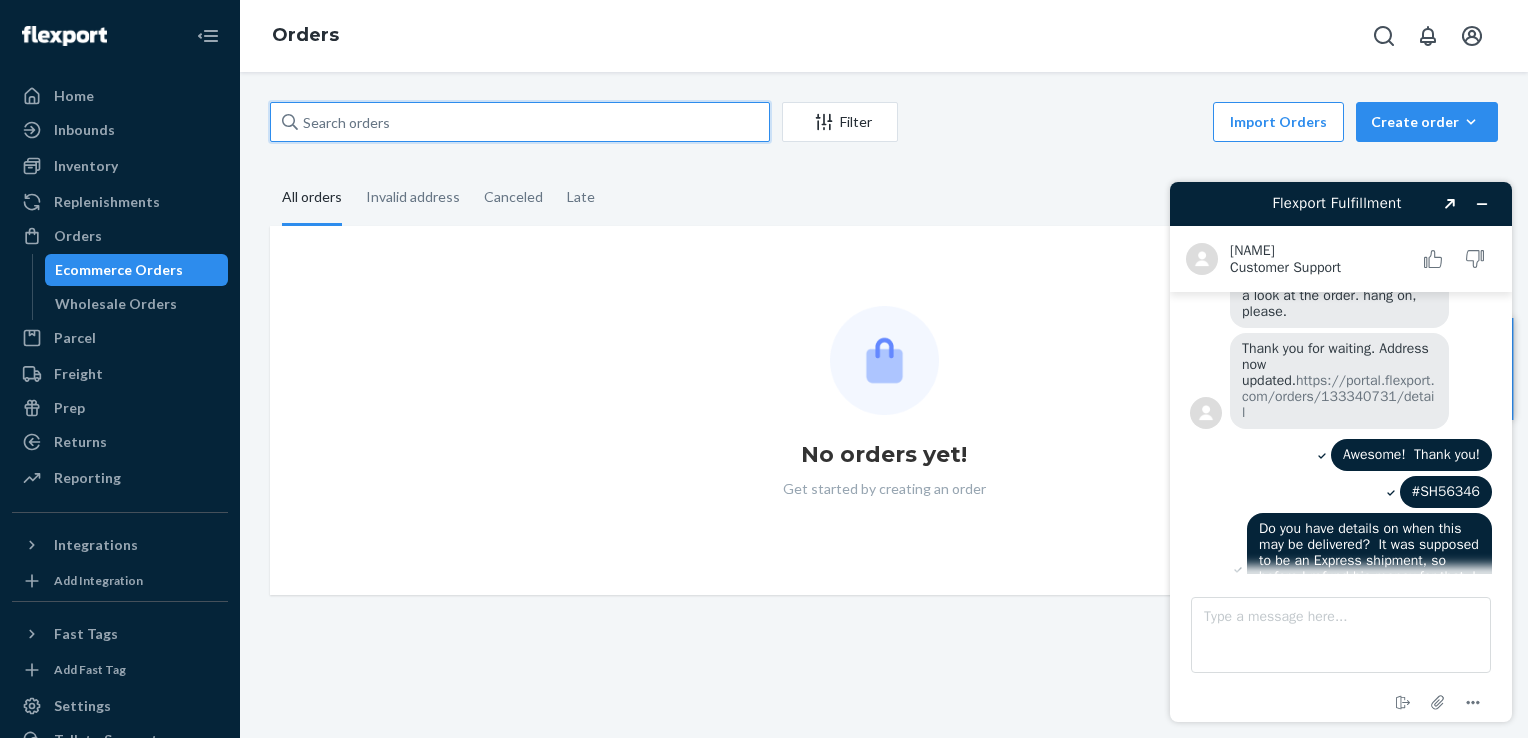 click at bounding box center (520, 122) 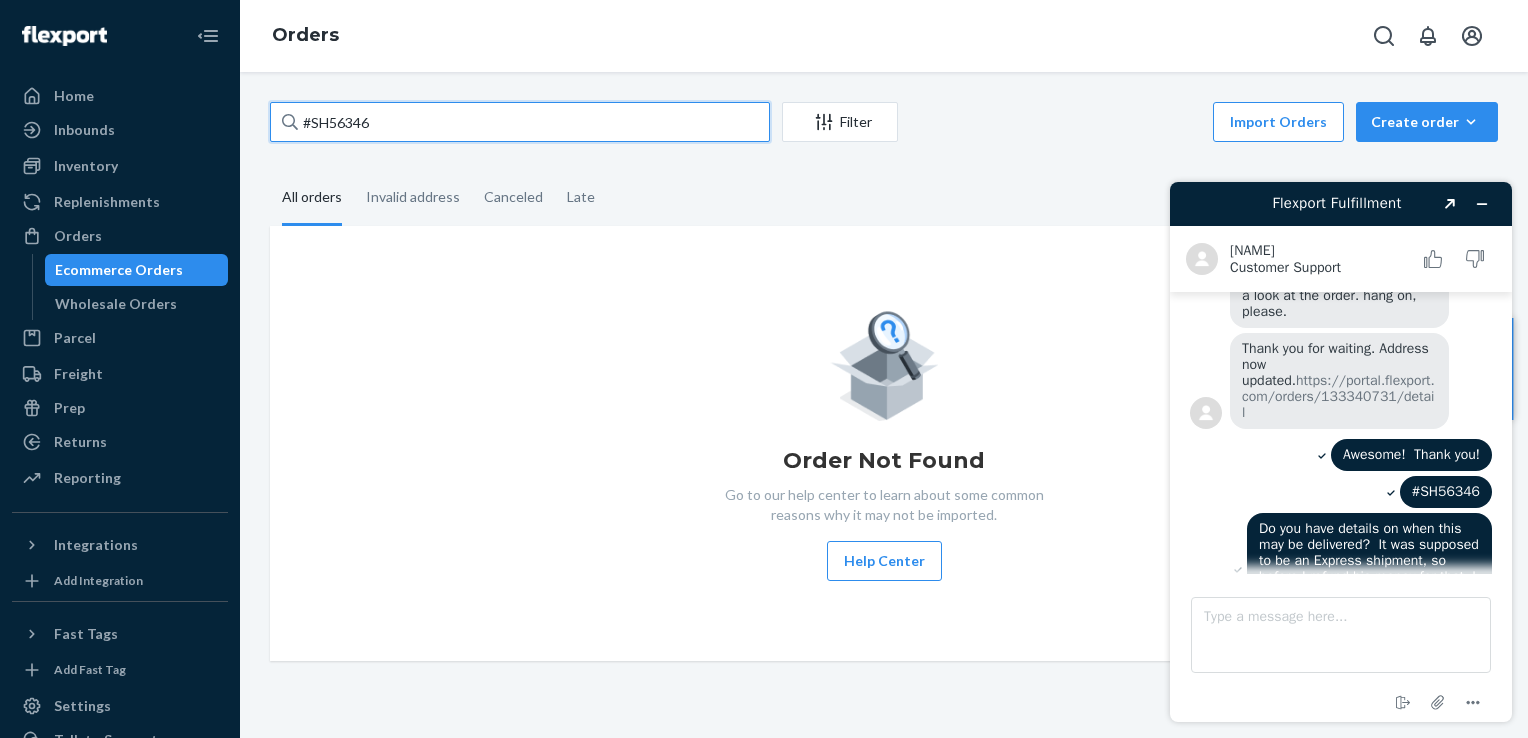 type on "#SH56346" 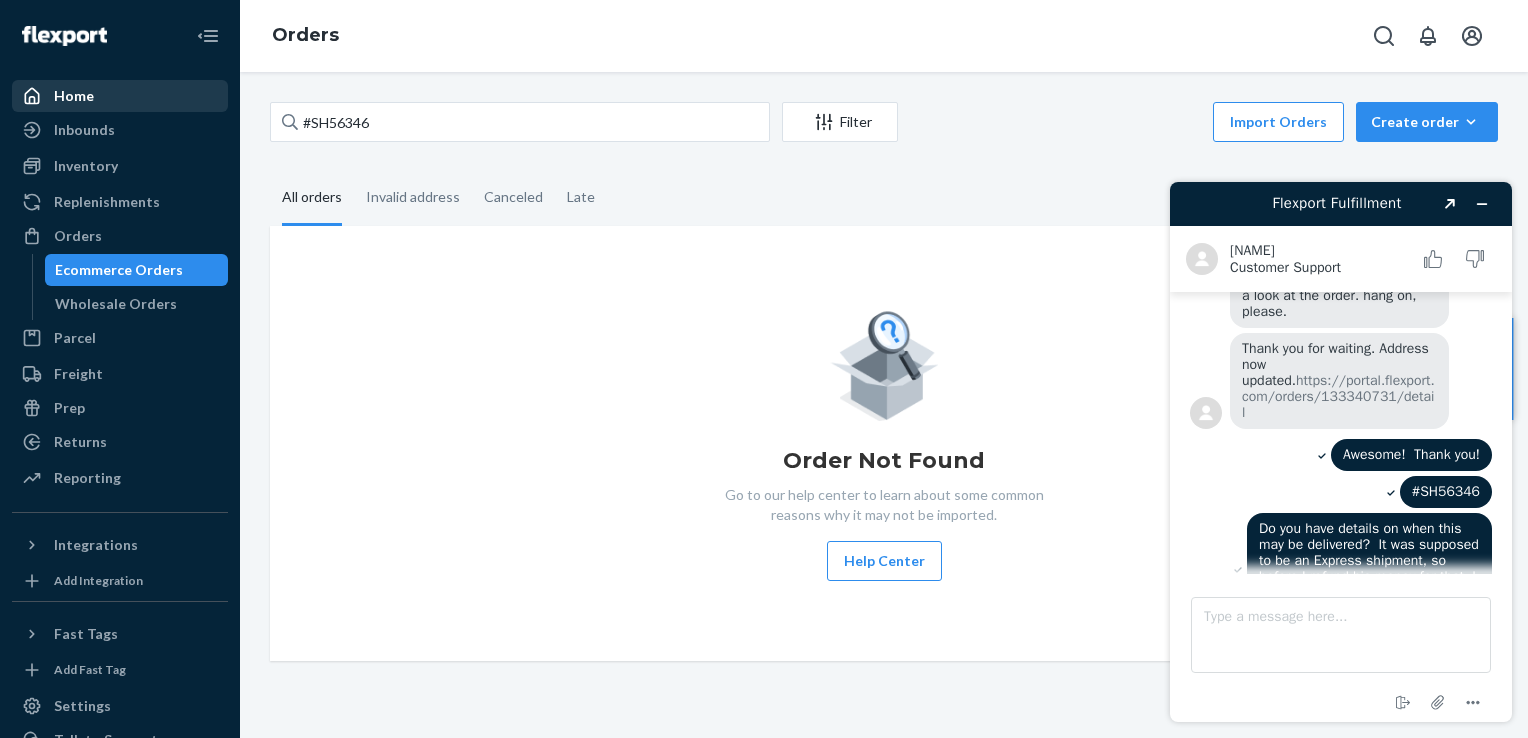 click on "Home" at bounding box center [120, 96] 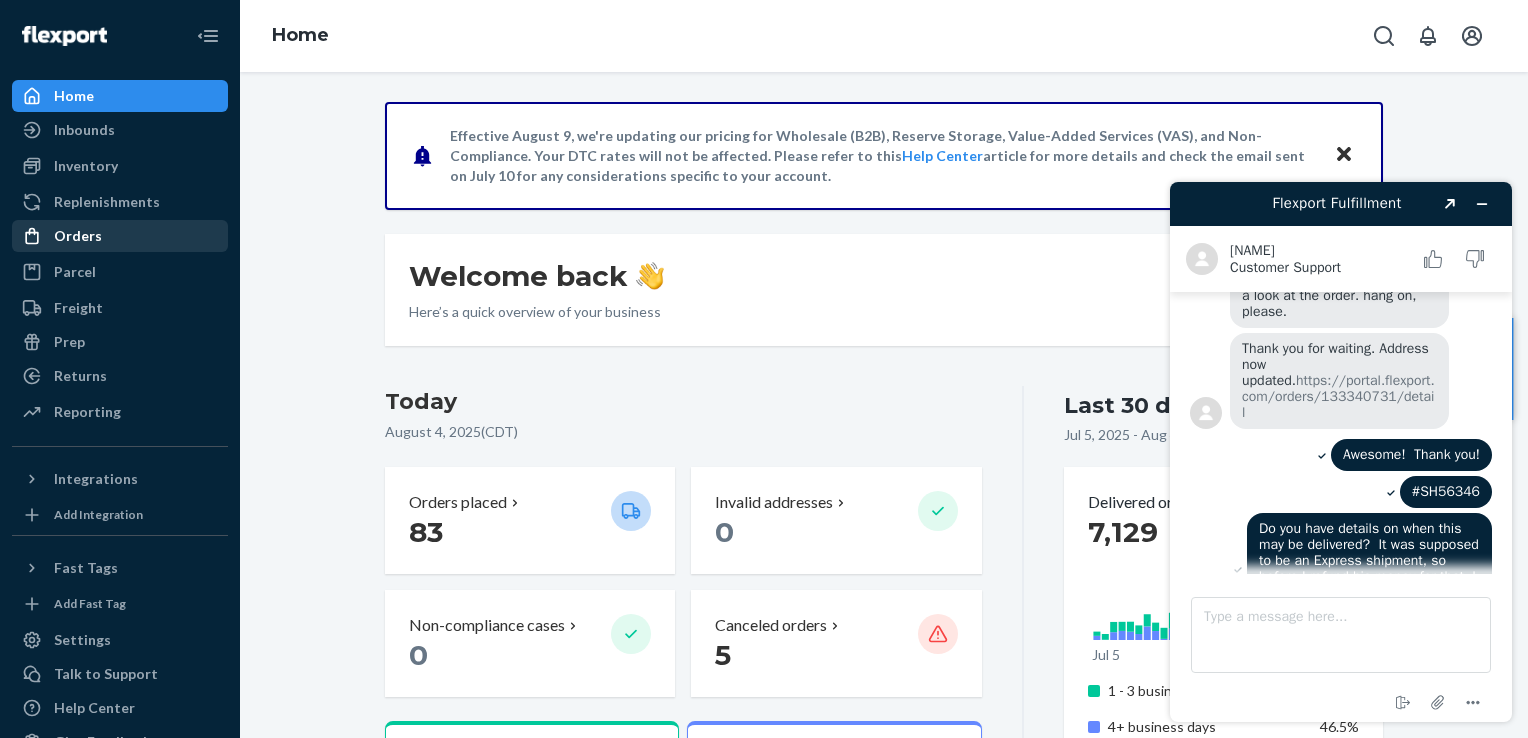 click on "Orders" at bounding box center [78, 236] 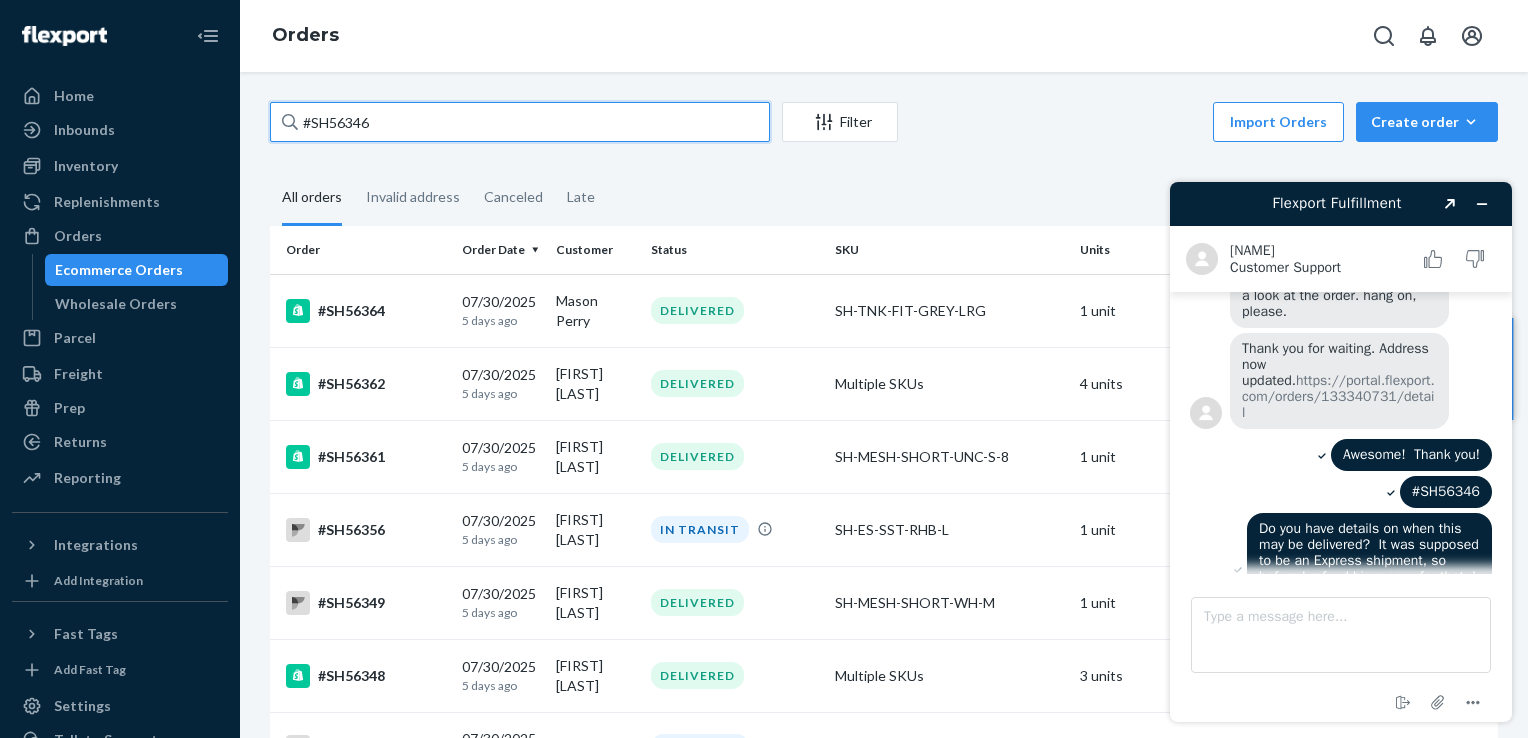 click on "#SH56346" at bounding box center [520, 122] 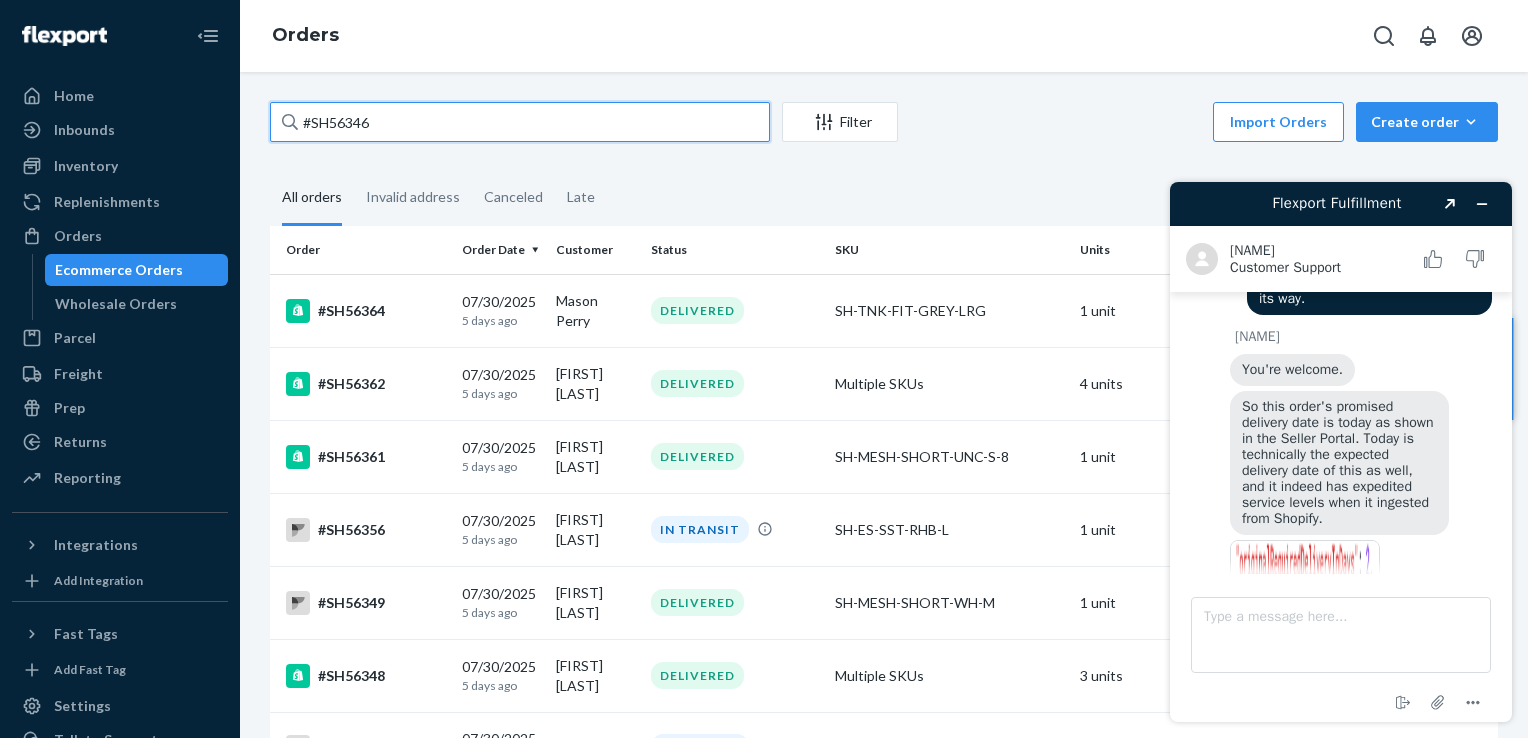 scroll, scrollTop: 955, scrollLeft: 0, axis: vertical 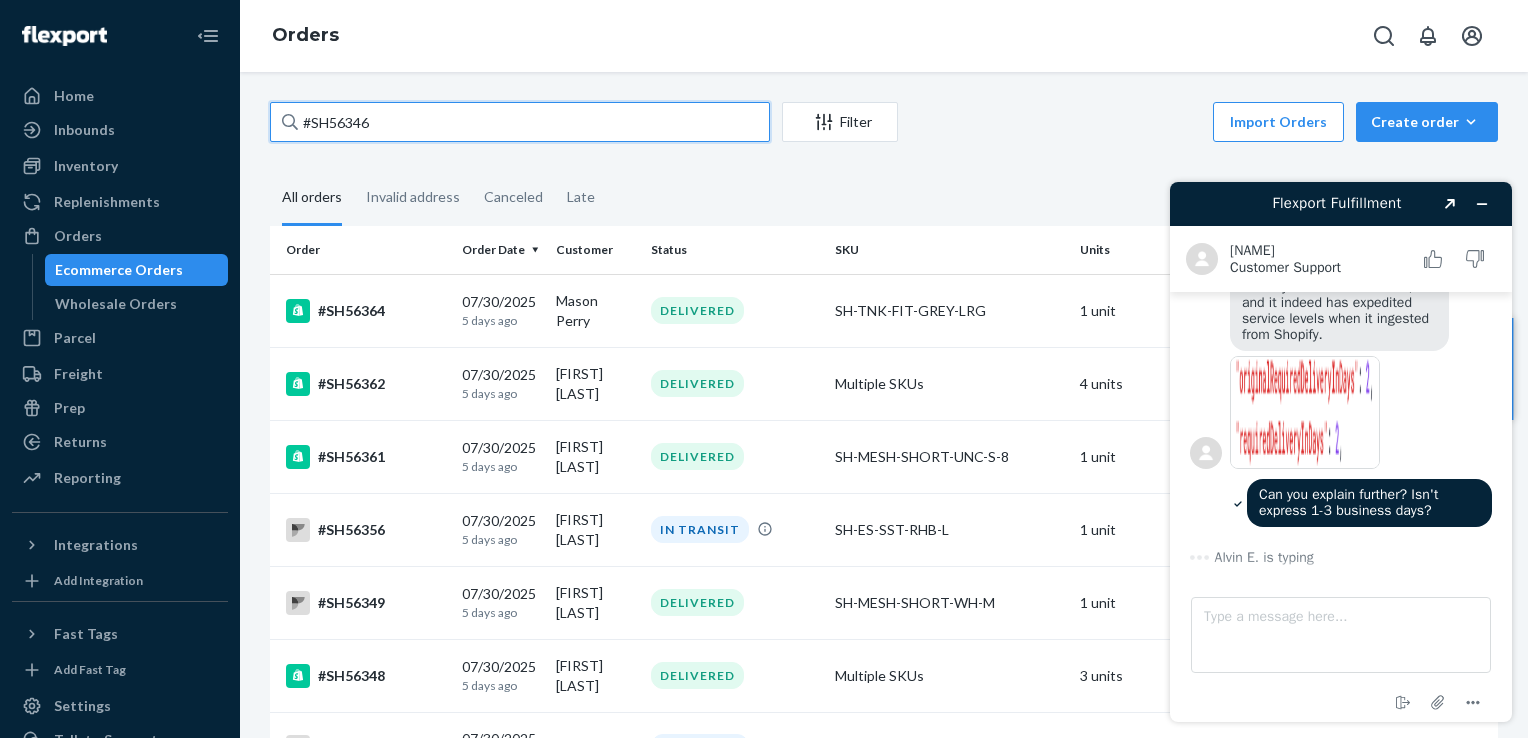 click on "#SH56346" at bounding box center (520, 122) 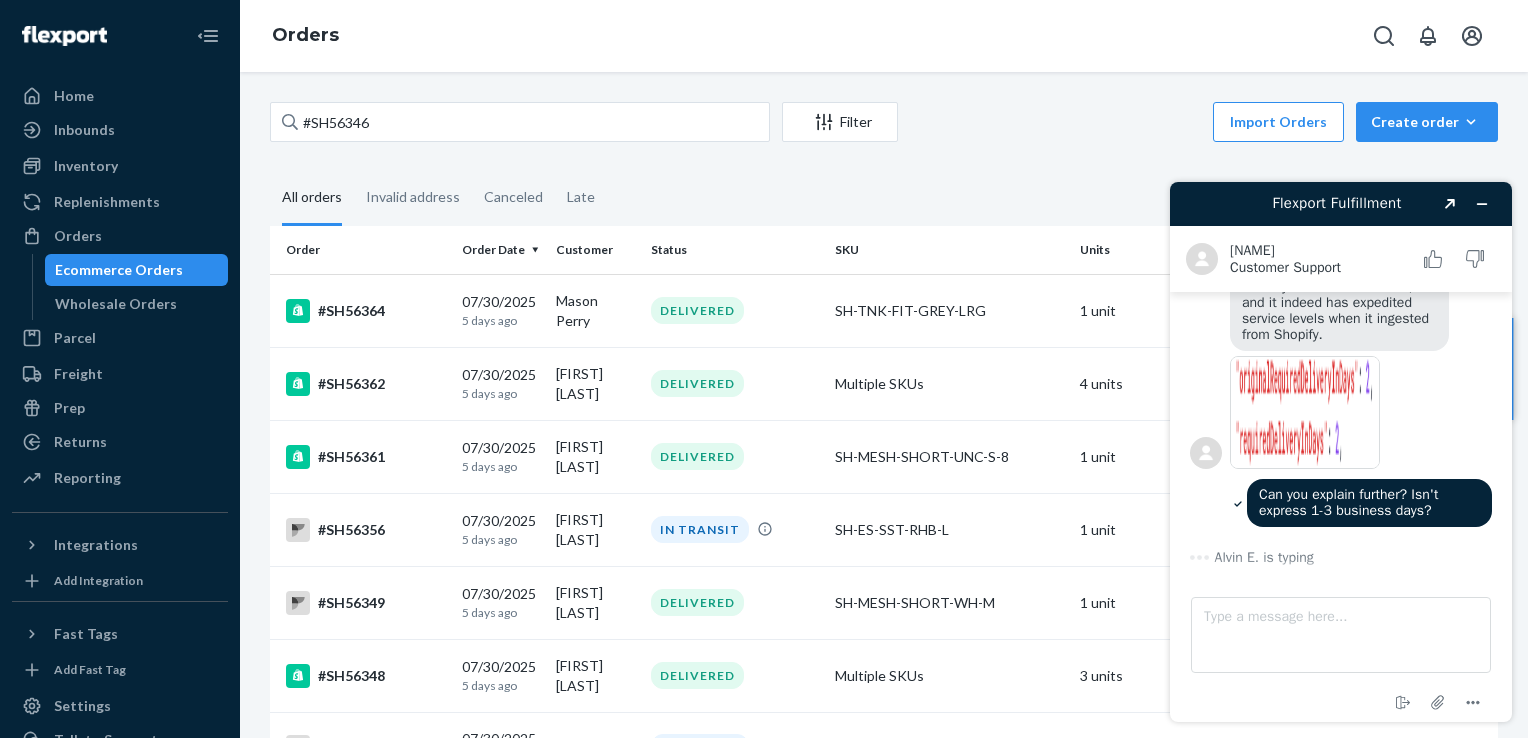 click on "All orders" at bounding box center [312, 198] 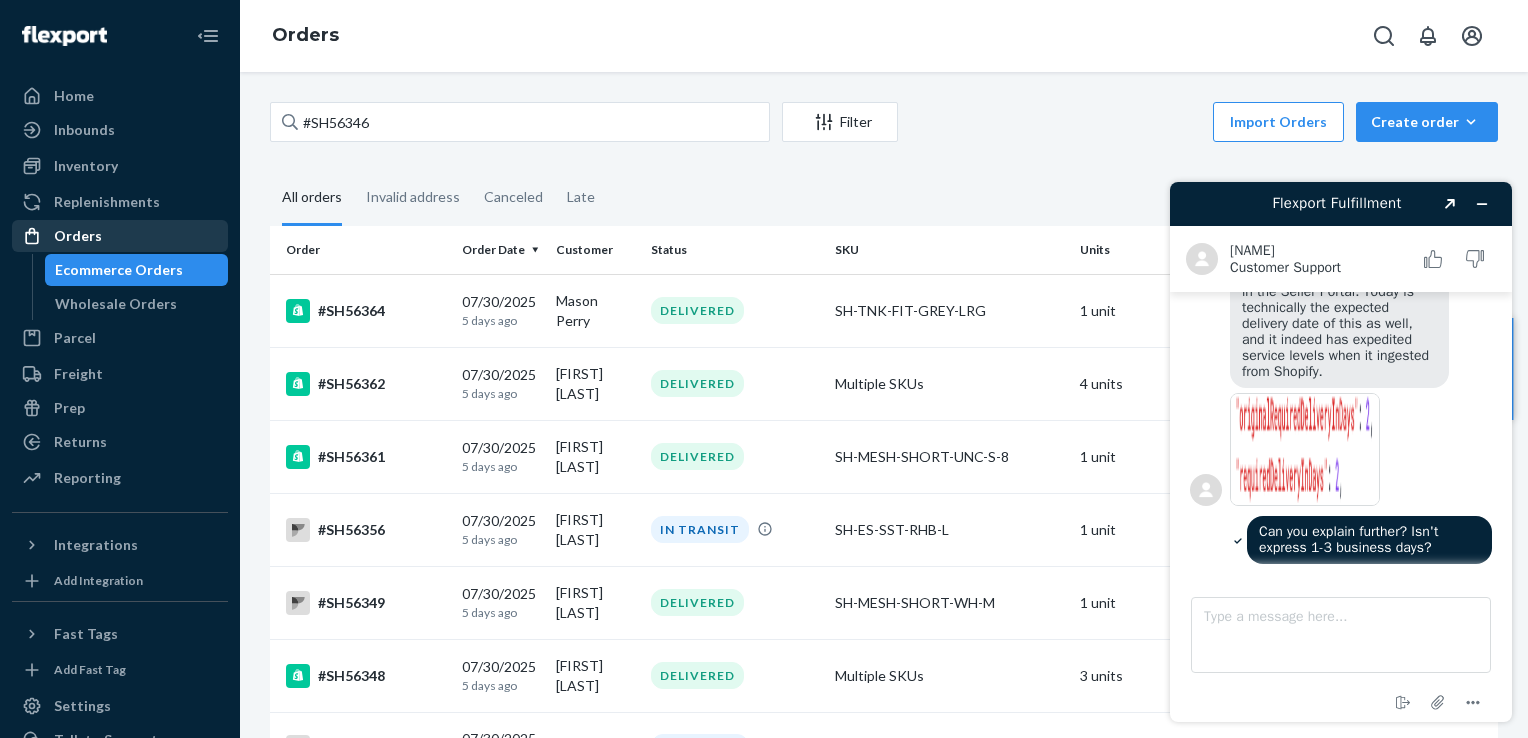 click on "Orders" at bounding box center (78, 236) 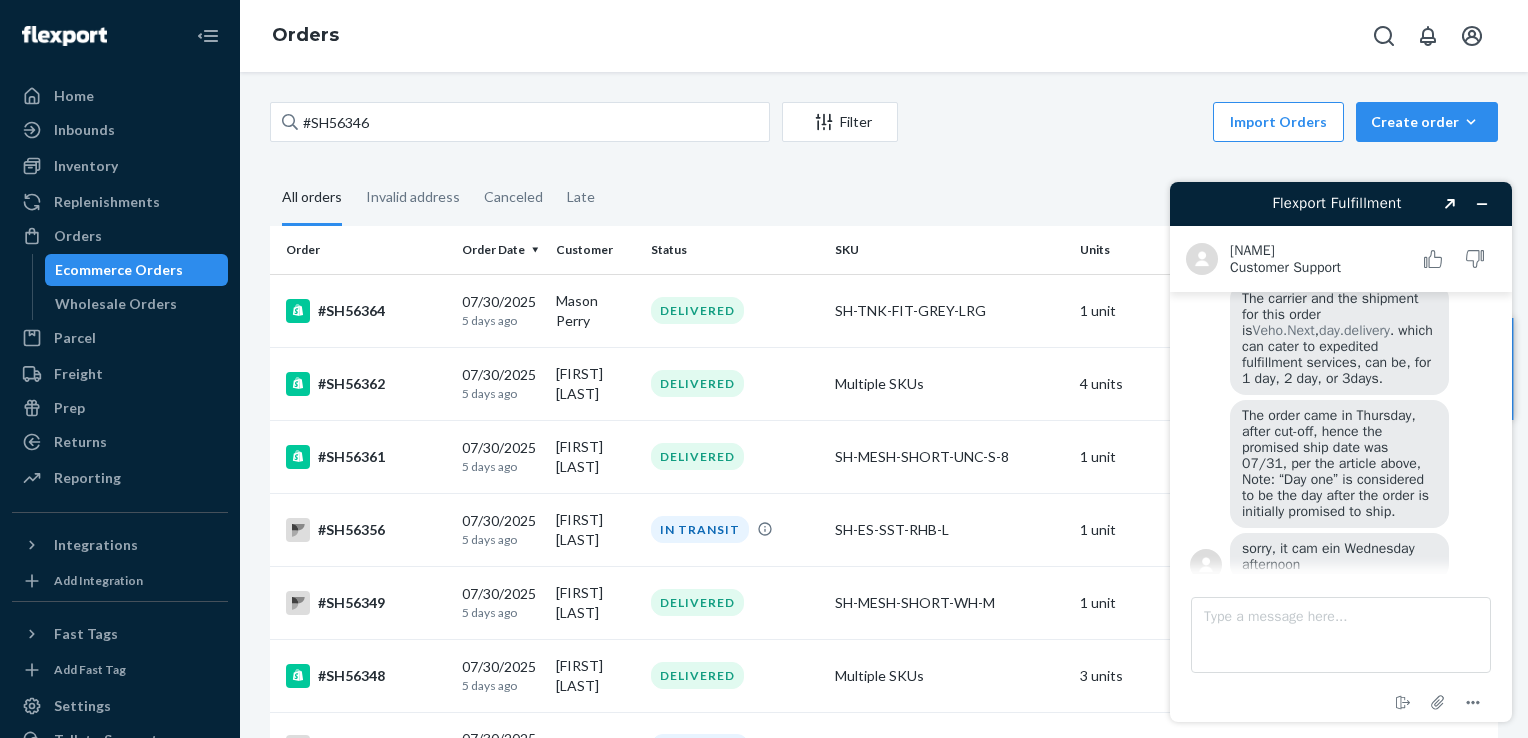 scroll, scrollTop: 1473, scrollLeft: 0, axis: vertical 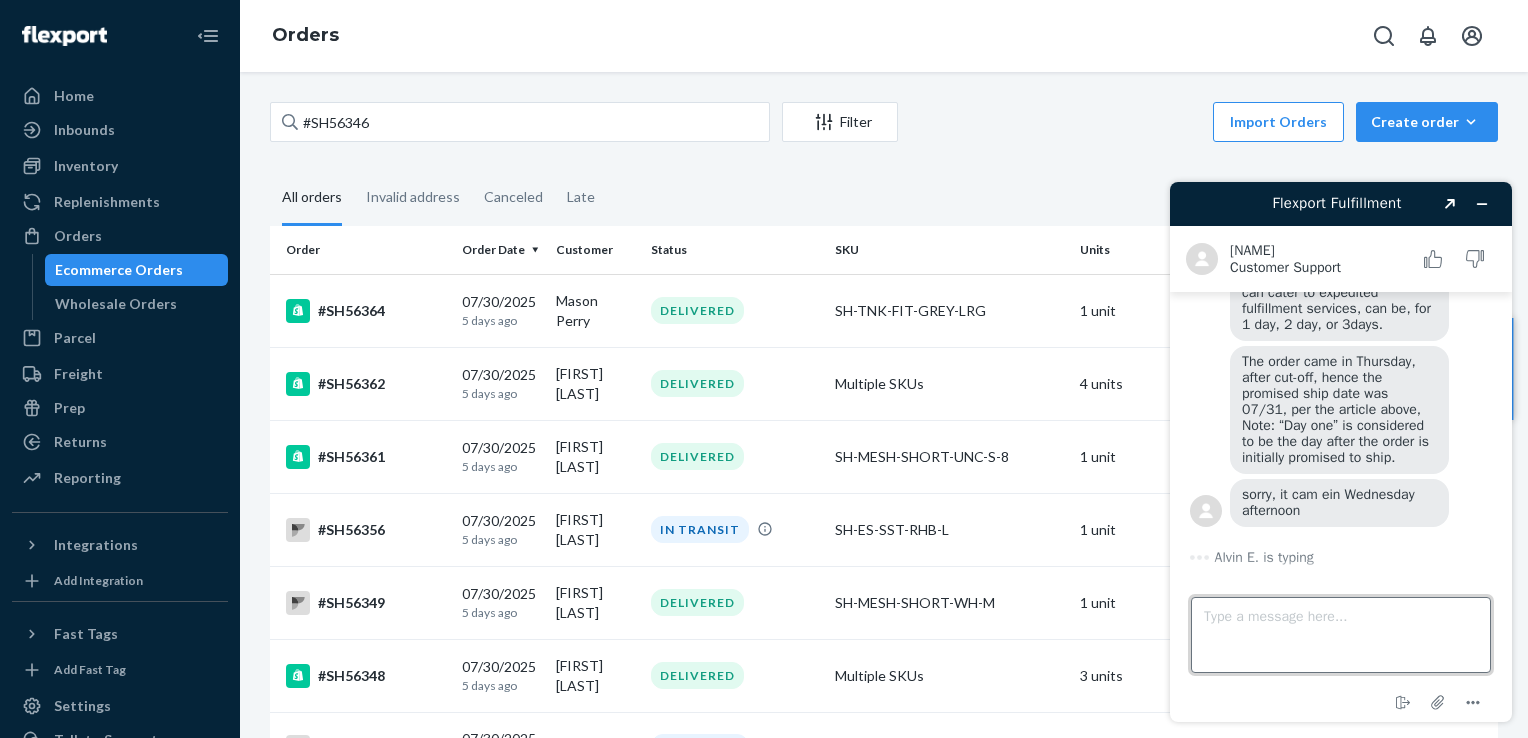 click on "Type a message here..." at bounding box center [1341, 635] 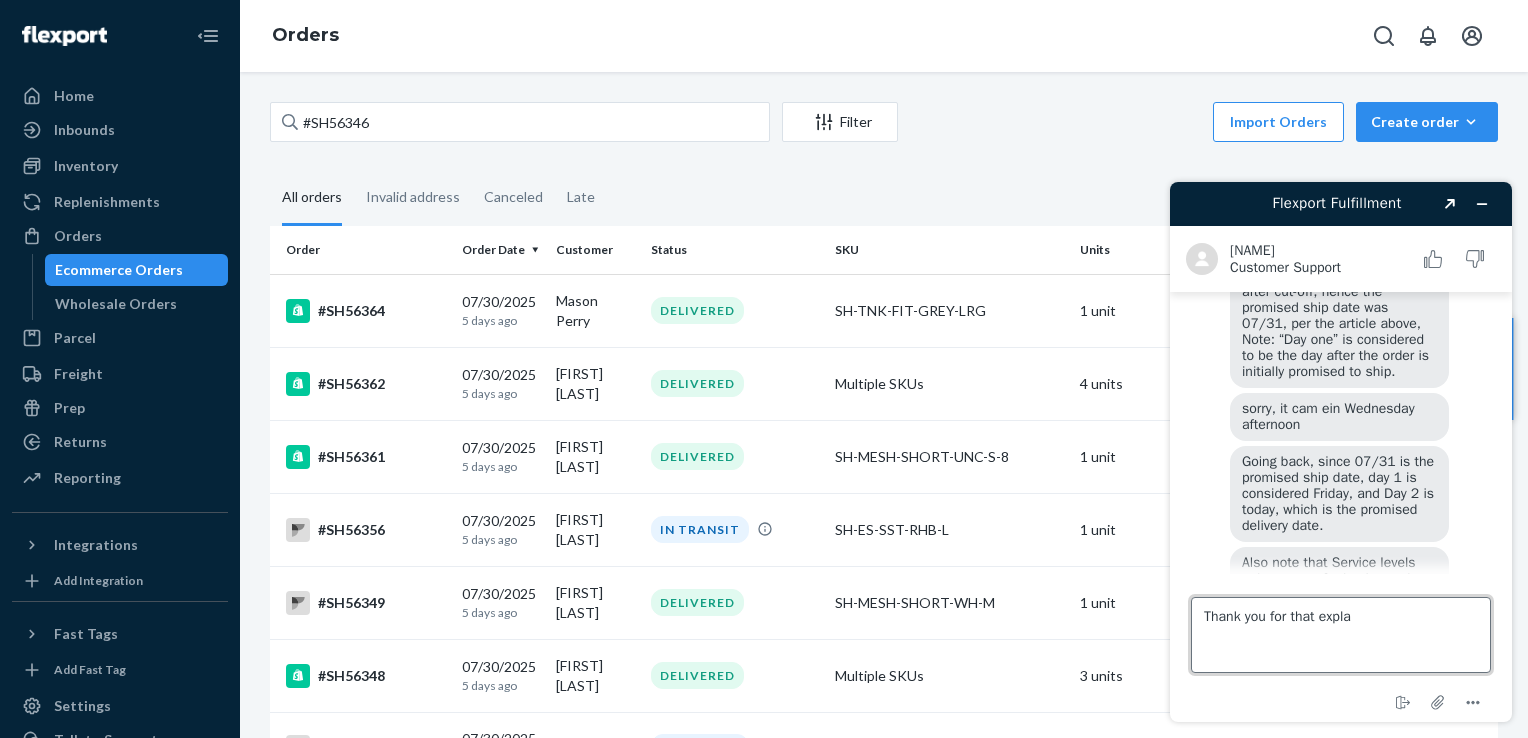 scroll, scrollTop: 1620, scrollLeft: 0, axis: vertical 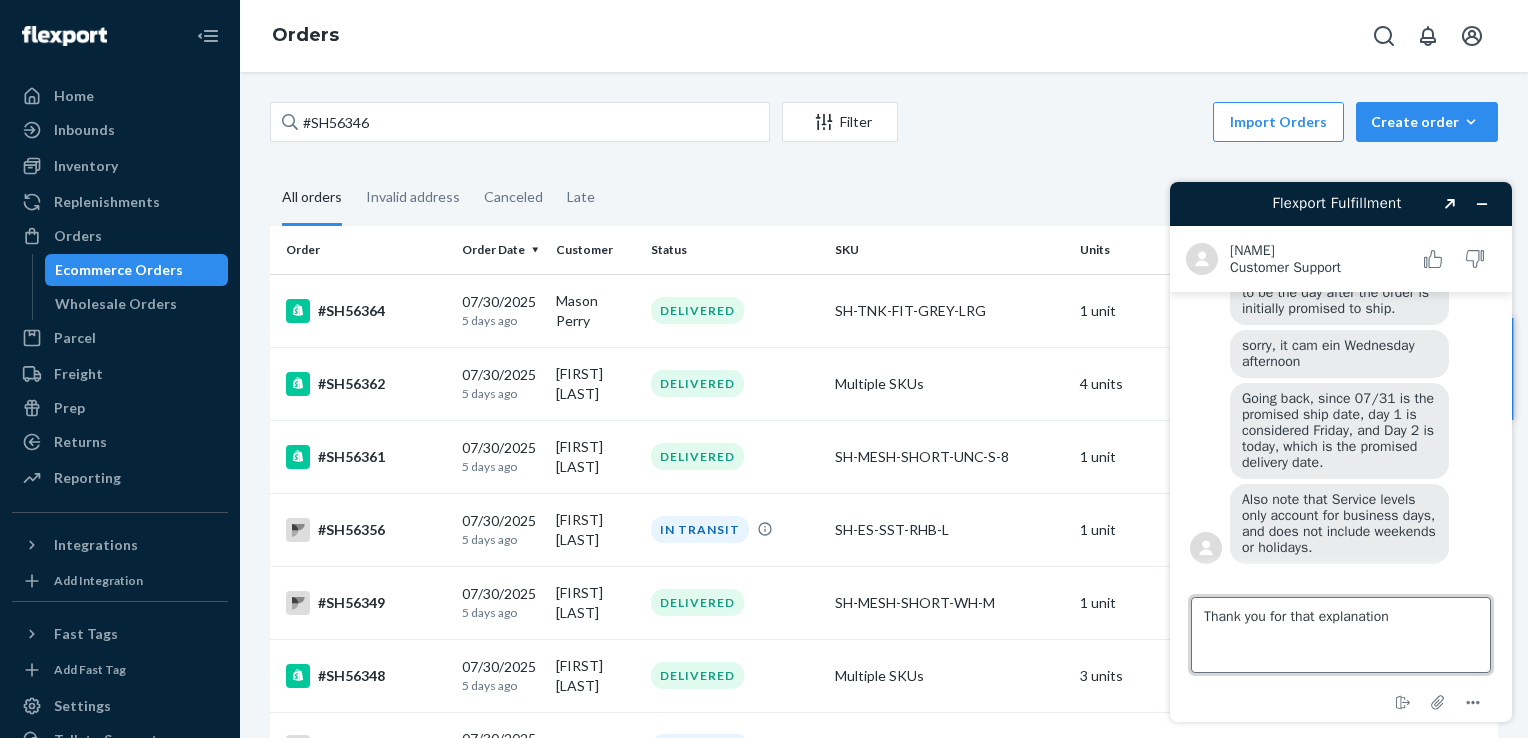 type on "Thank you for that explanation." 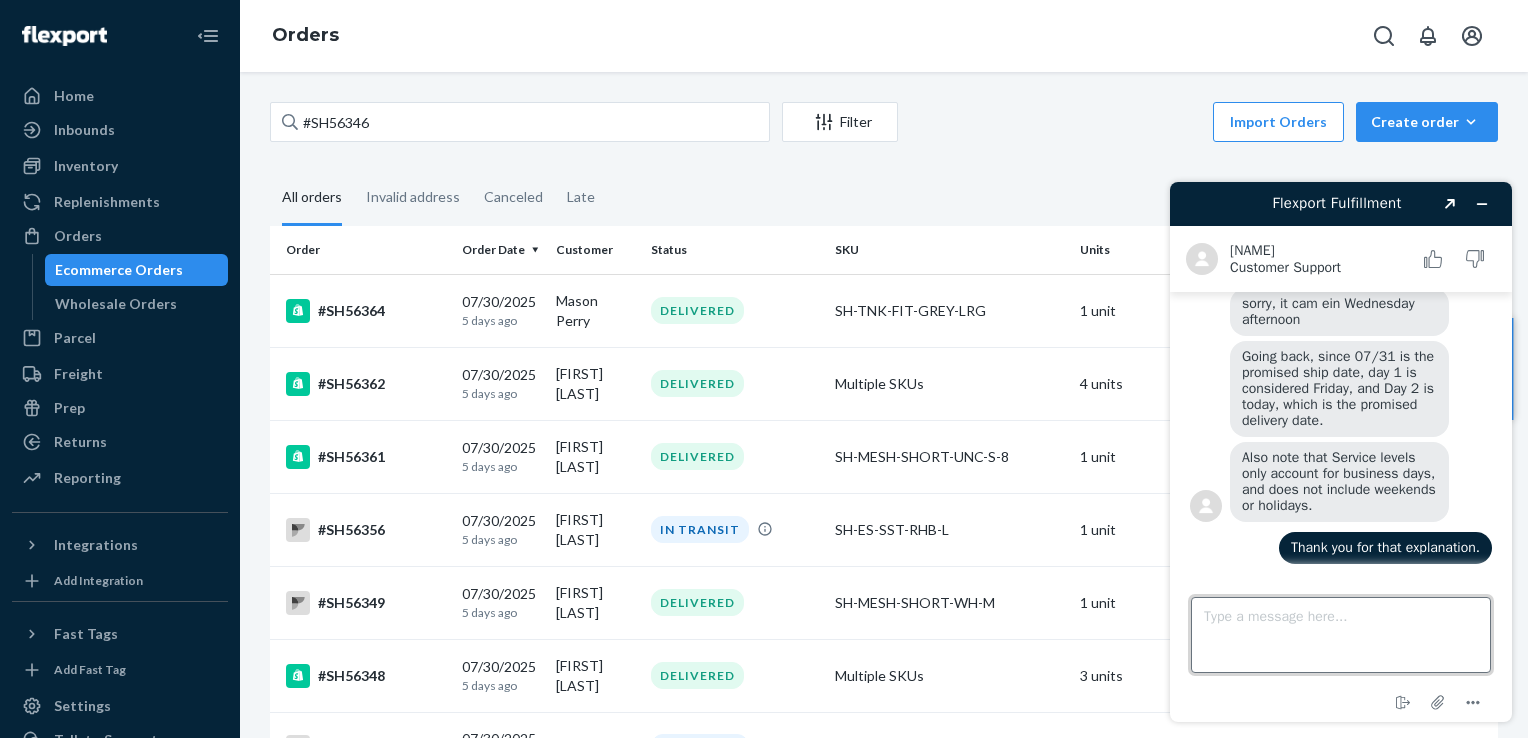 scroll, scrollTop: 1662, scrollLeft: 0, axis: vertical 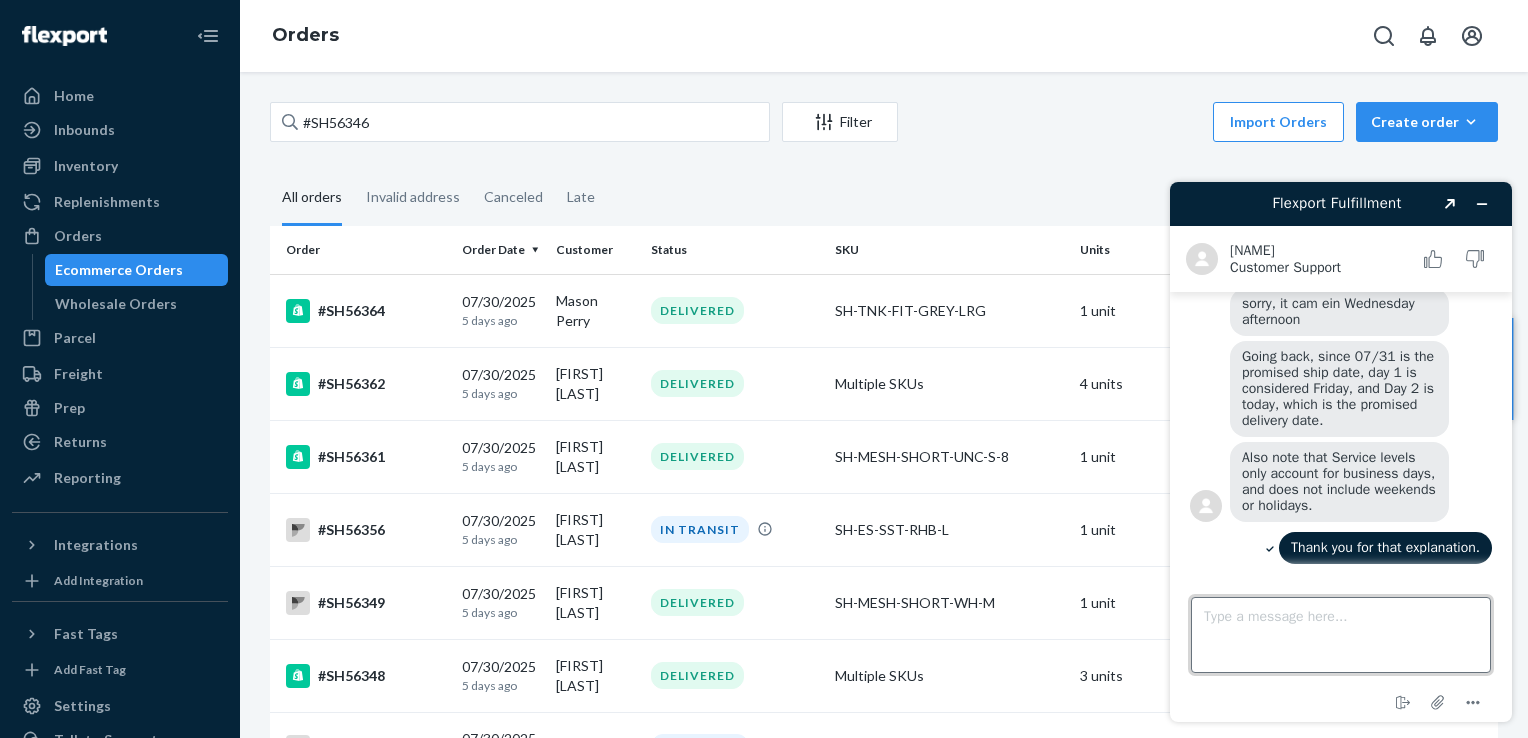 paste on "#SH51171" 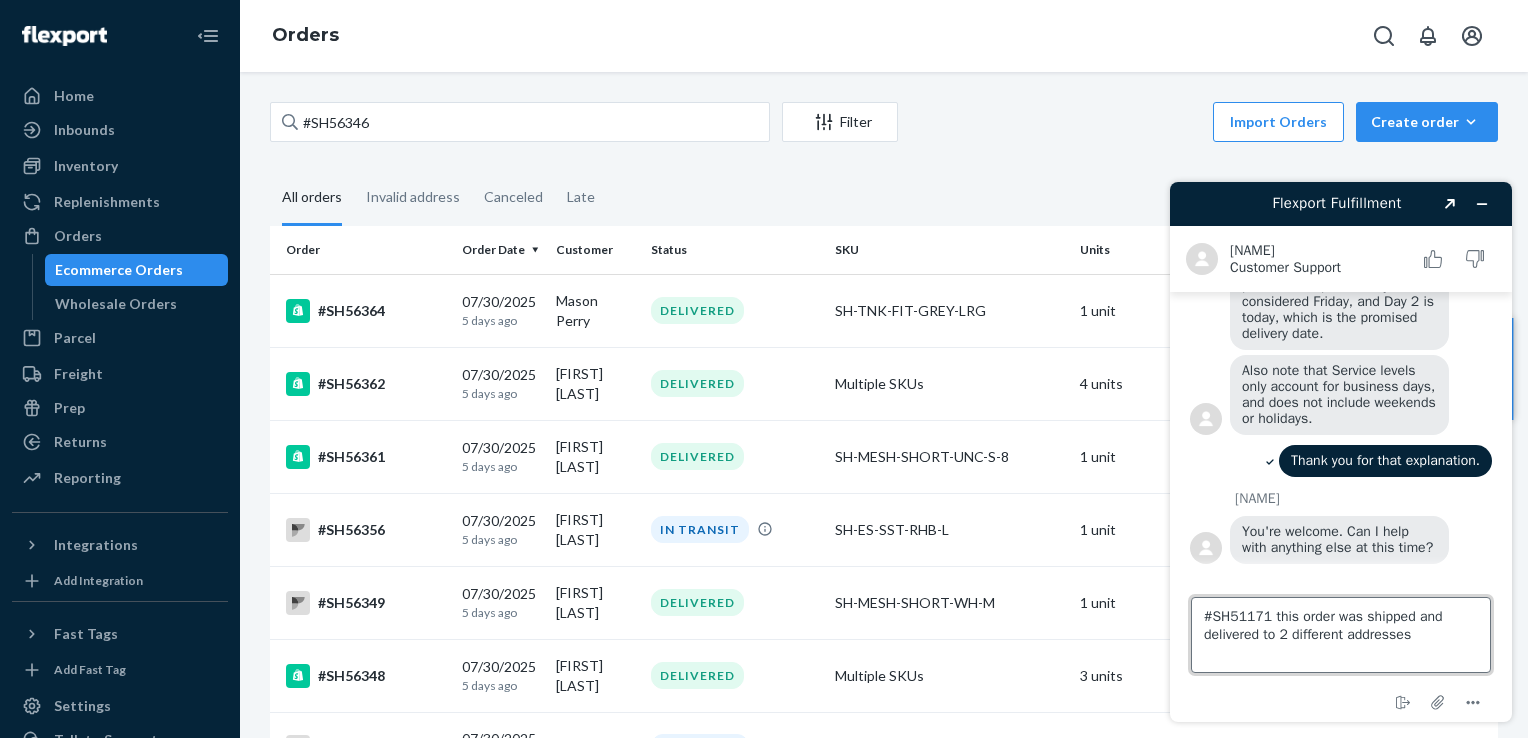 scroll, scrollTop: 1750, scrollLeft: 0, axis: vertical 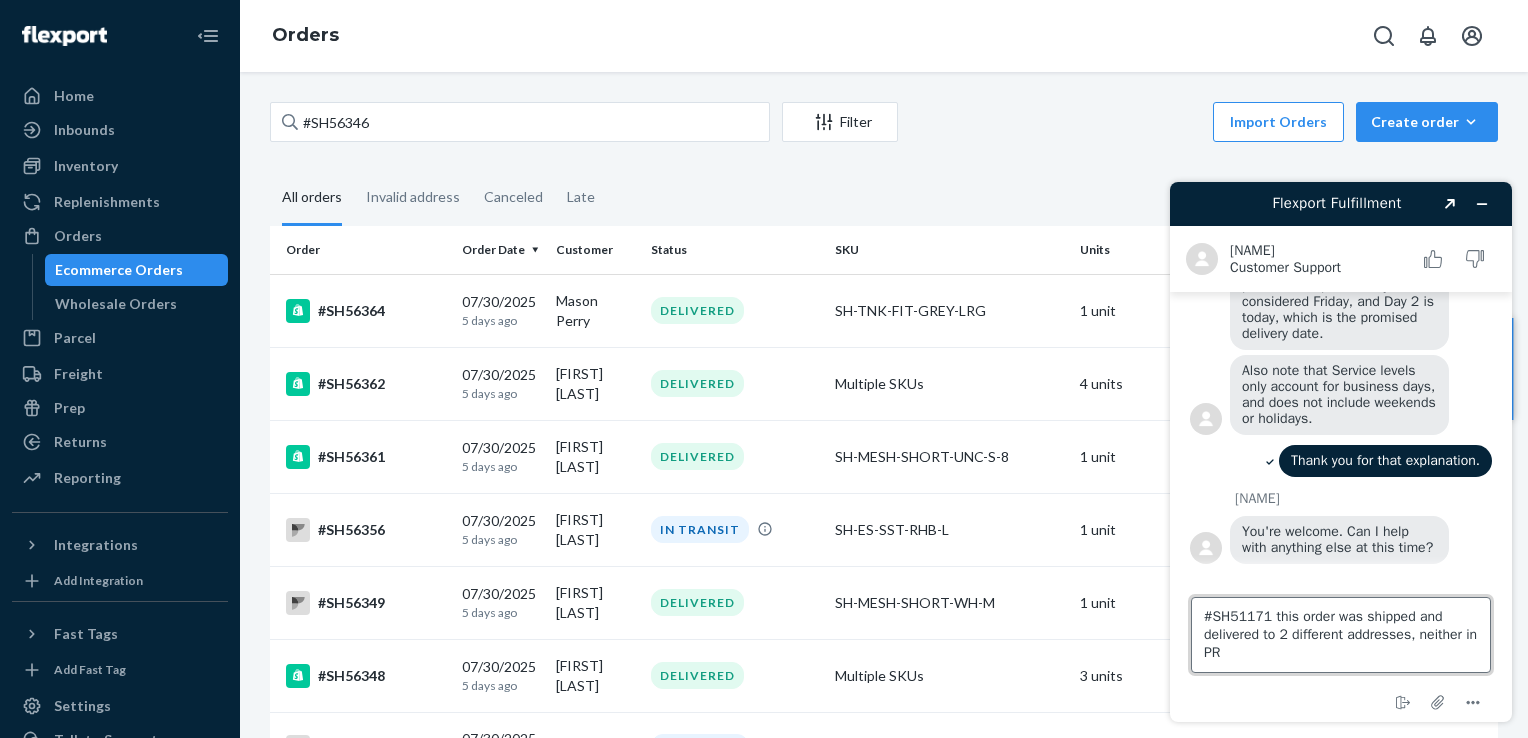 type on "#SH51171 this order was shipped and delivered to 2 different addresses, neither in [COUNTRY]." 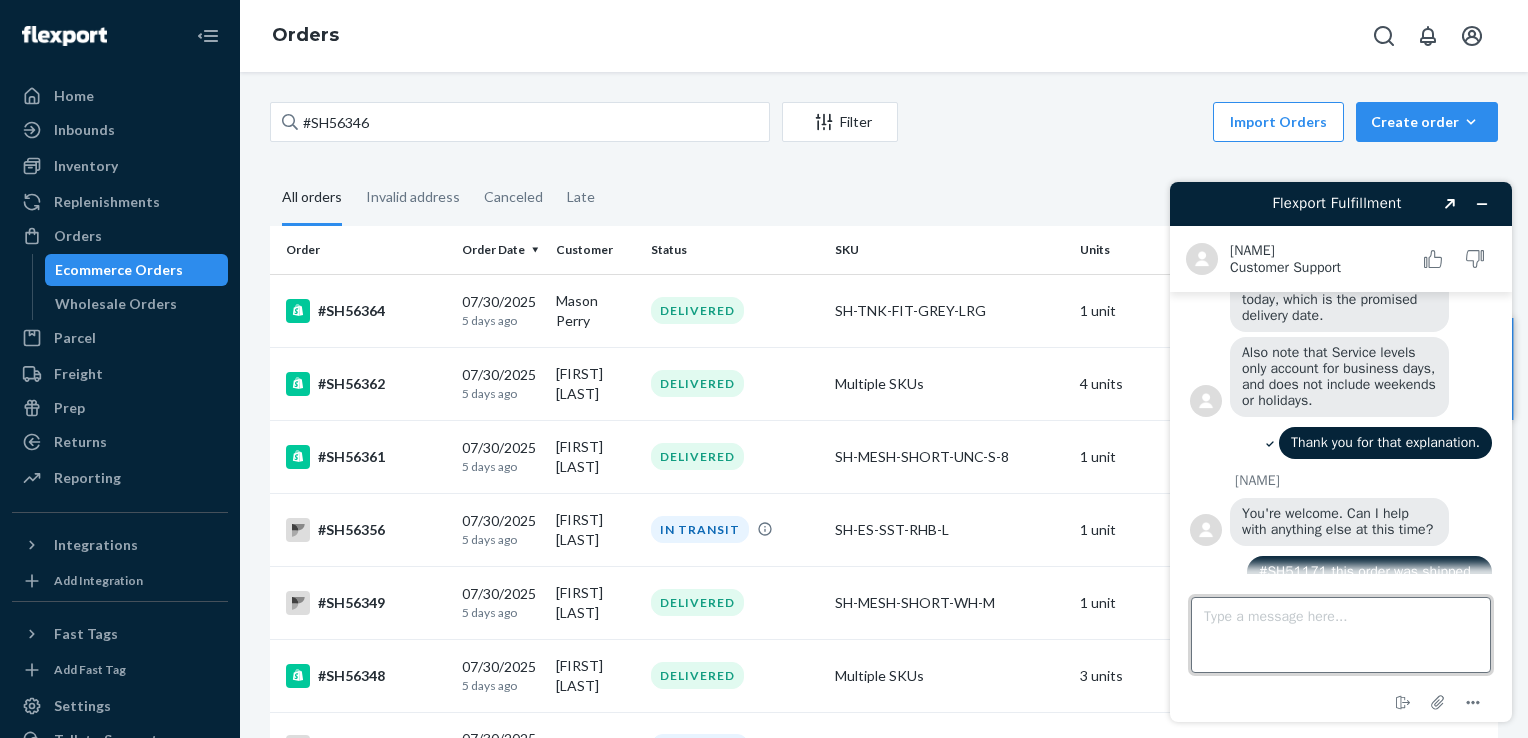 scroll, scrollTop: 1824, scrollLeft: 0, axis: vertical 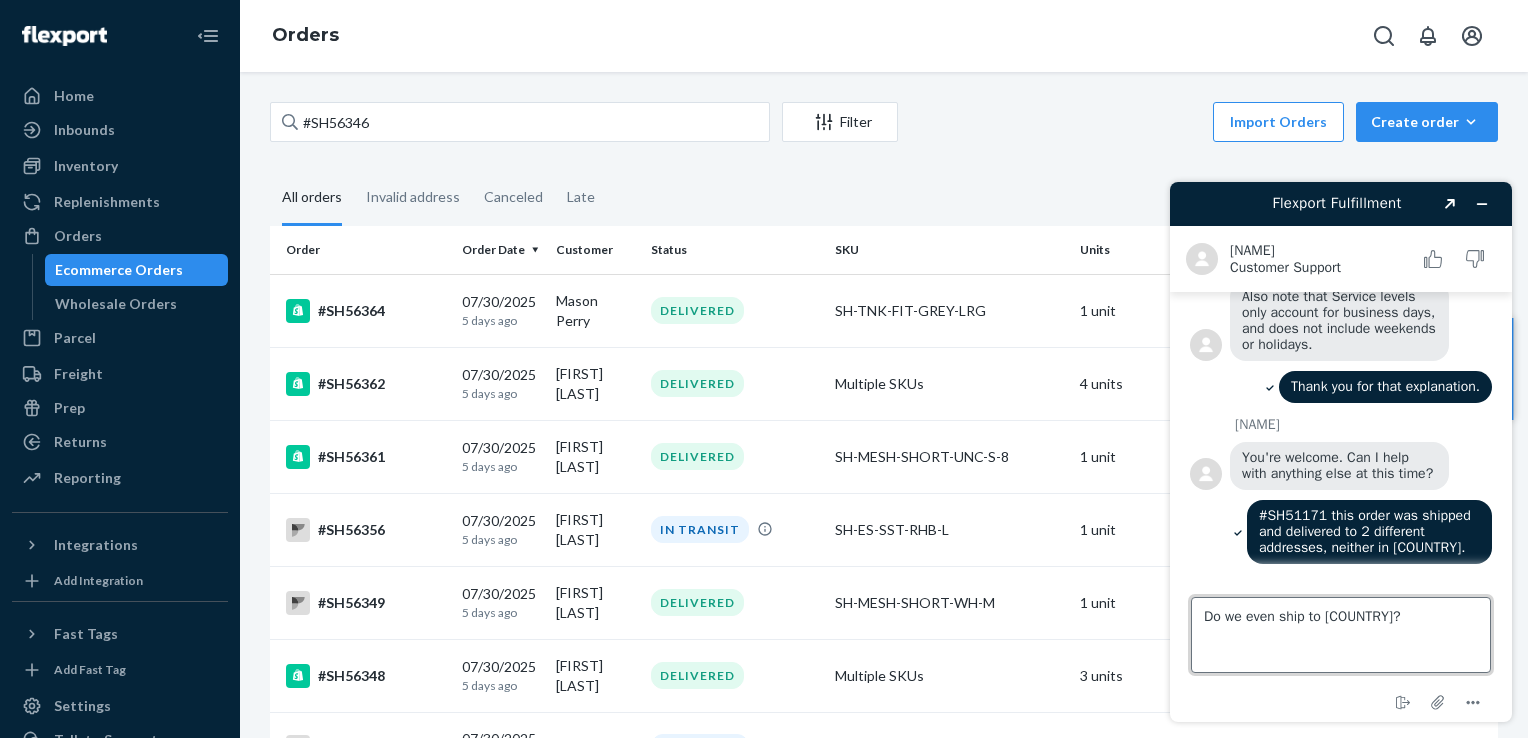 type on "Do we even ship to [COUNTRY]?" 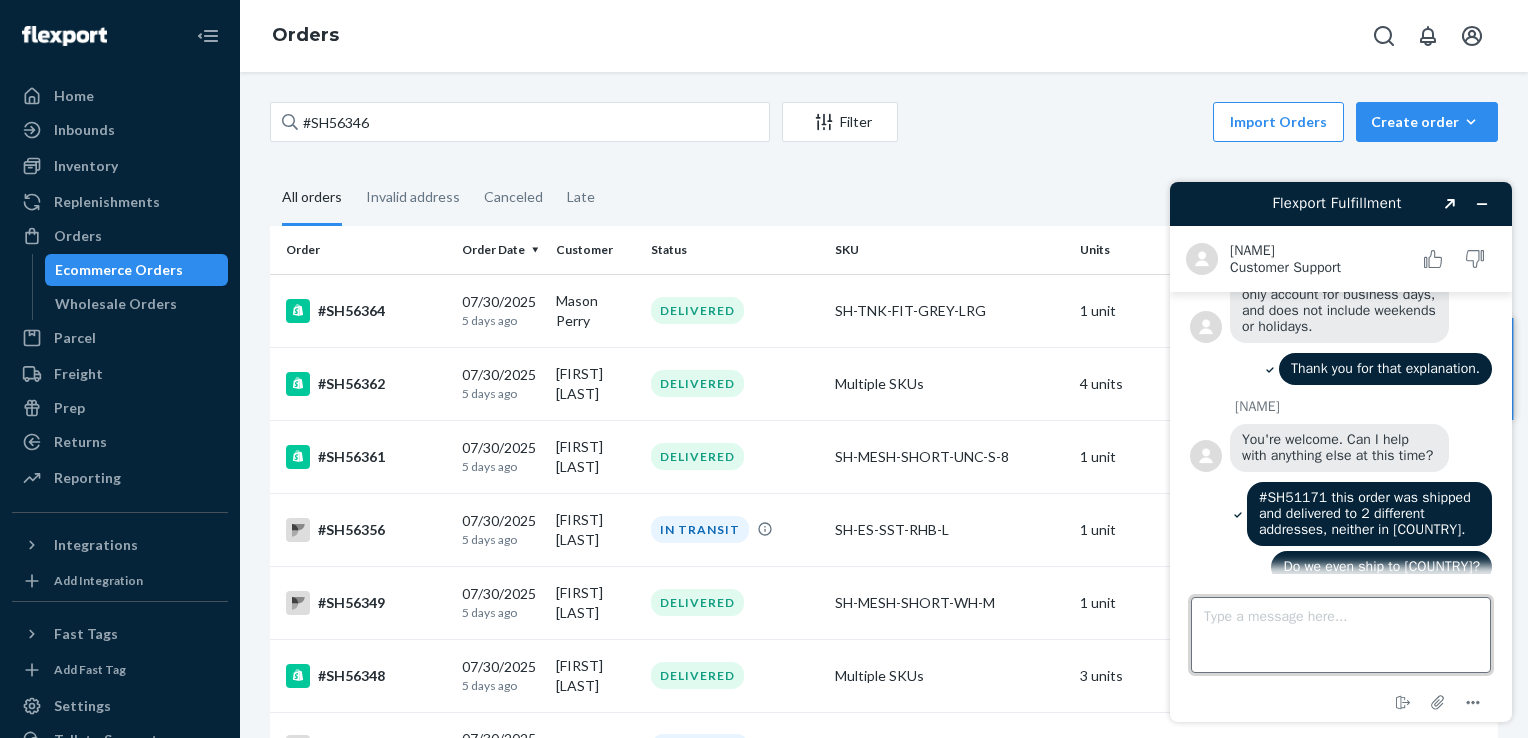 scroll, scrollTop: 1860, scrollLeft: 0, axis: vertical 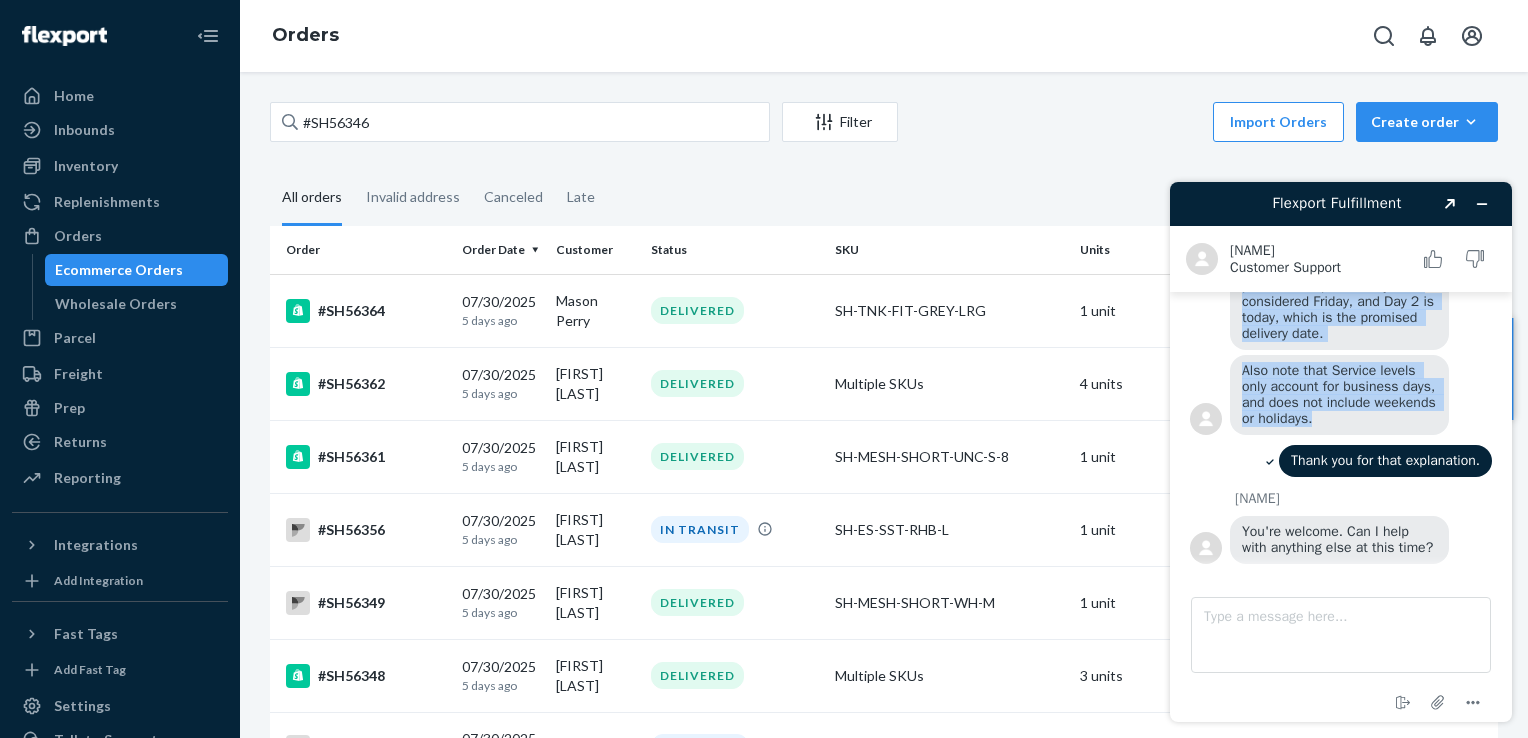 drag, startPoint x: 1245, startPoint y: 301, endPoint x: 1411, endPoint y: 444, distance: 219.10043 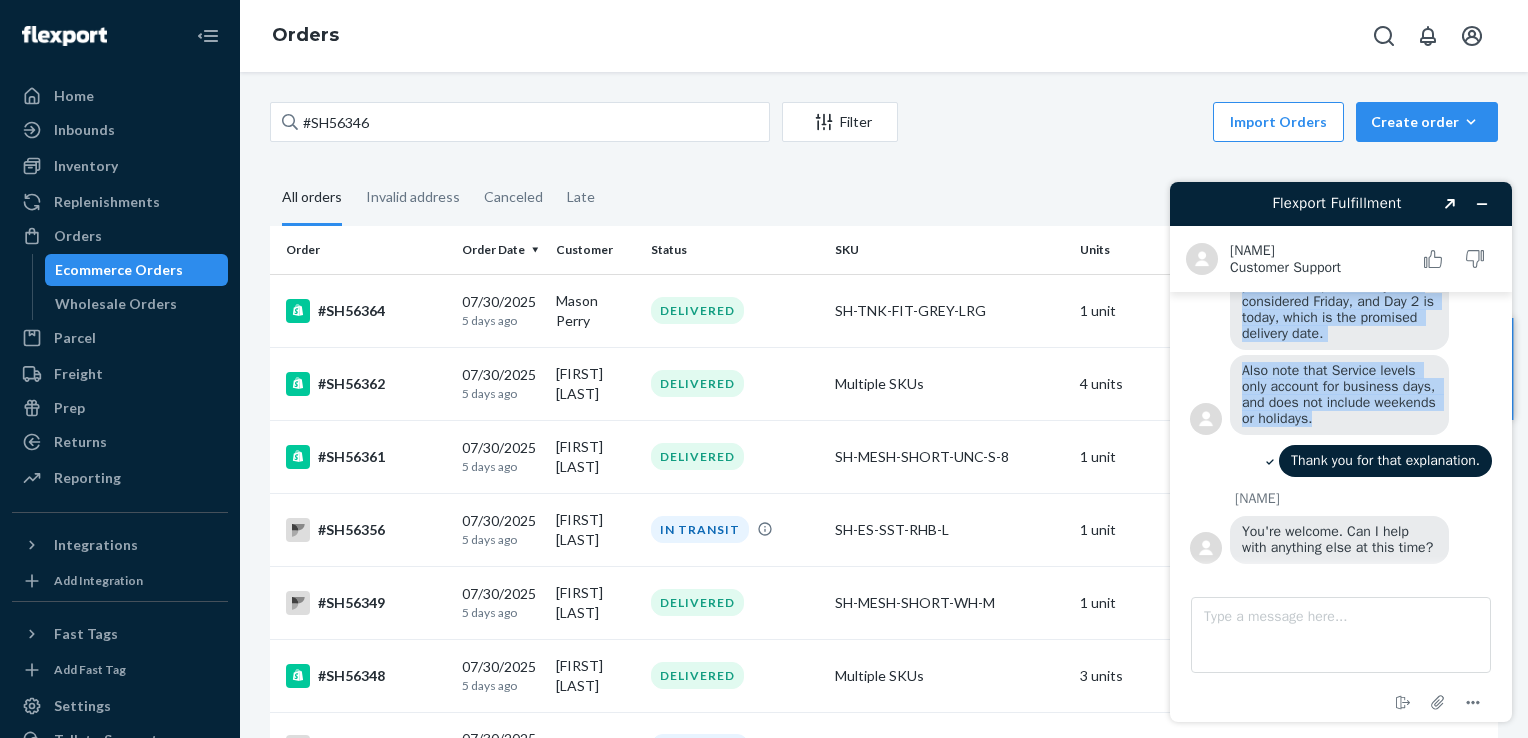 drag, startPoint x: 1300, startPoint y: 432, endPoint x: 1430, endPoint y: 440, distance: 130.24593 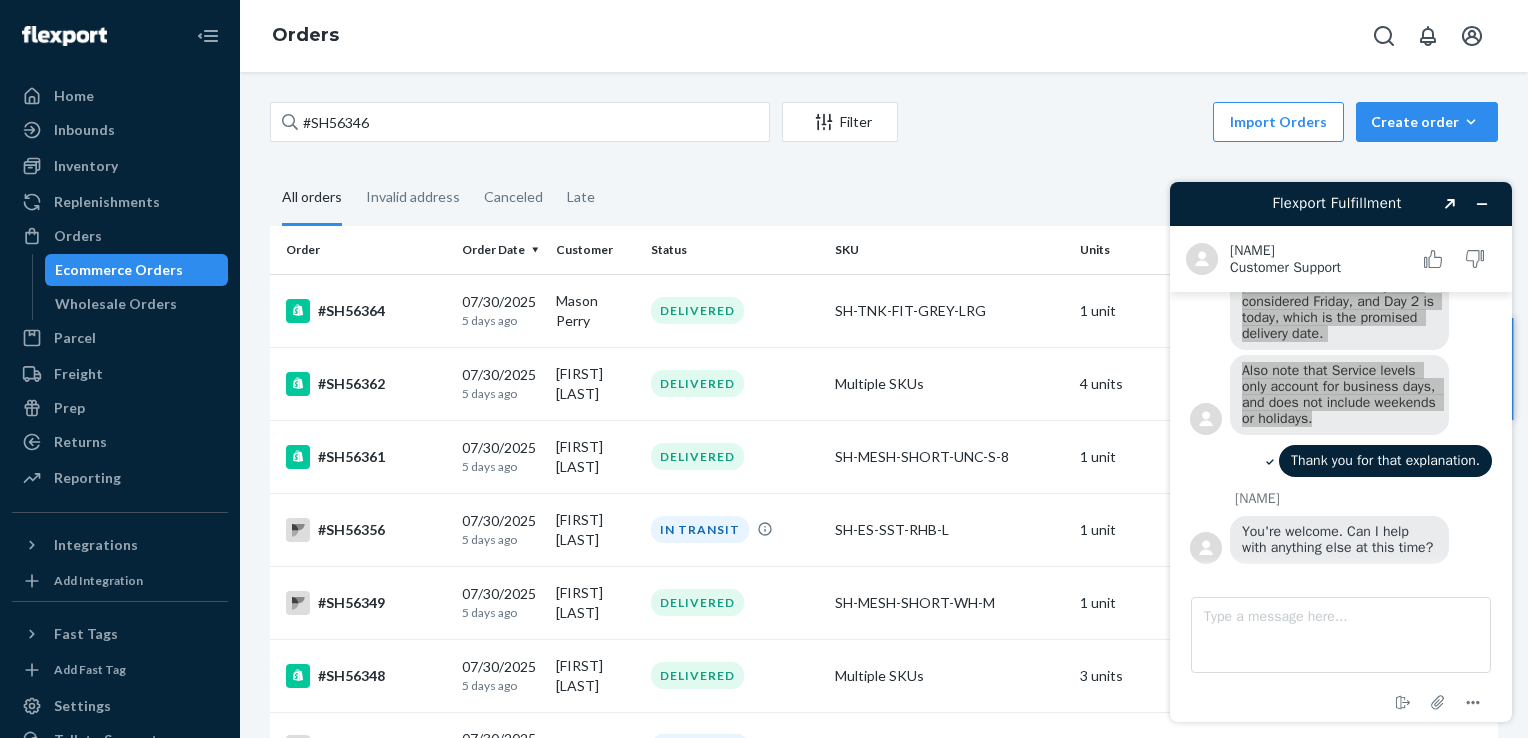 drag, startPoint x: 276, startPoint y: 274, endPoint x: 1016, endPoint y: 158, distance: 749.03674 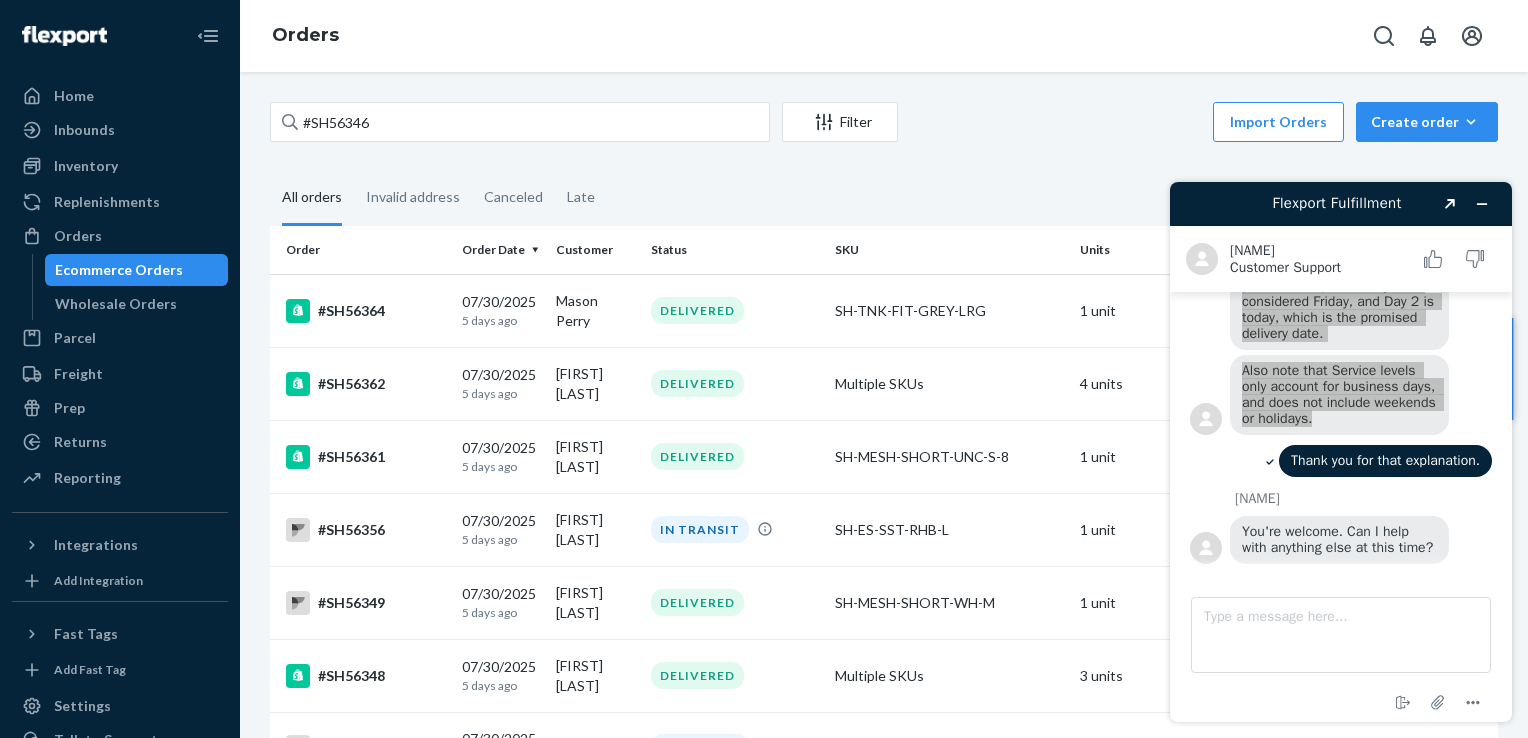 drag, startPoint x: 190, startPoint y: 250, endPoint x: 960, endPoint y: 152, distance: 776.2113 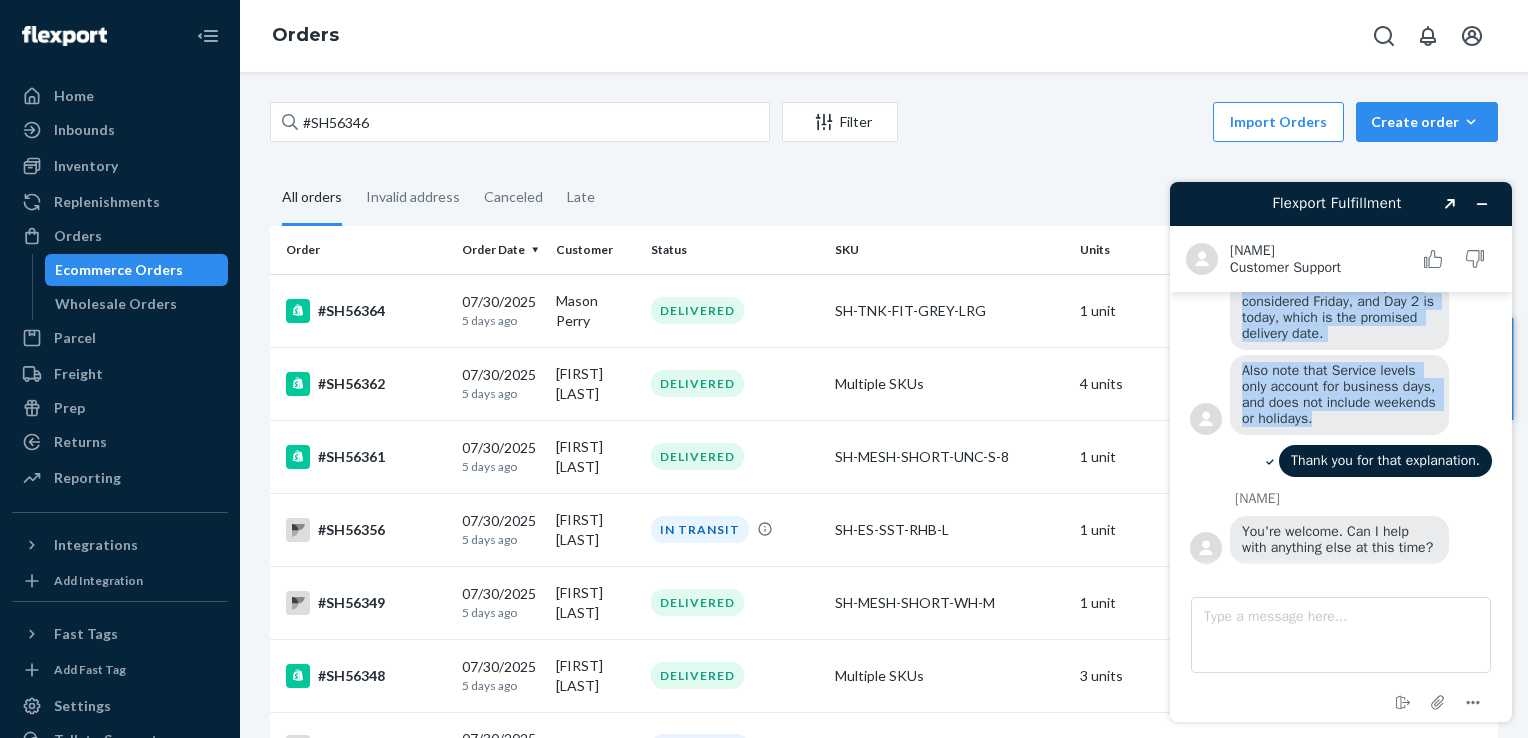 click on "Also note that Service levels only account for business days, and does not include weekends or holidays." at bounding box center (1339, 395) 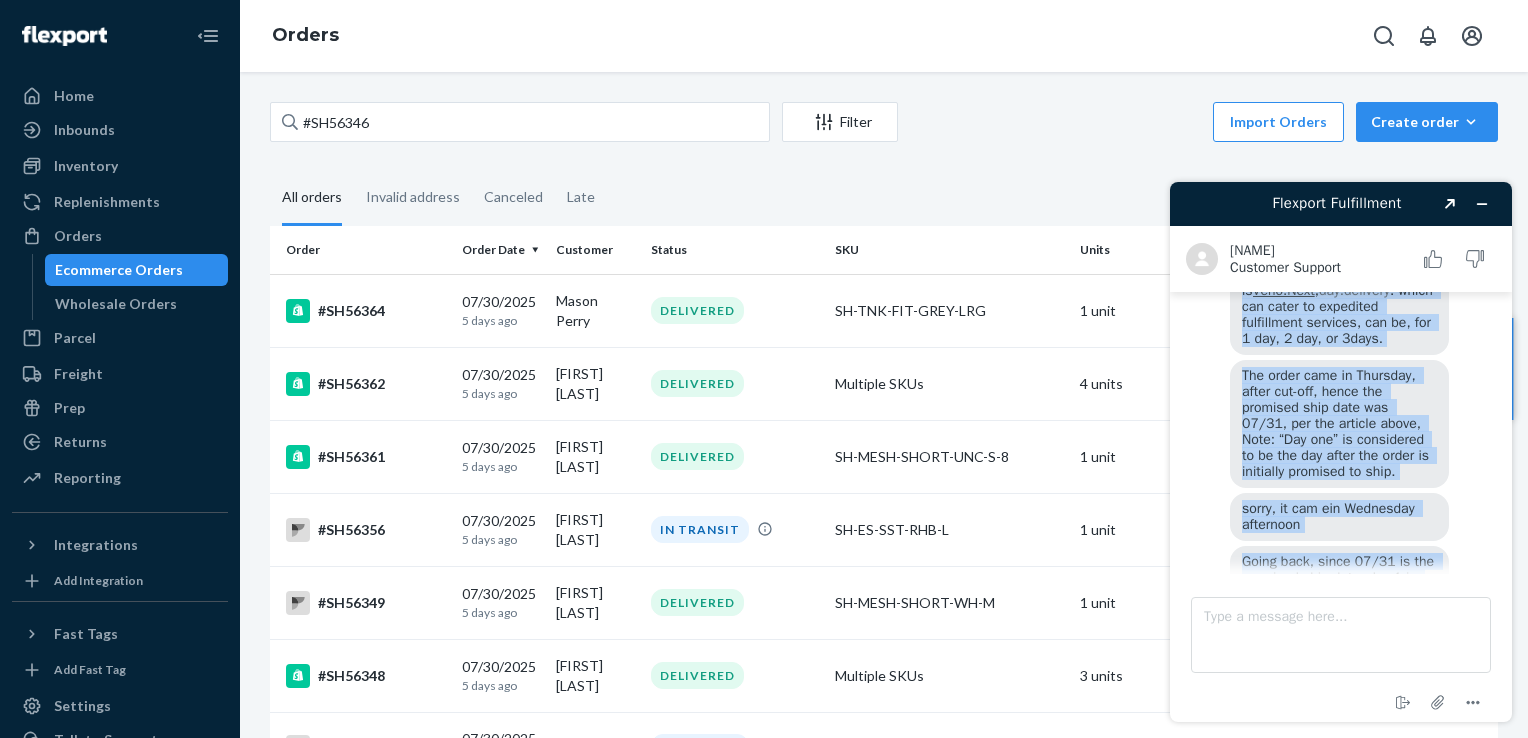 scroll, scrollTop: 1404, scrollLeft: 0, axis: vertical 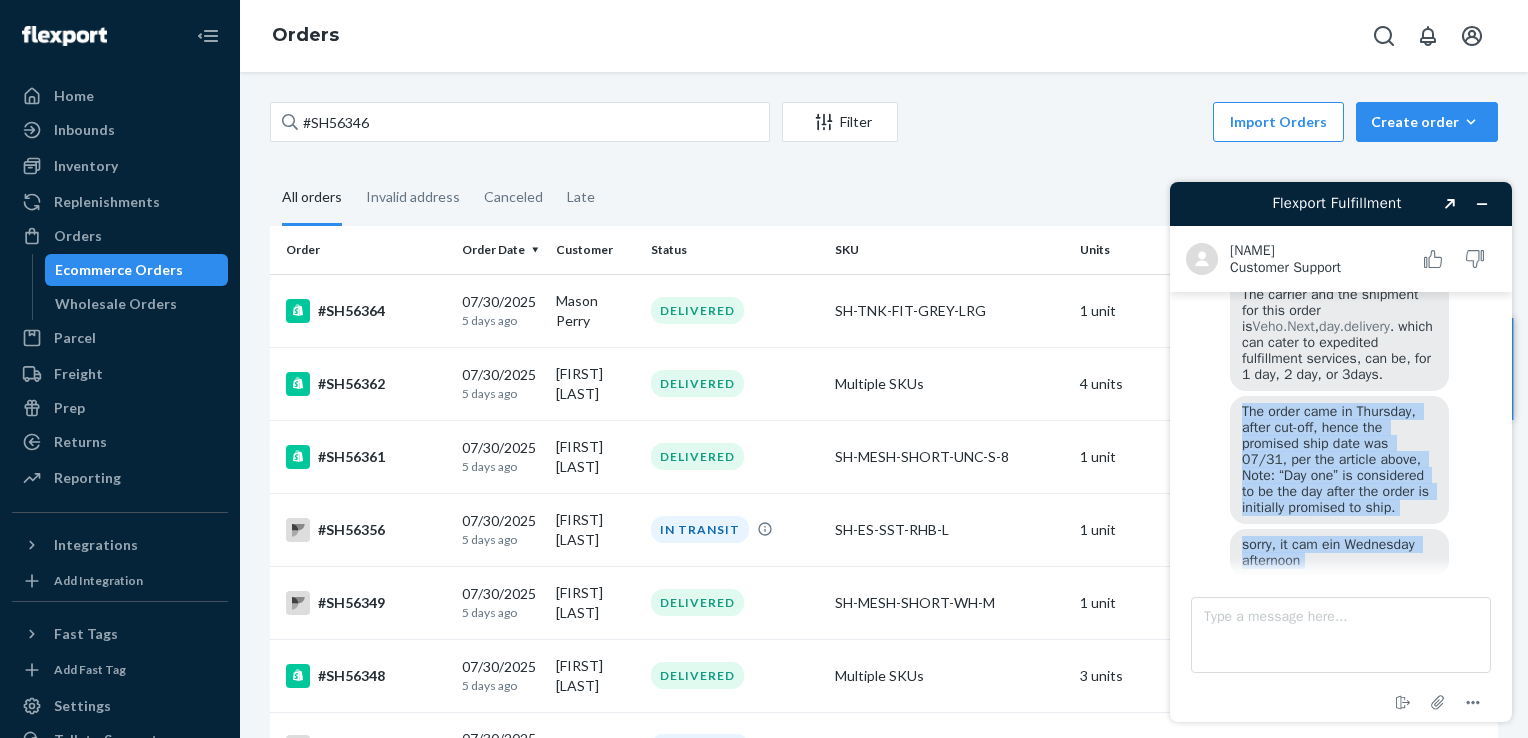 drag, startPoint x: 1386, startPoint y: 444, endPoint x: 1242, endPoint y: 427, distance: 145 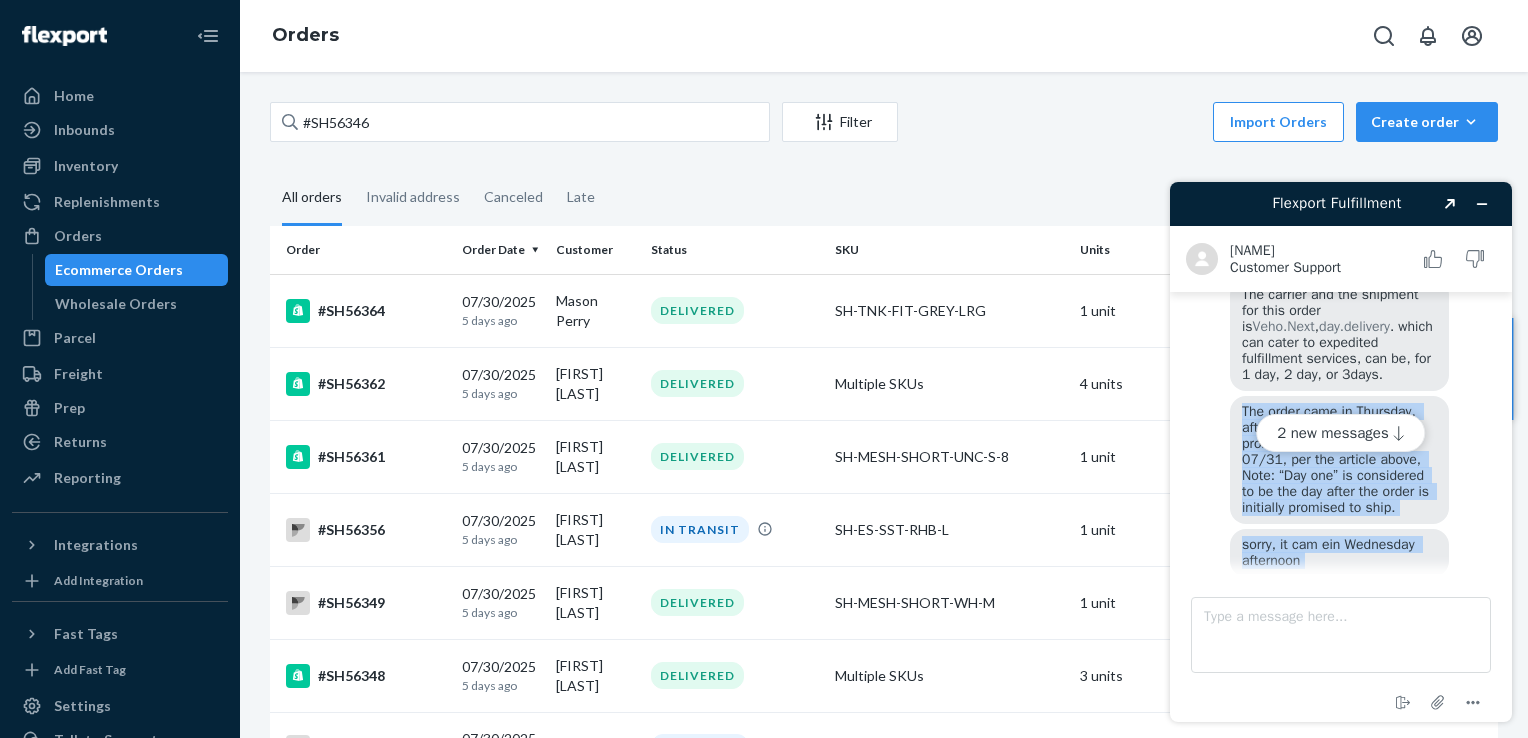 drag, startPoint x: 1326, startPoint y: 426, endPoint x: 1451, endPoint y: 491, distance: 140.89003 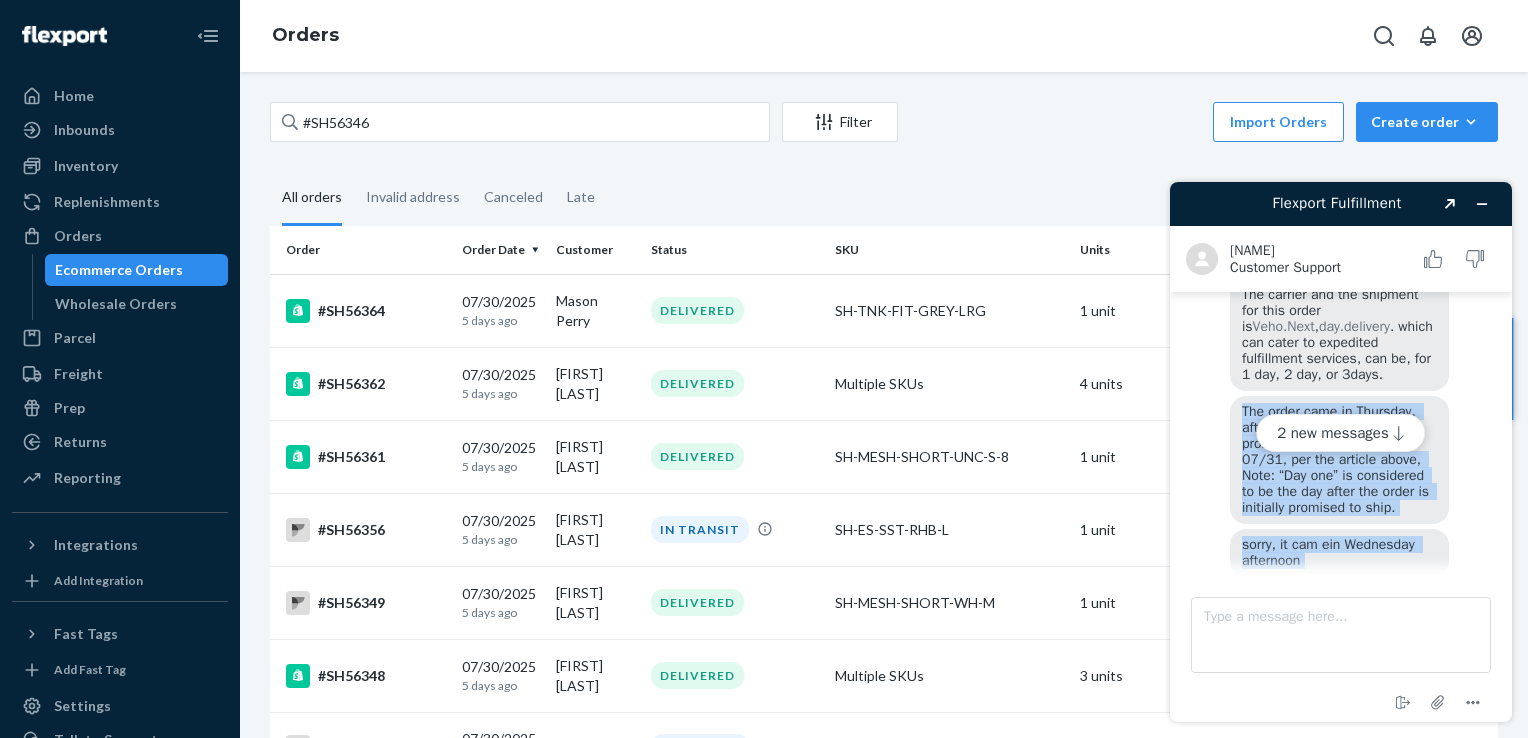 drag, startPoint x: 1451, startPoint y: 491, endPoint x: 1464, endPoint y: 542, distance: 52.63079 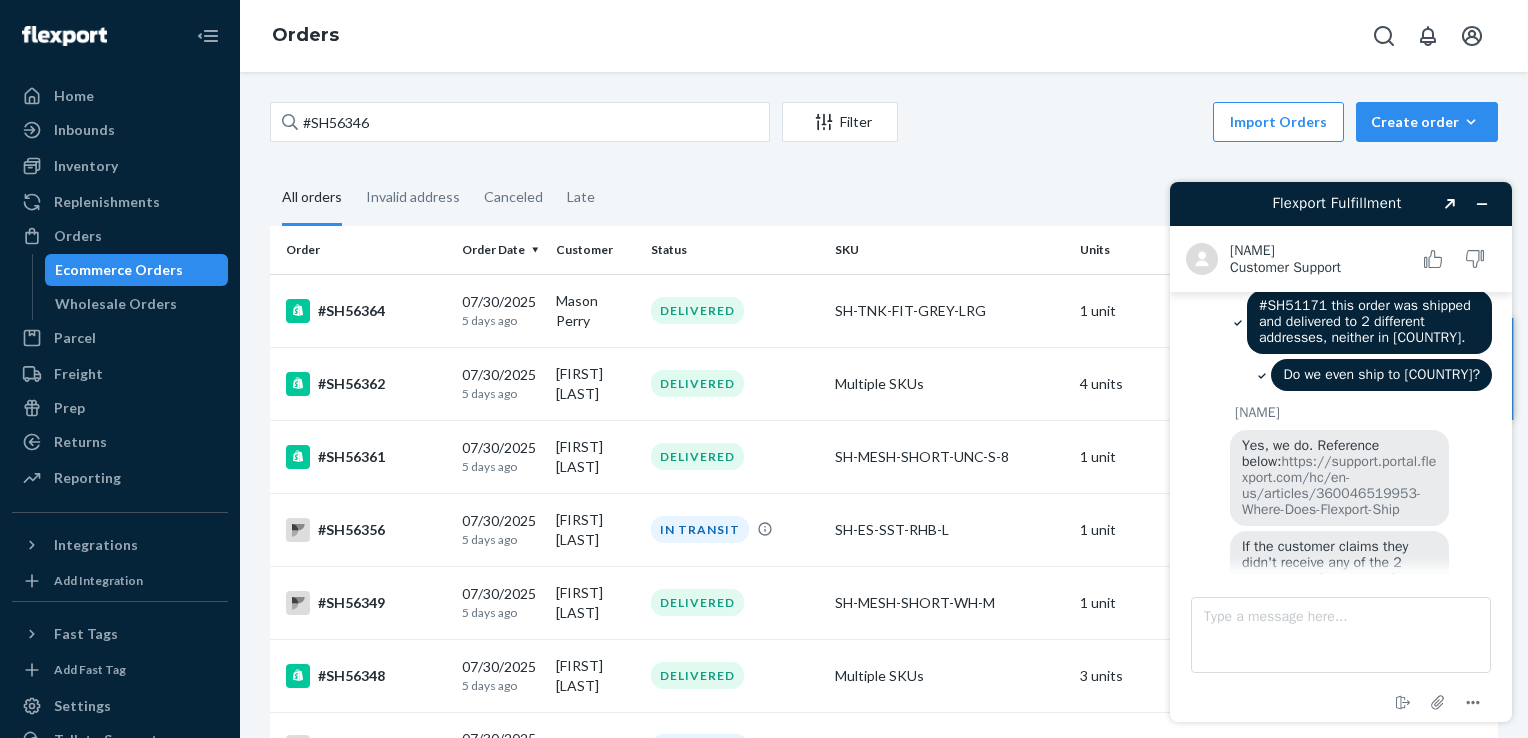 scroll, scrollTop: 2128, scrollLeft: 0, axis: vertical 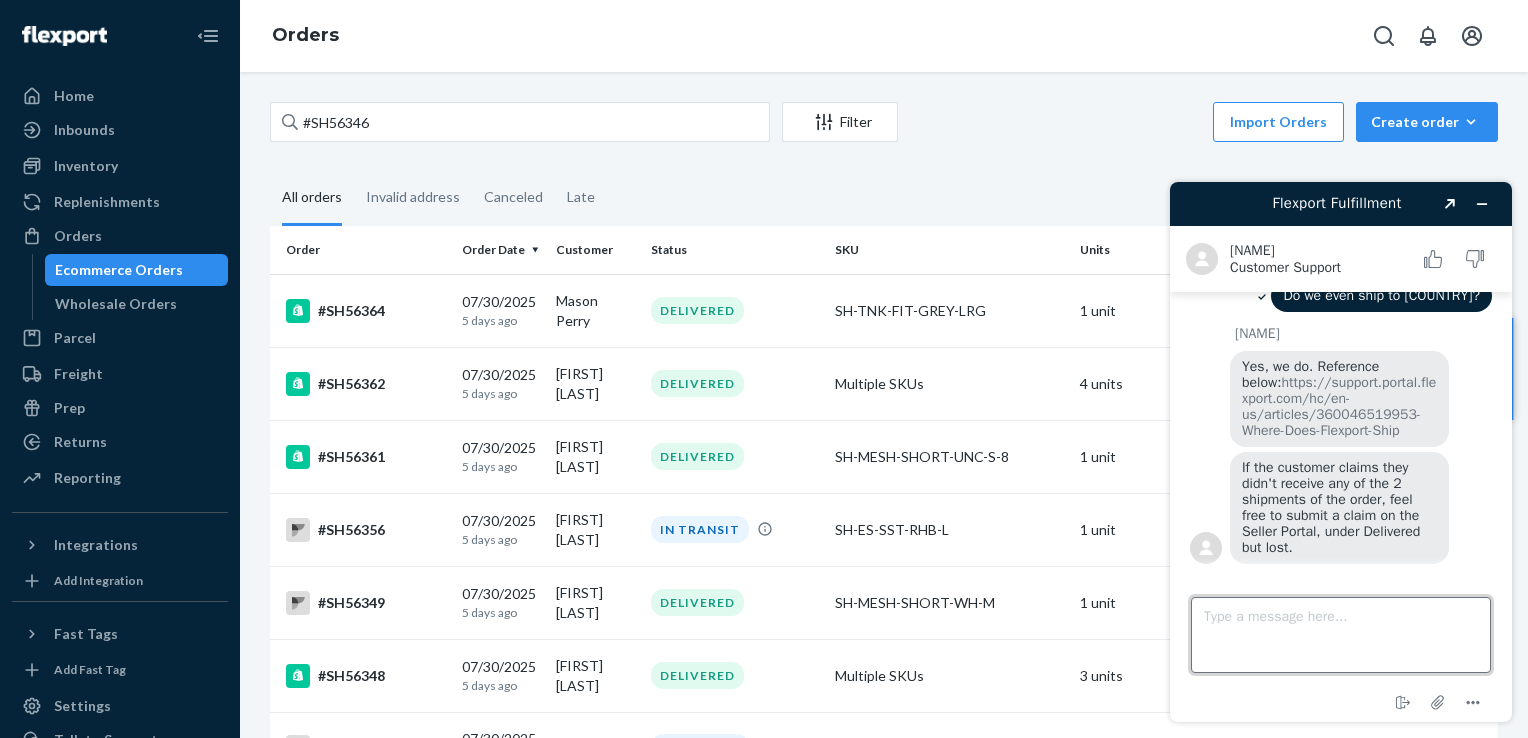 click on "Type a message here..." at bounding box center (1341, 635) 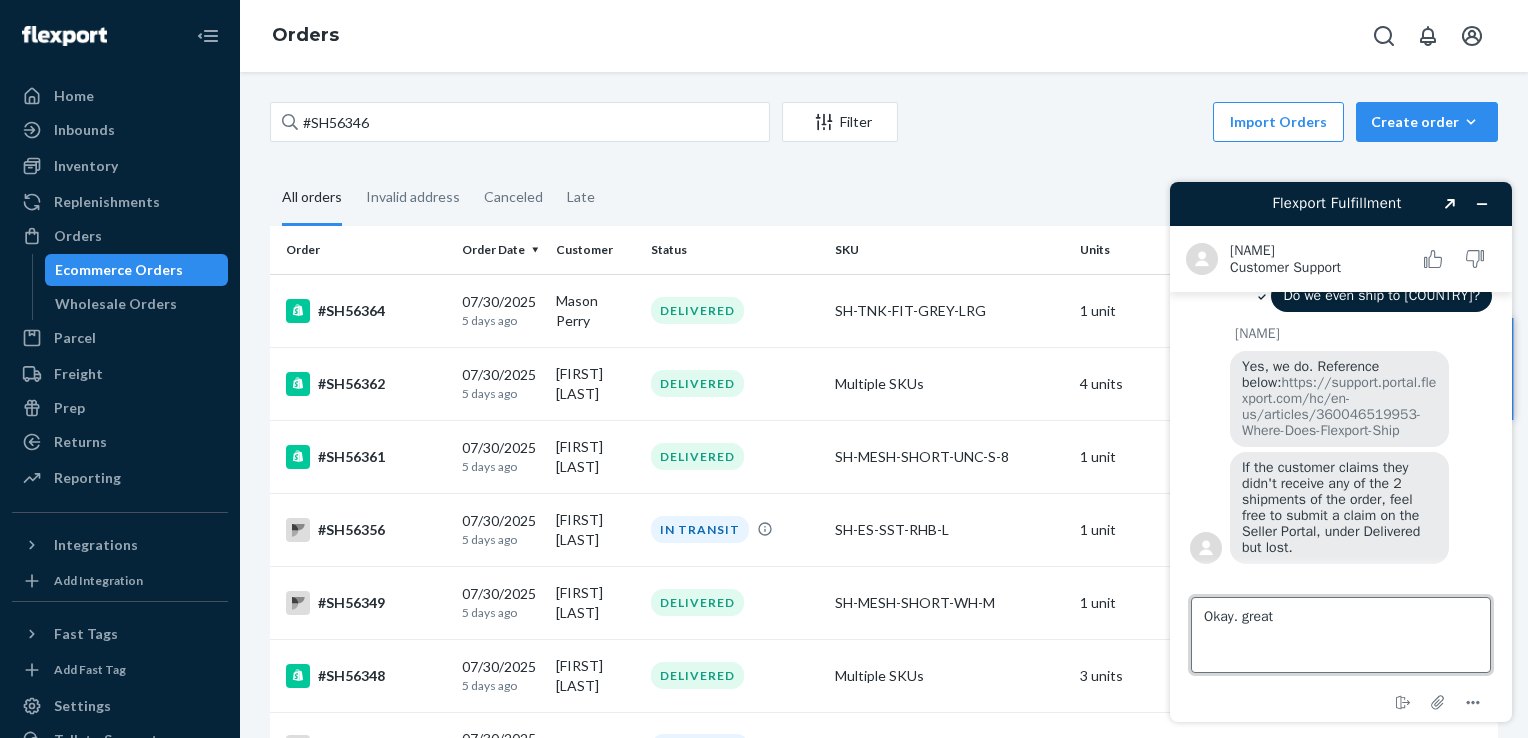 type on "Okay. great." 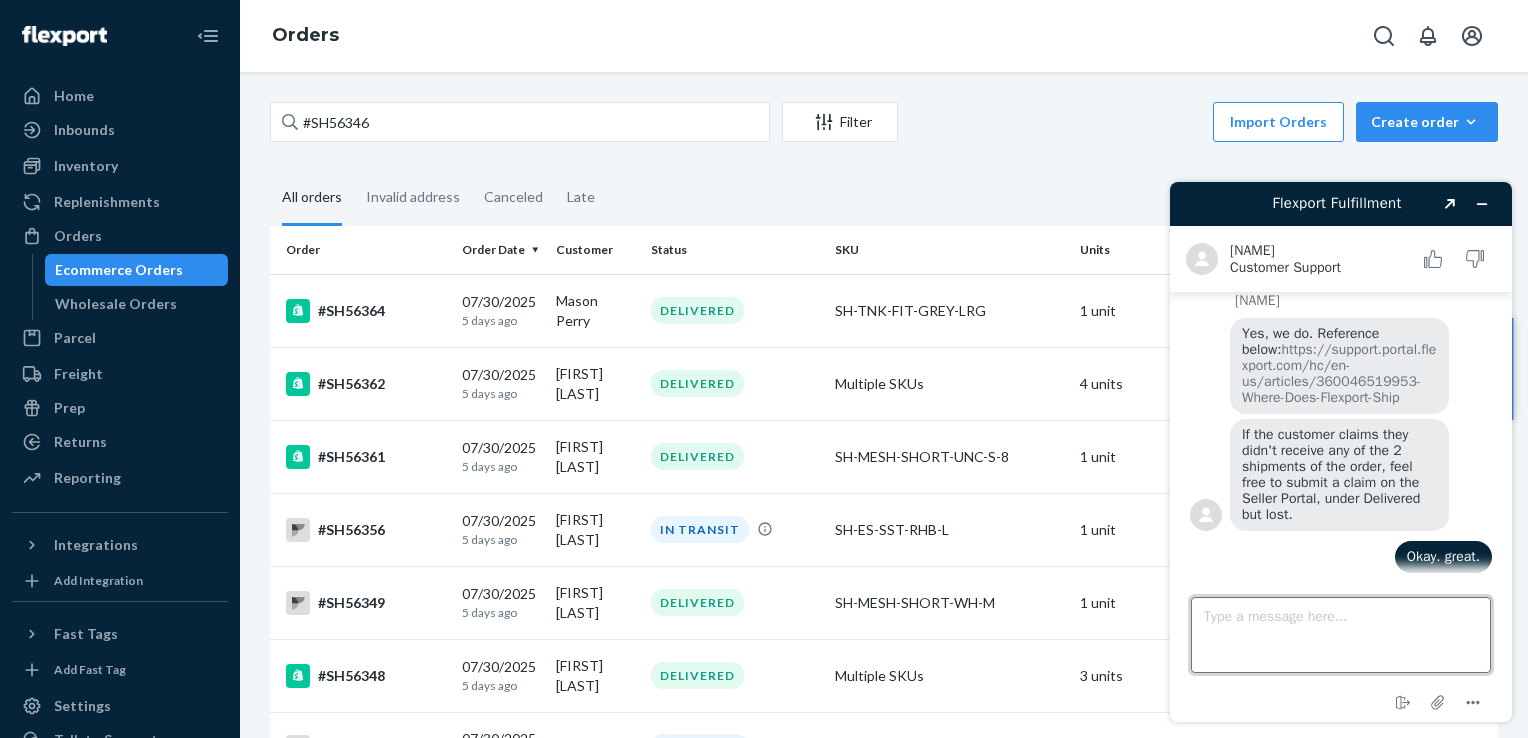 scroll, scrollTop: 2171, scrollLeft: 0, axis: vertical 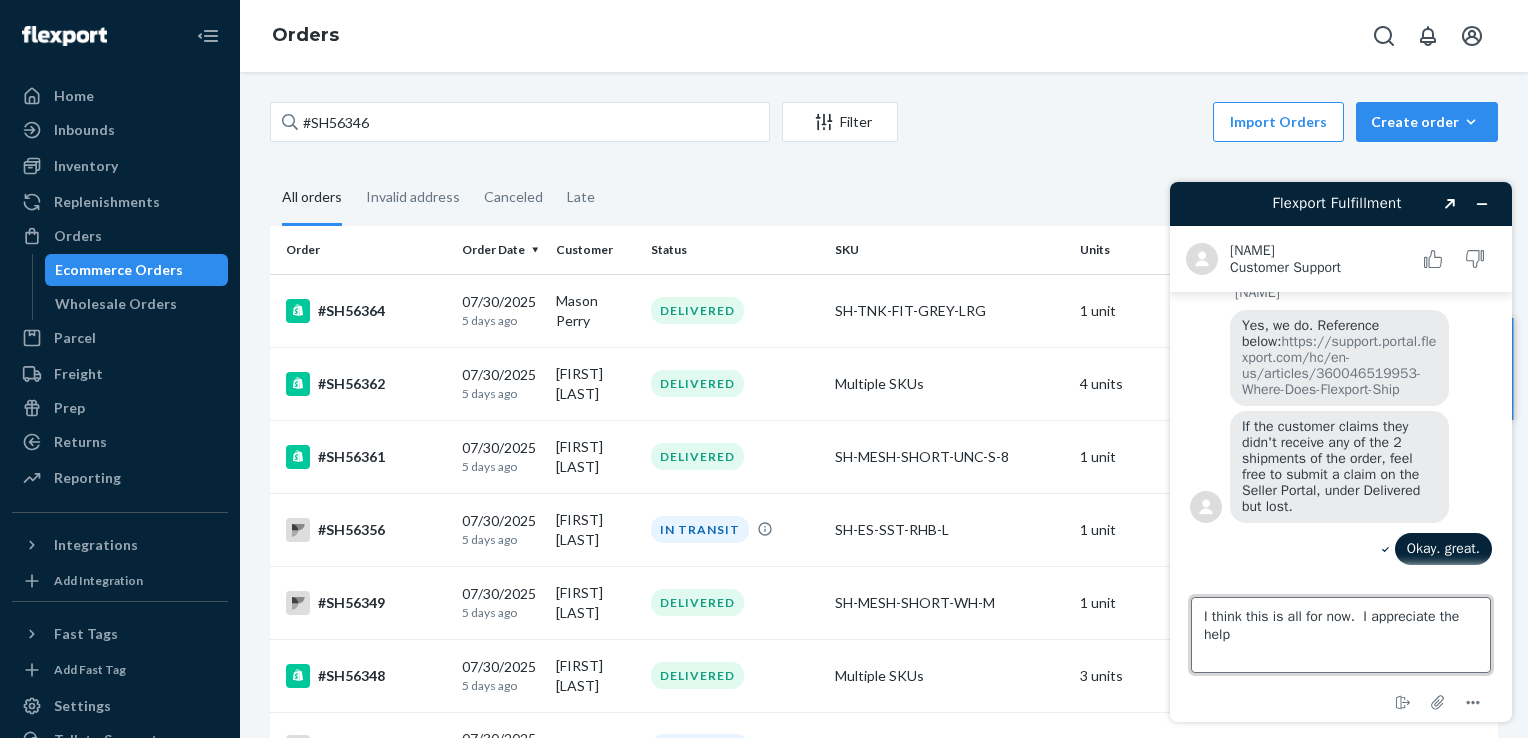 type on "I think this is all for now.  I appreciate the help!" 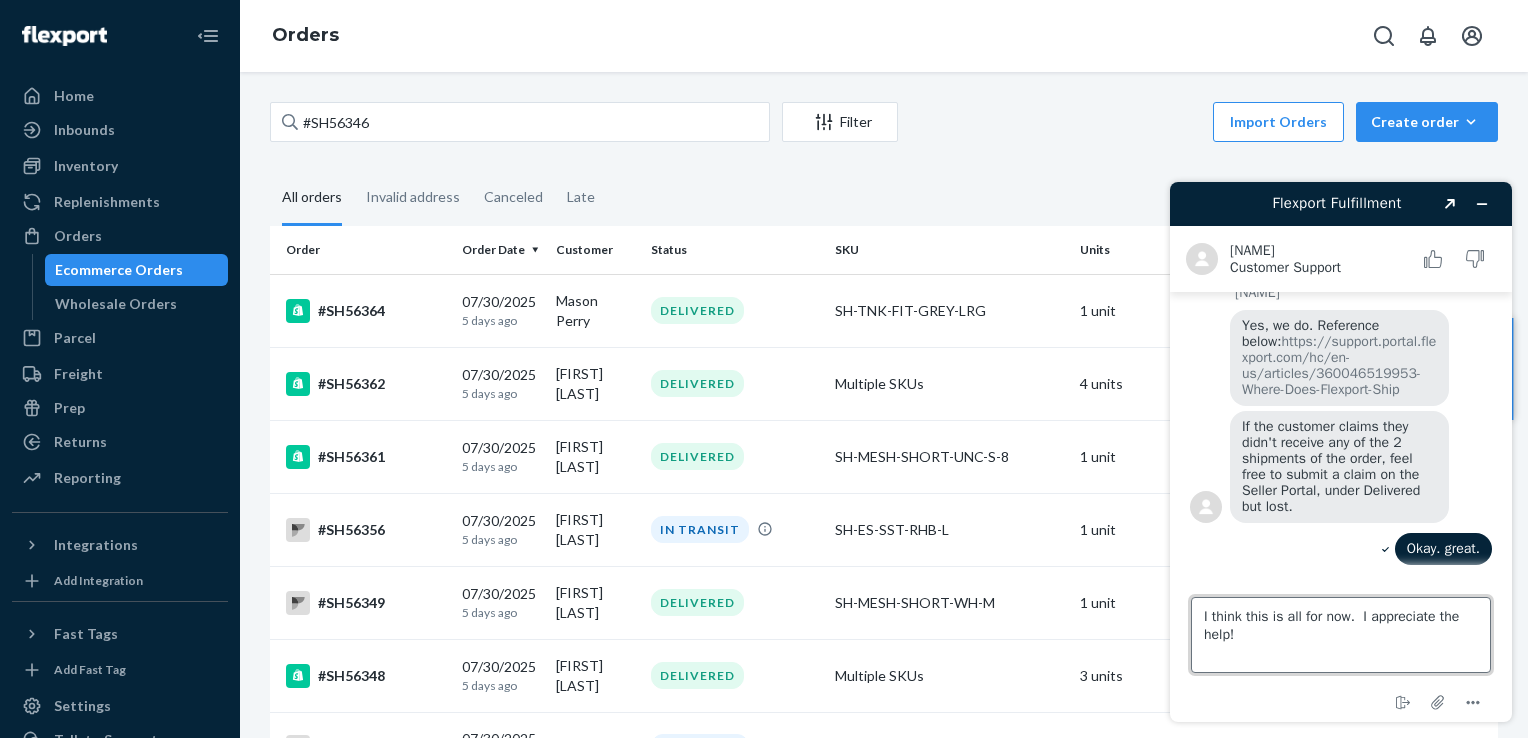type 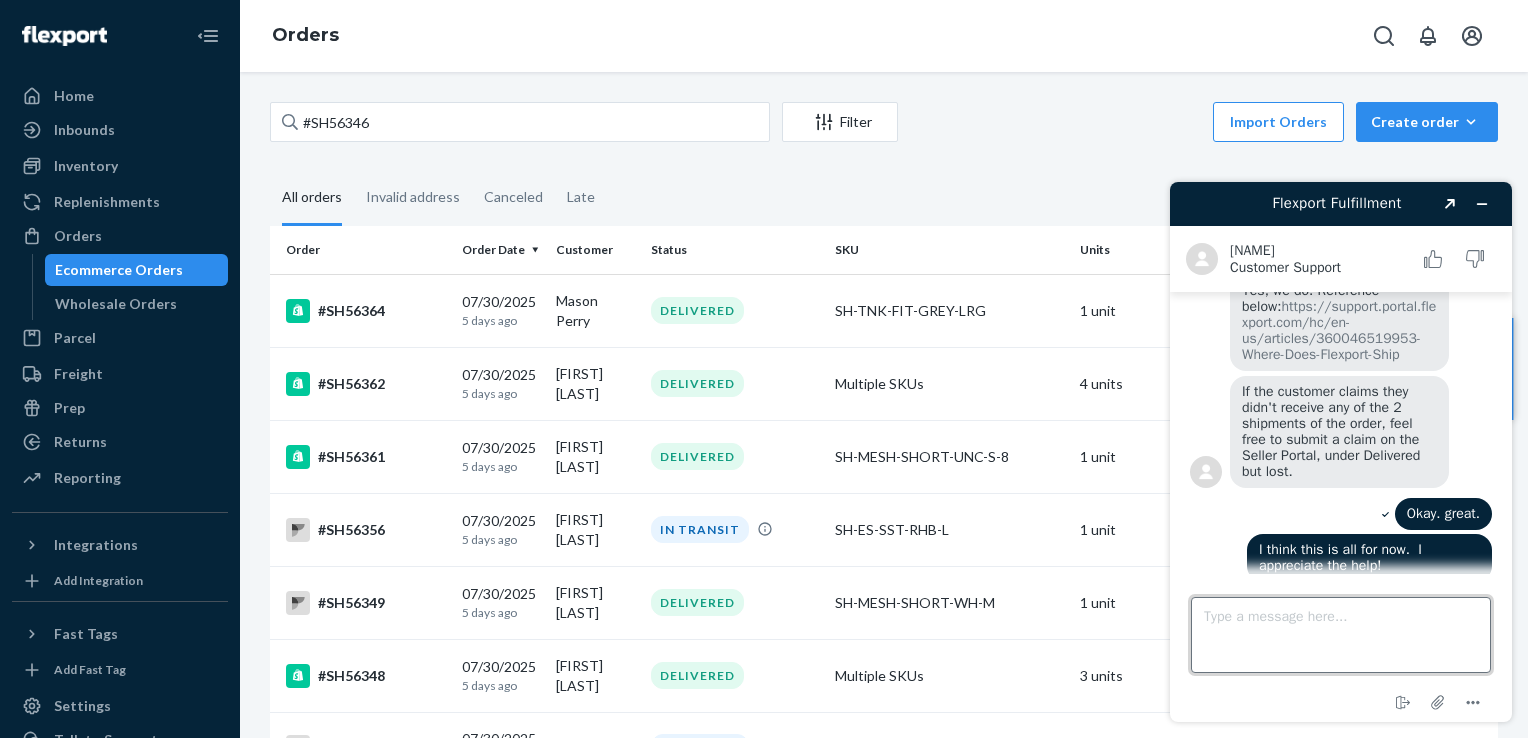 scroll, scrollTop: 2224, scrollLeft: 0, axis: vertical 